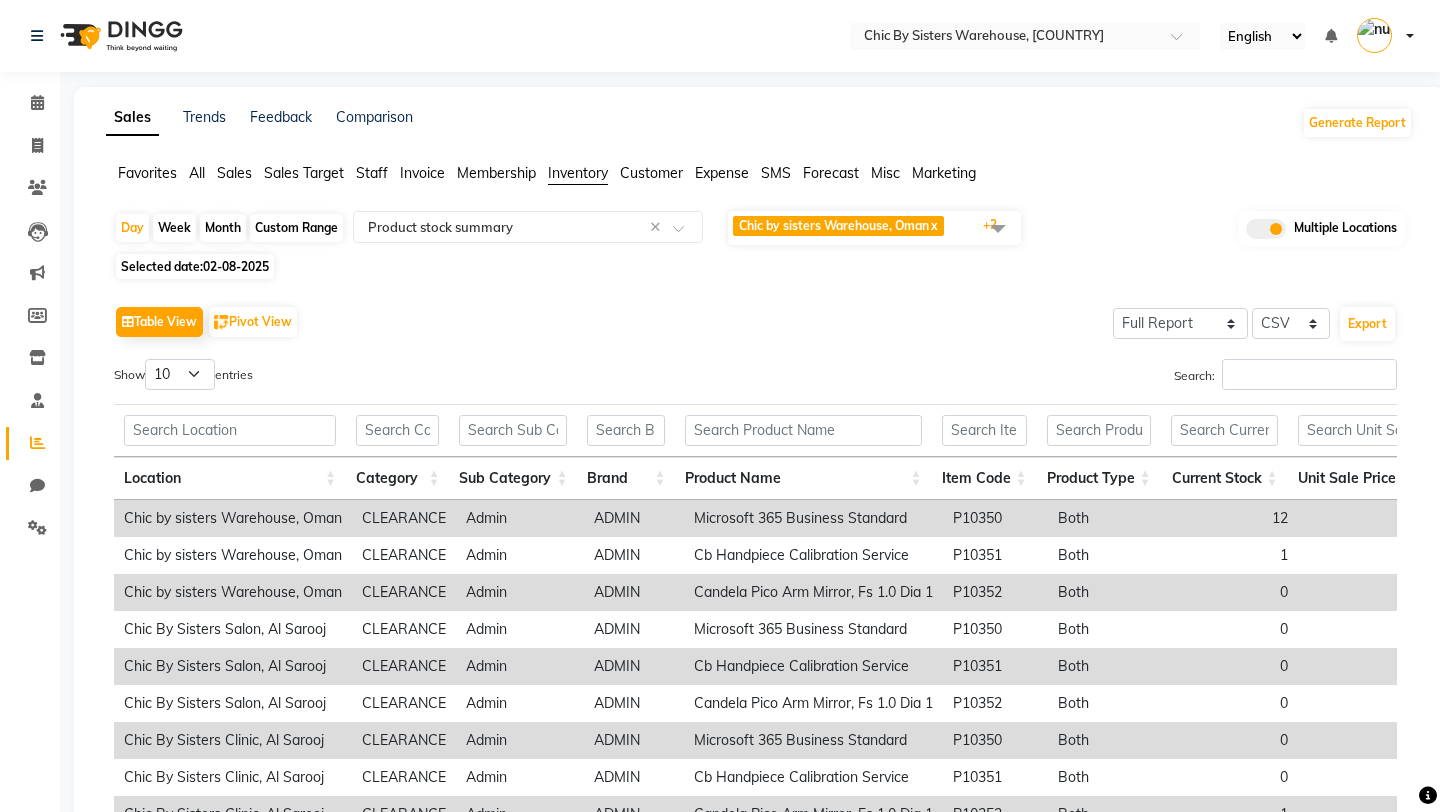 select on "full_report" 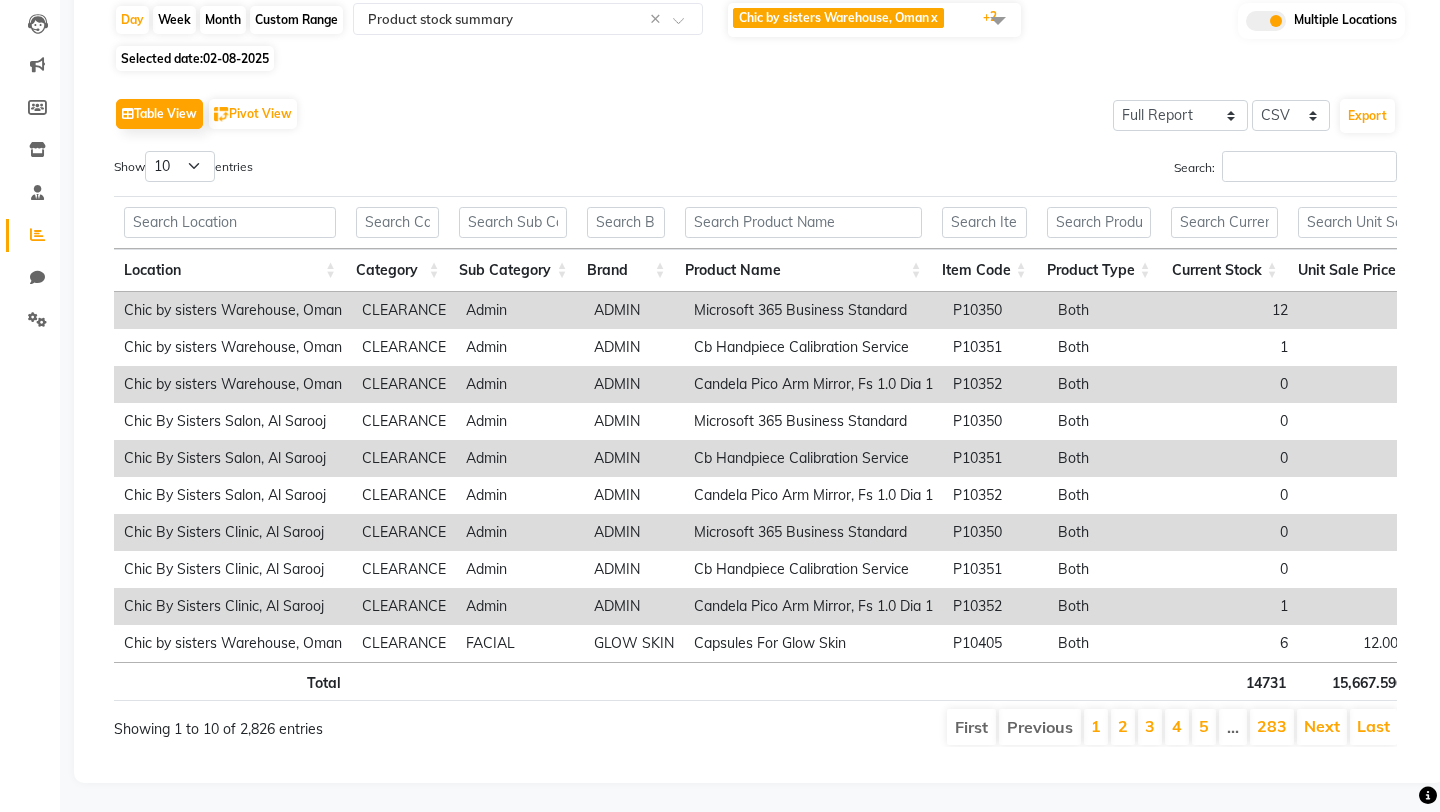 scroll, scrollTop: 0, scrollLeft: 0, axis: both 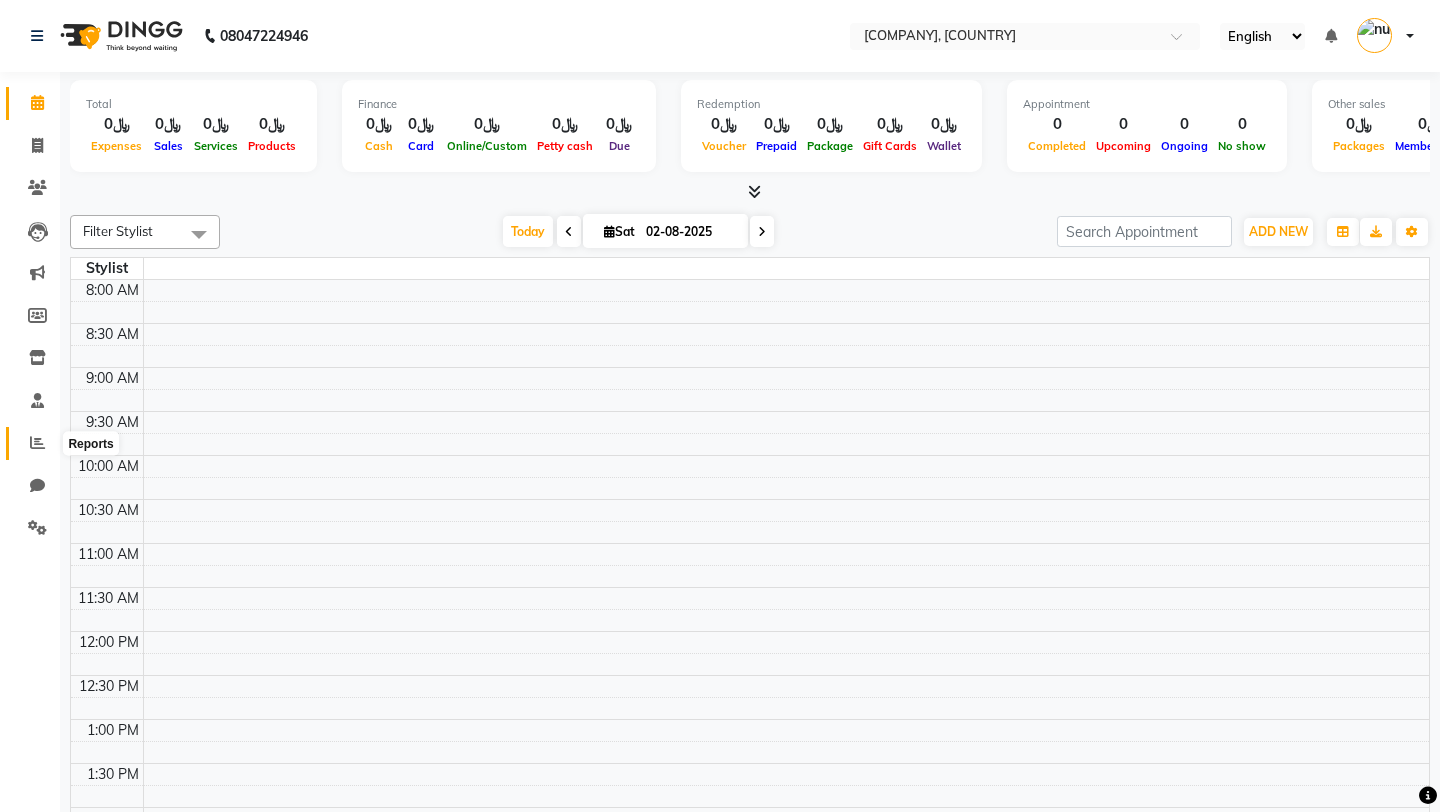 click 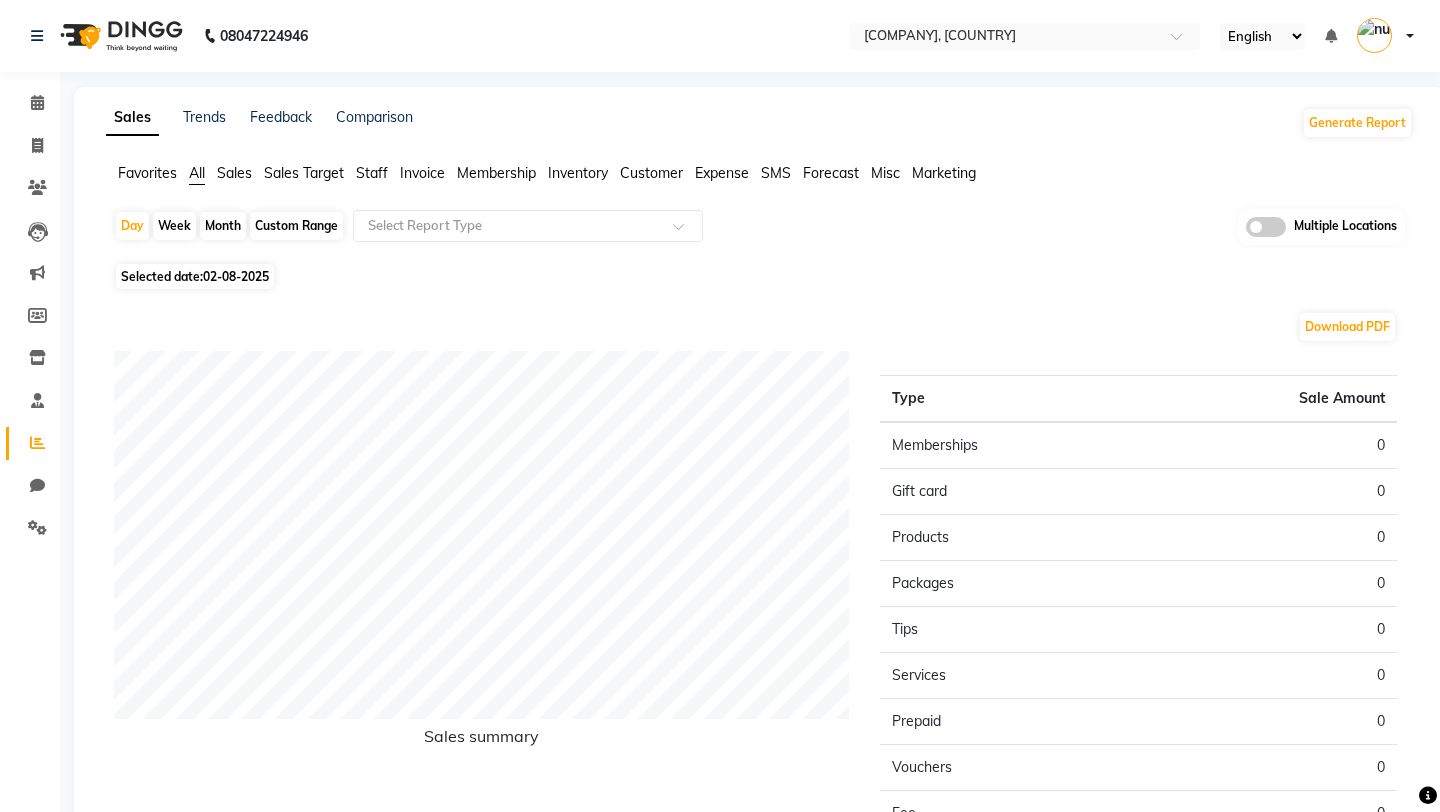 click on "Staff" 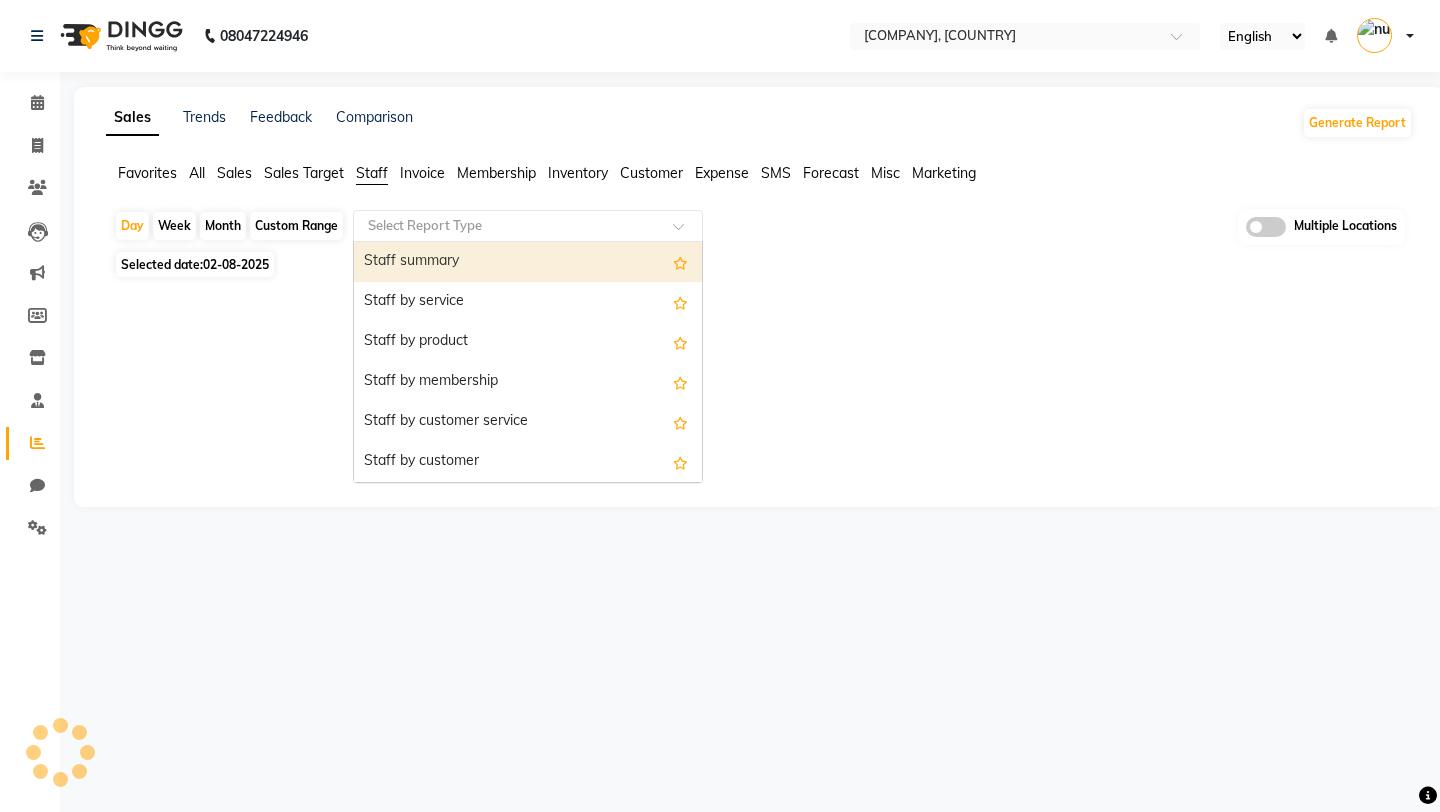 click 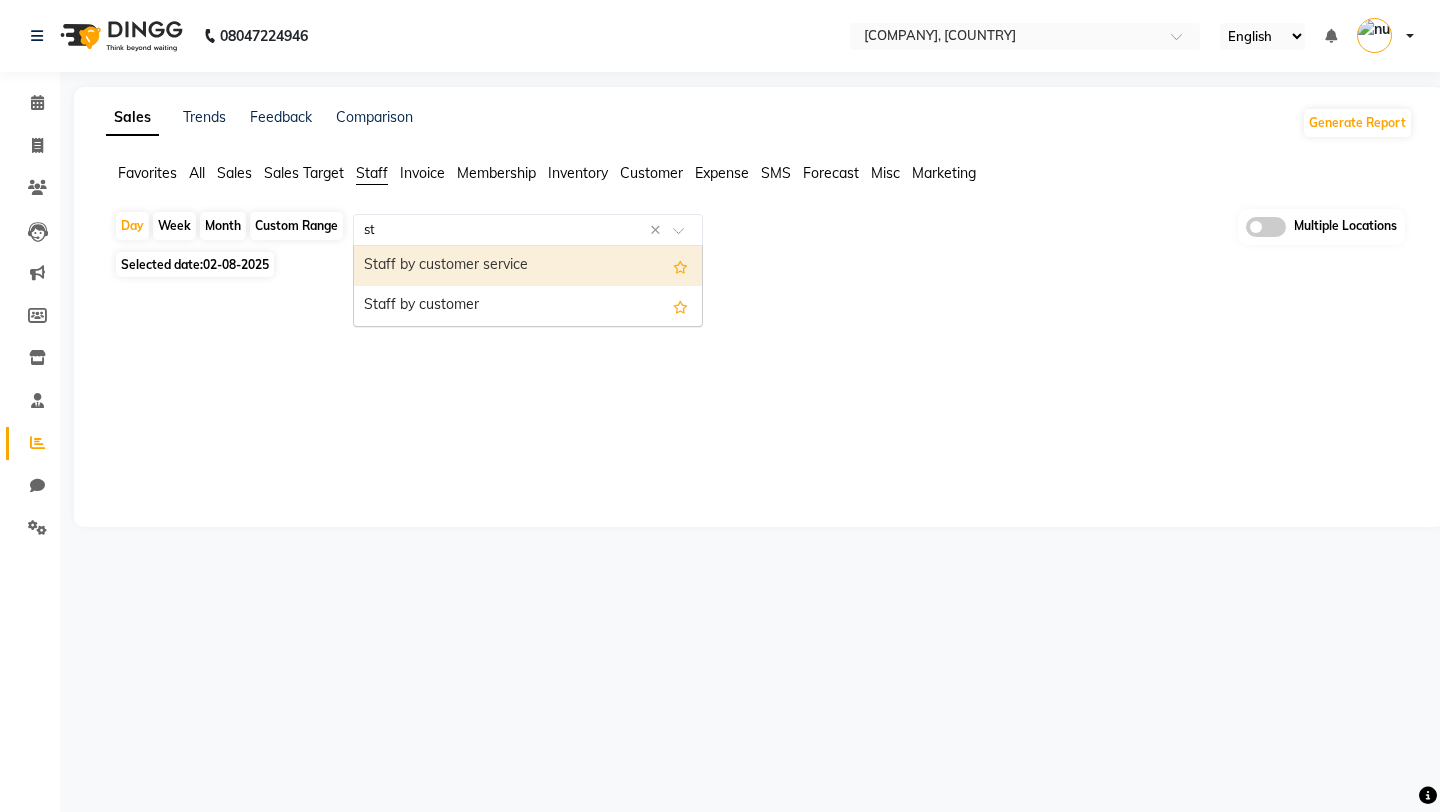 type on "s" 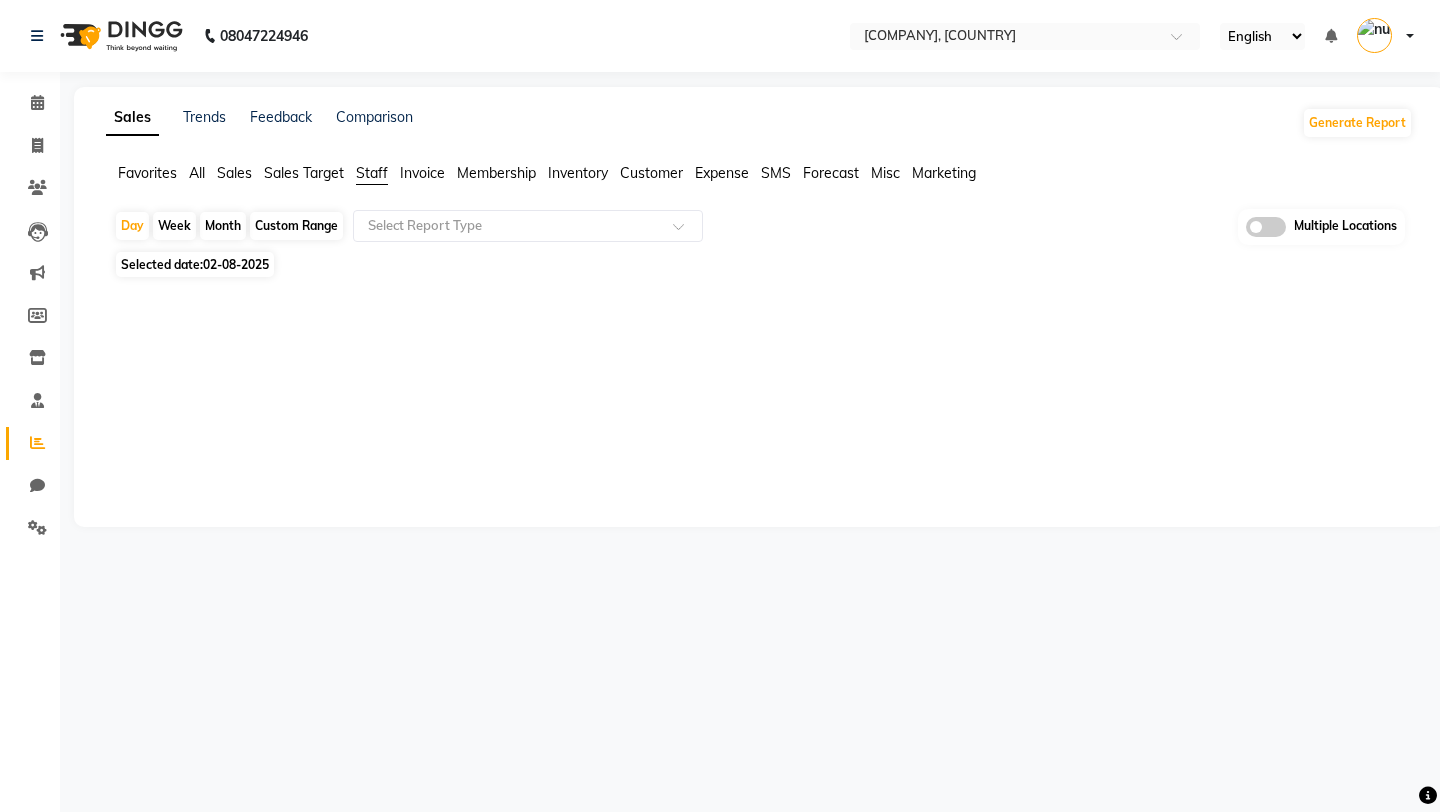 click on "Inventory" 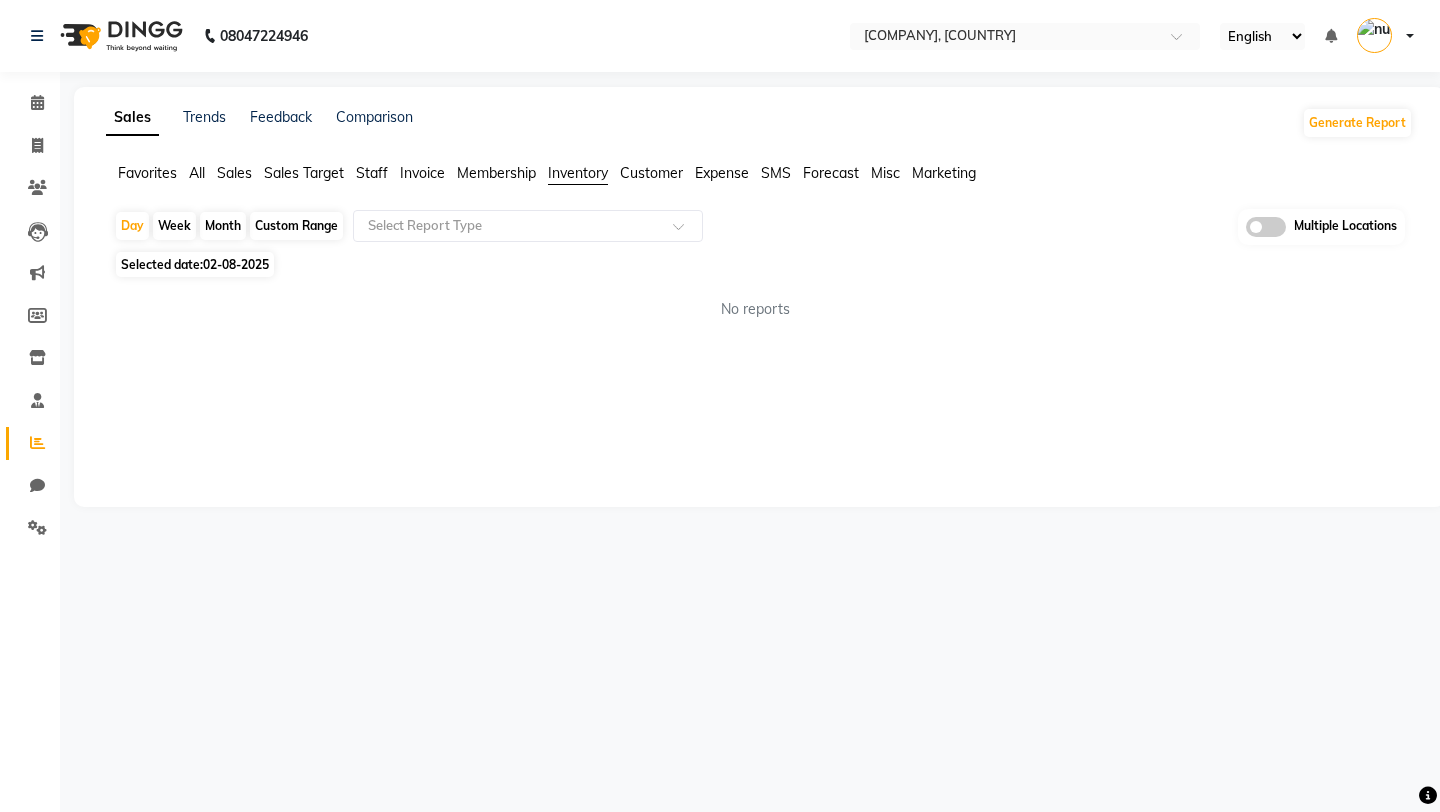 click on "Favorites All Sales Sales Target Staff Invoice Membership Inventory Customer Expense SMS Forecast Misc Marketing  Day   Week   Month   Custom Range  Select Report Type Multiple Locations Selected date:  02-08-2025  No reports ★ Mark as Favorite  Choose how you'd like to save "" report to favorites  Save to Personal Favorites:   Only you can see this report in your favorites tab. Share with Organization:   Everyone in your organization can see this report in their favorites tab.  Save to Favorites" 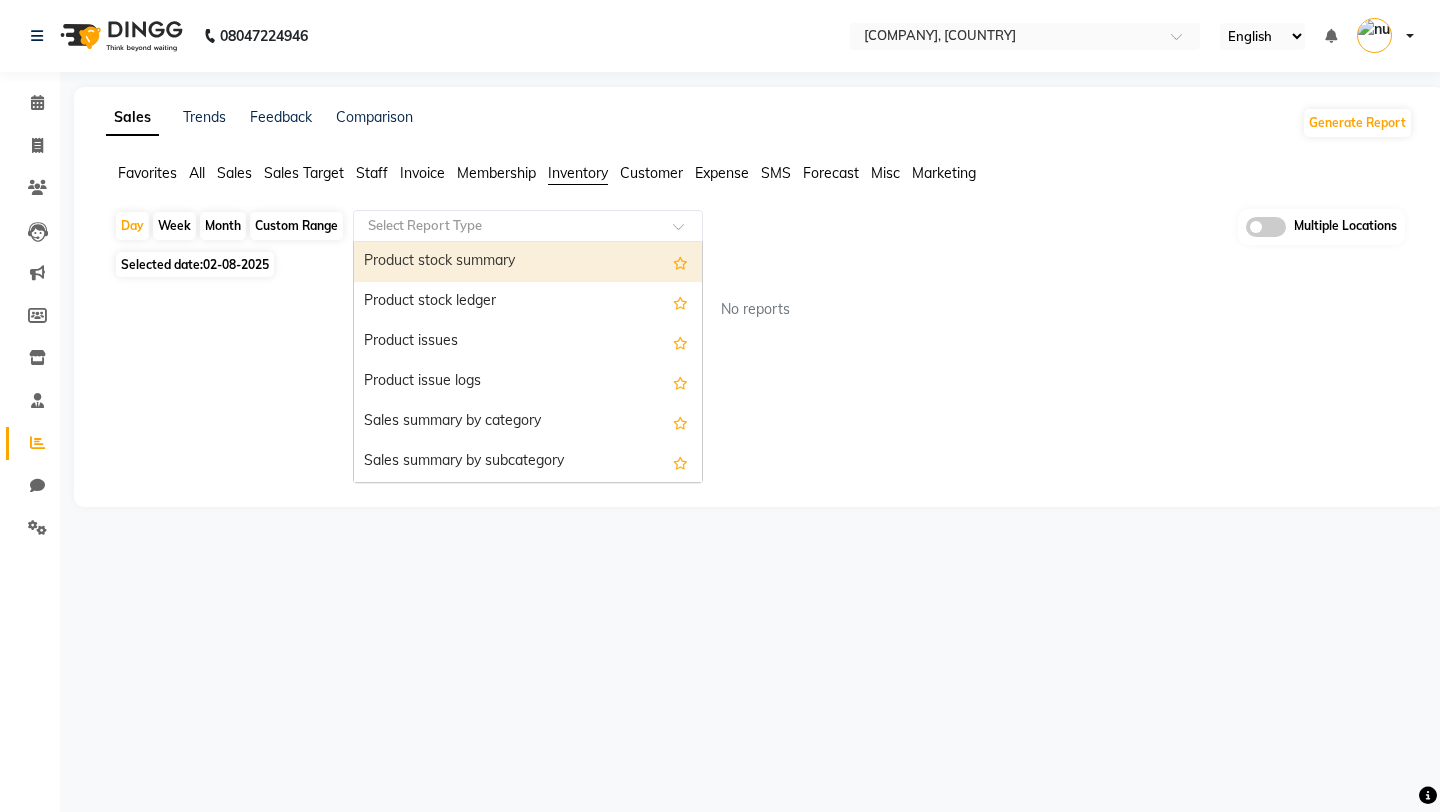 click 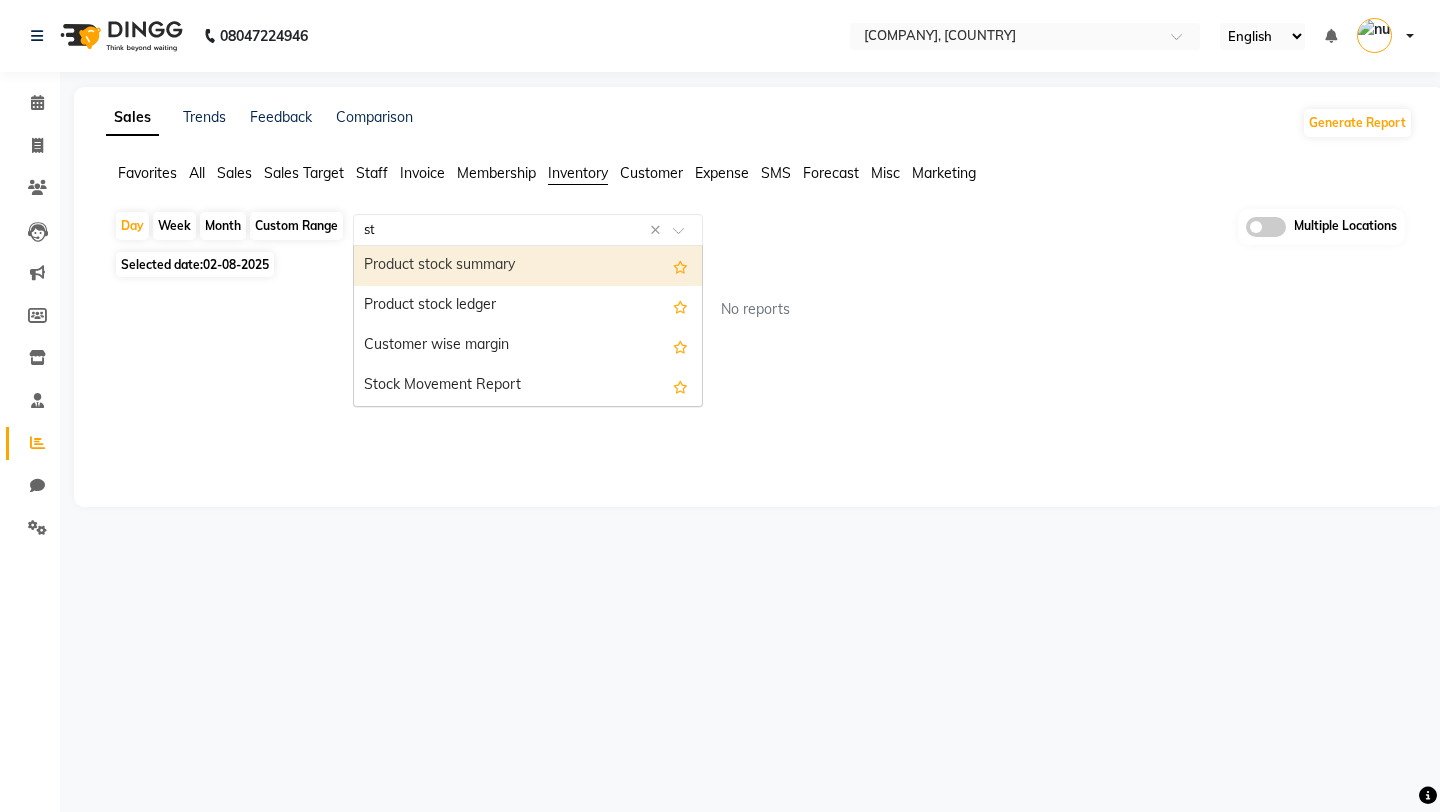 type on "sto" 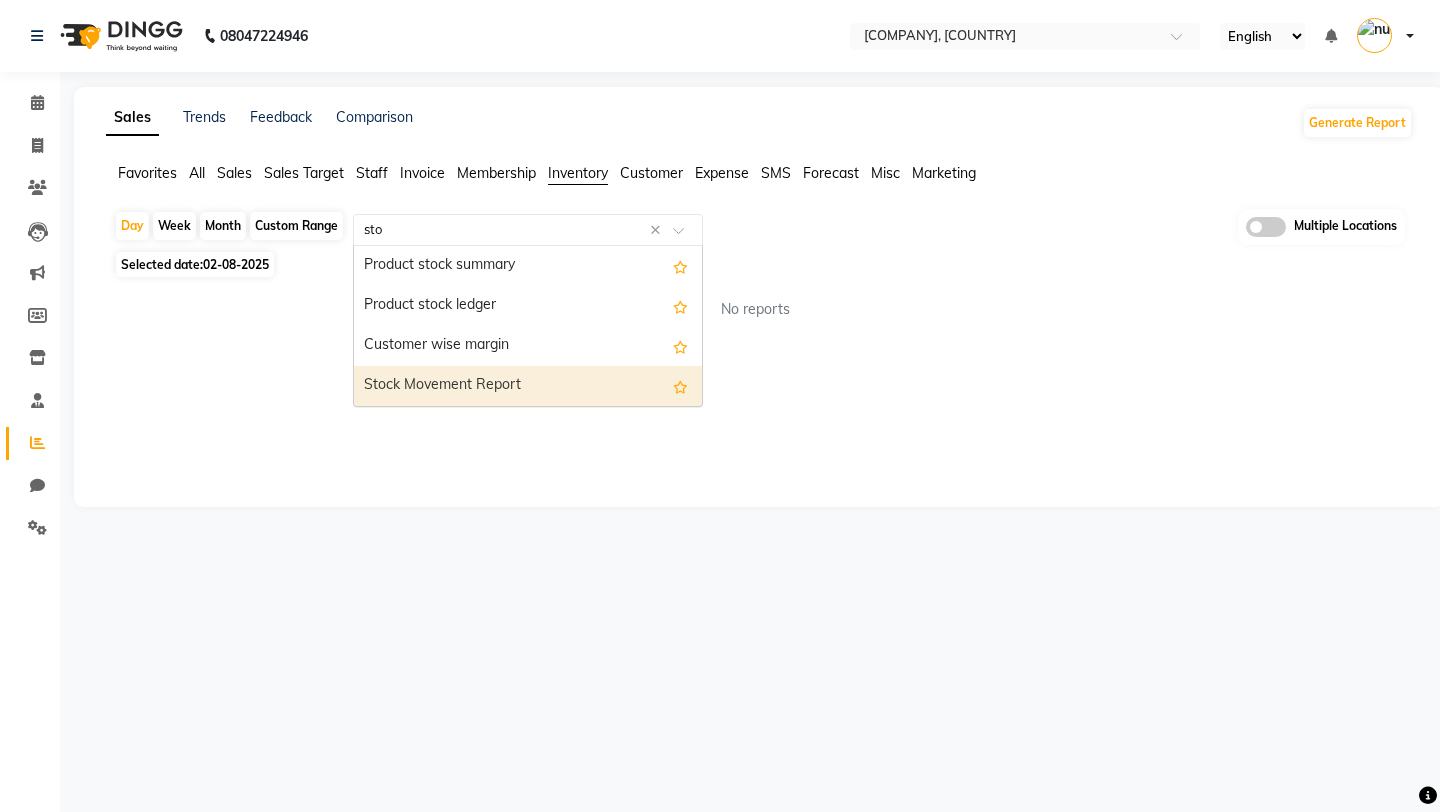 click on "Stock Movement Report" at bounding box center (528, 386) 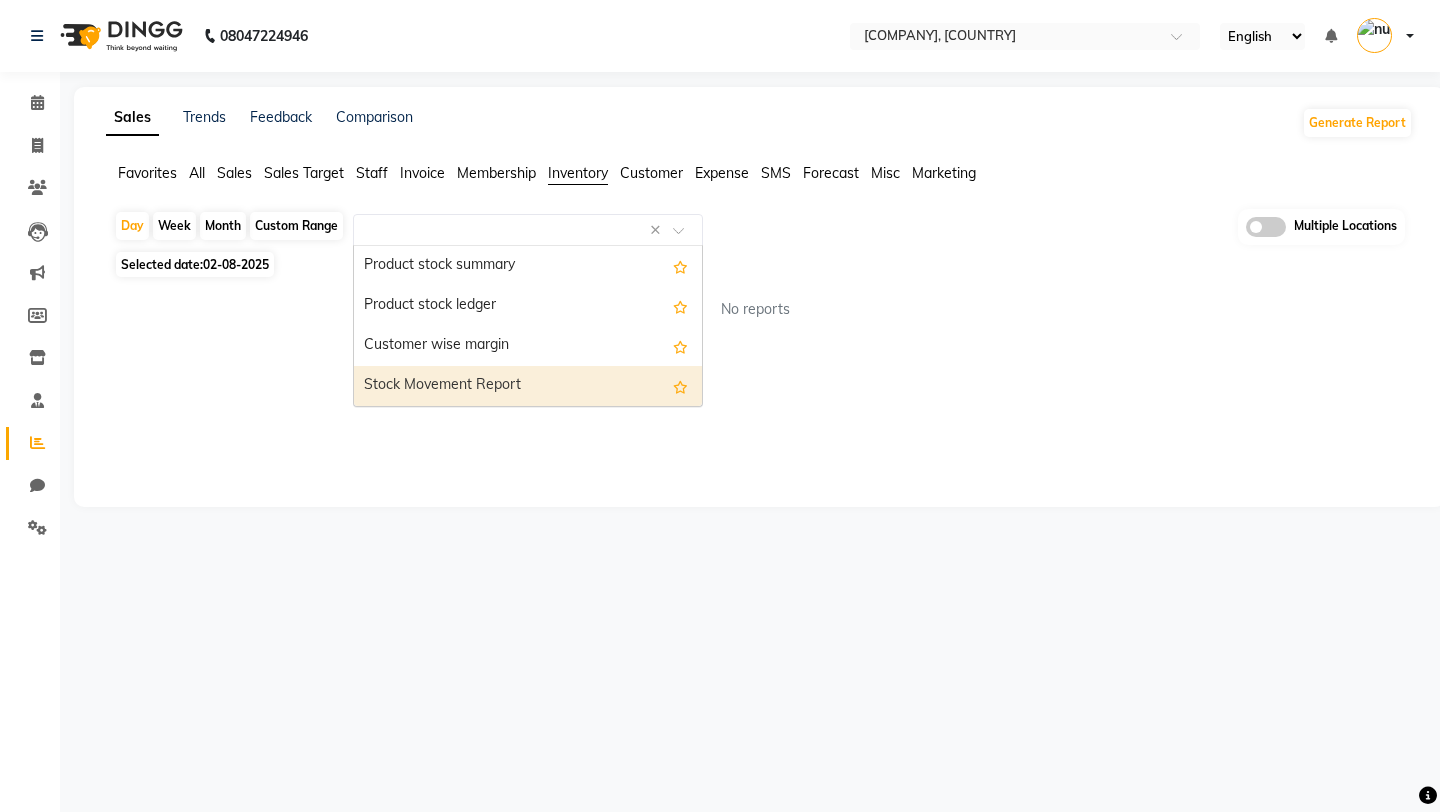 select on "full_report" 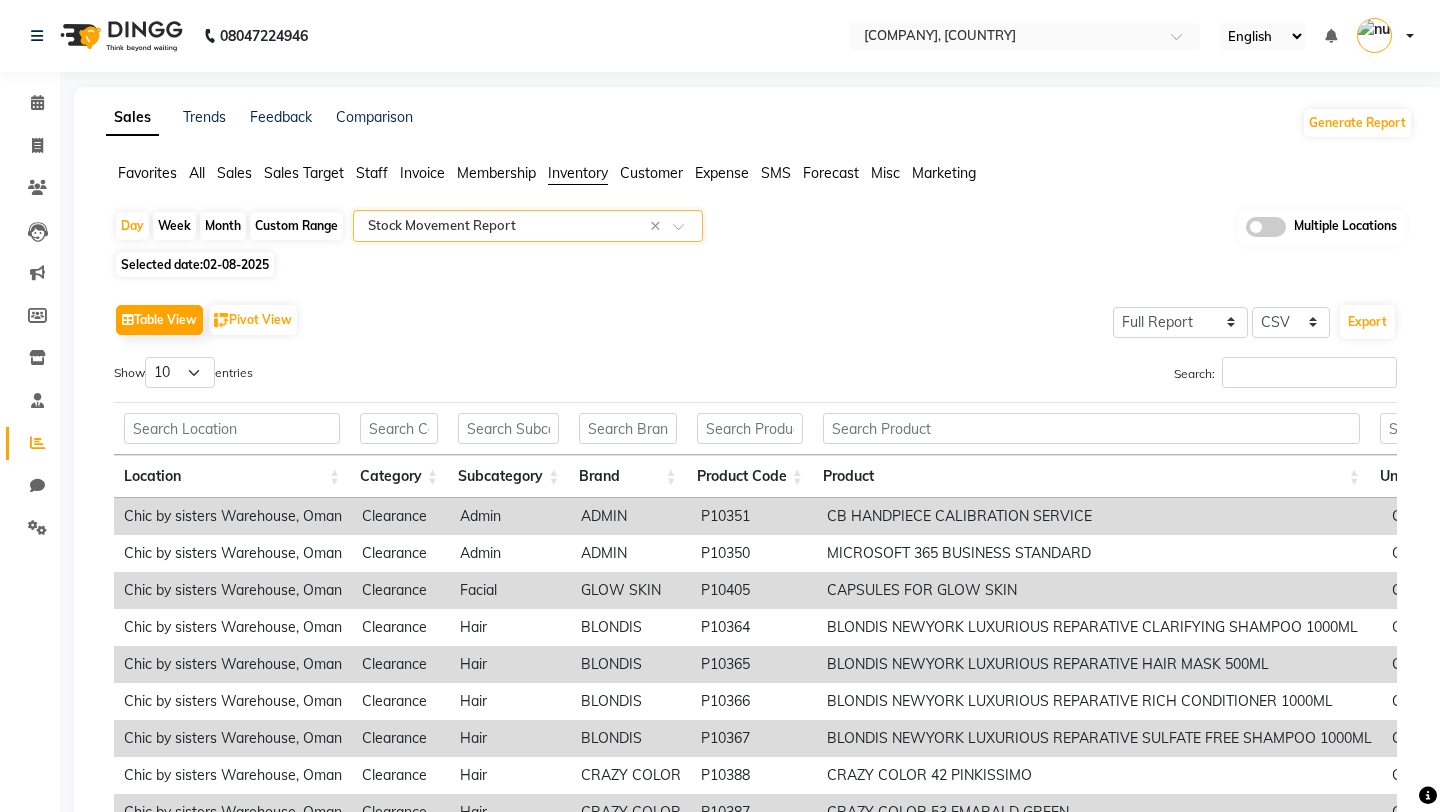 click on "Custom Range" 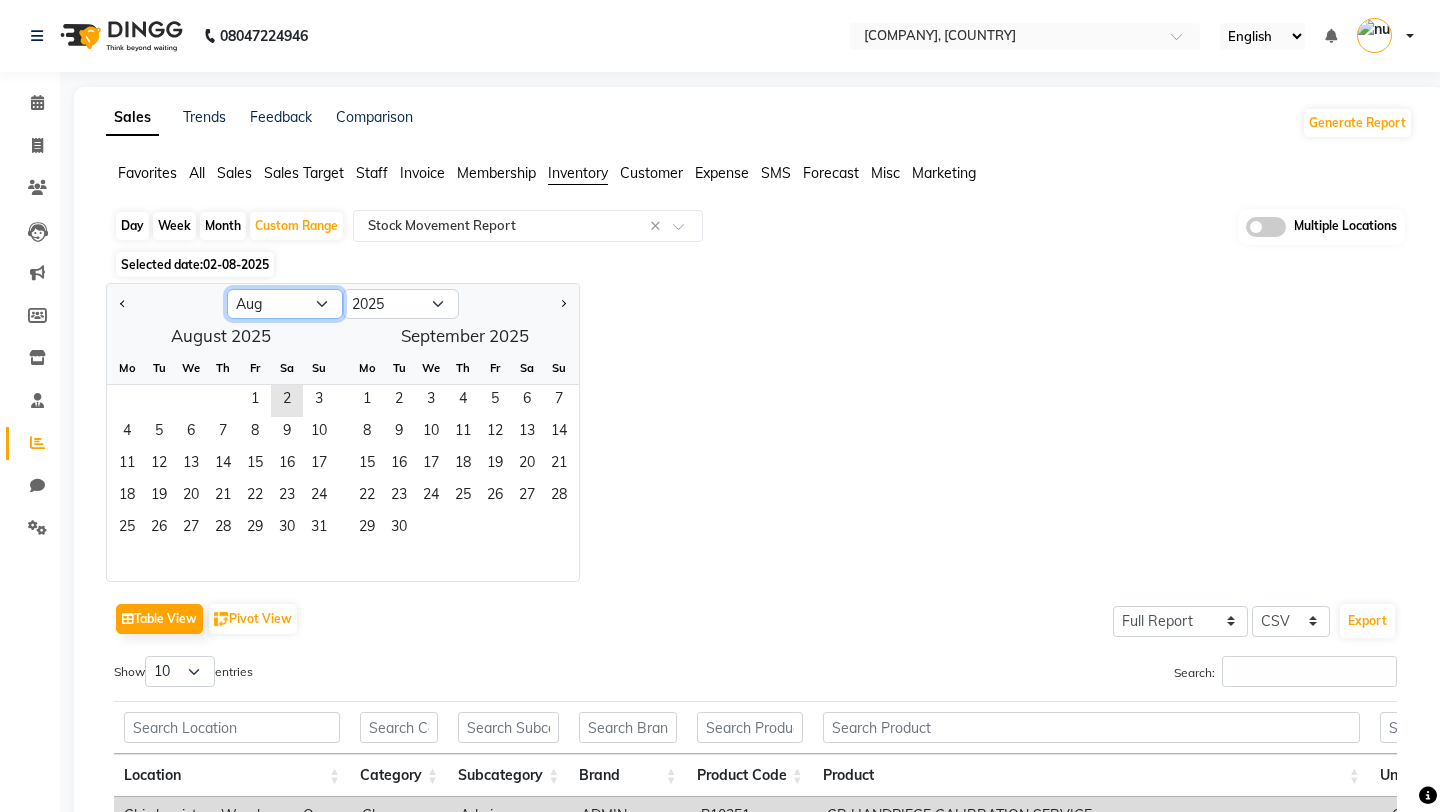 click on "Jan Feb Mar Apr May Jun Jul Aug Sep Oct Nov Dec" 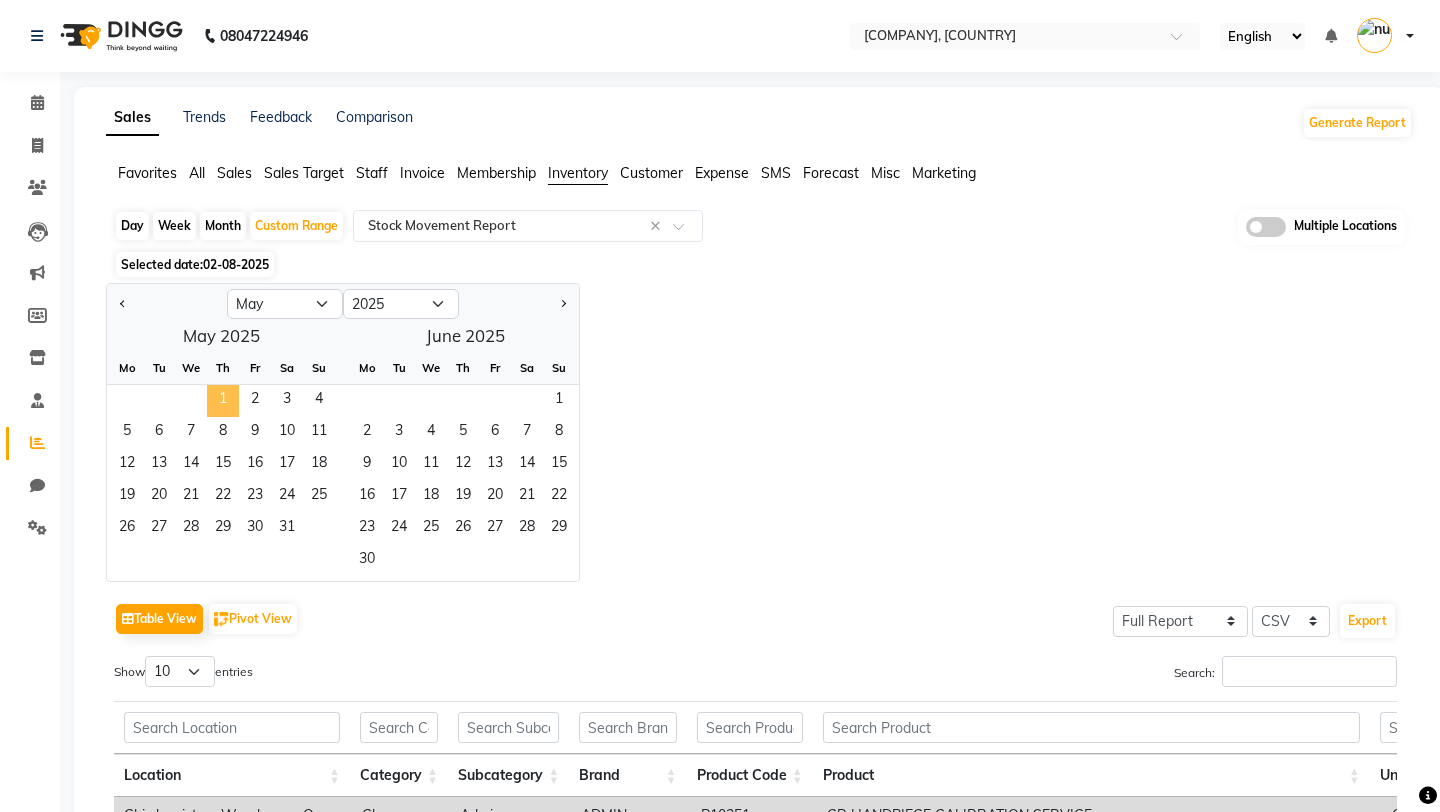 click on "1" 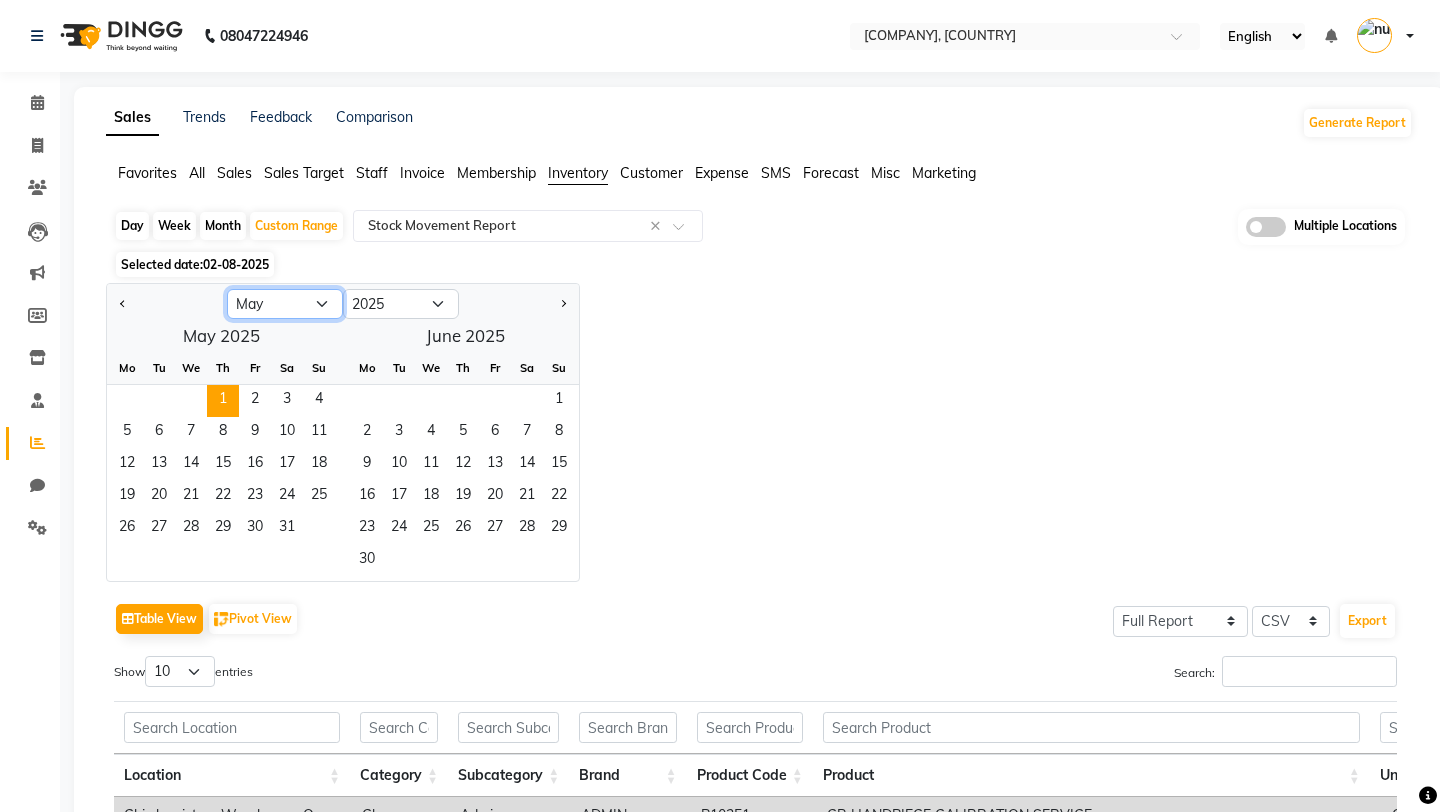 click on "Jan Feb Mar Apr May Jun Jul Aug Sep Oct Nov Dec" 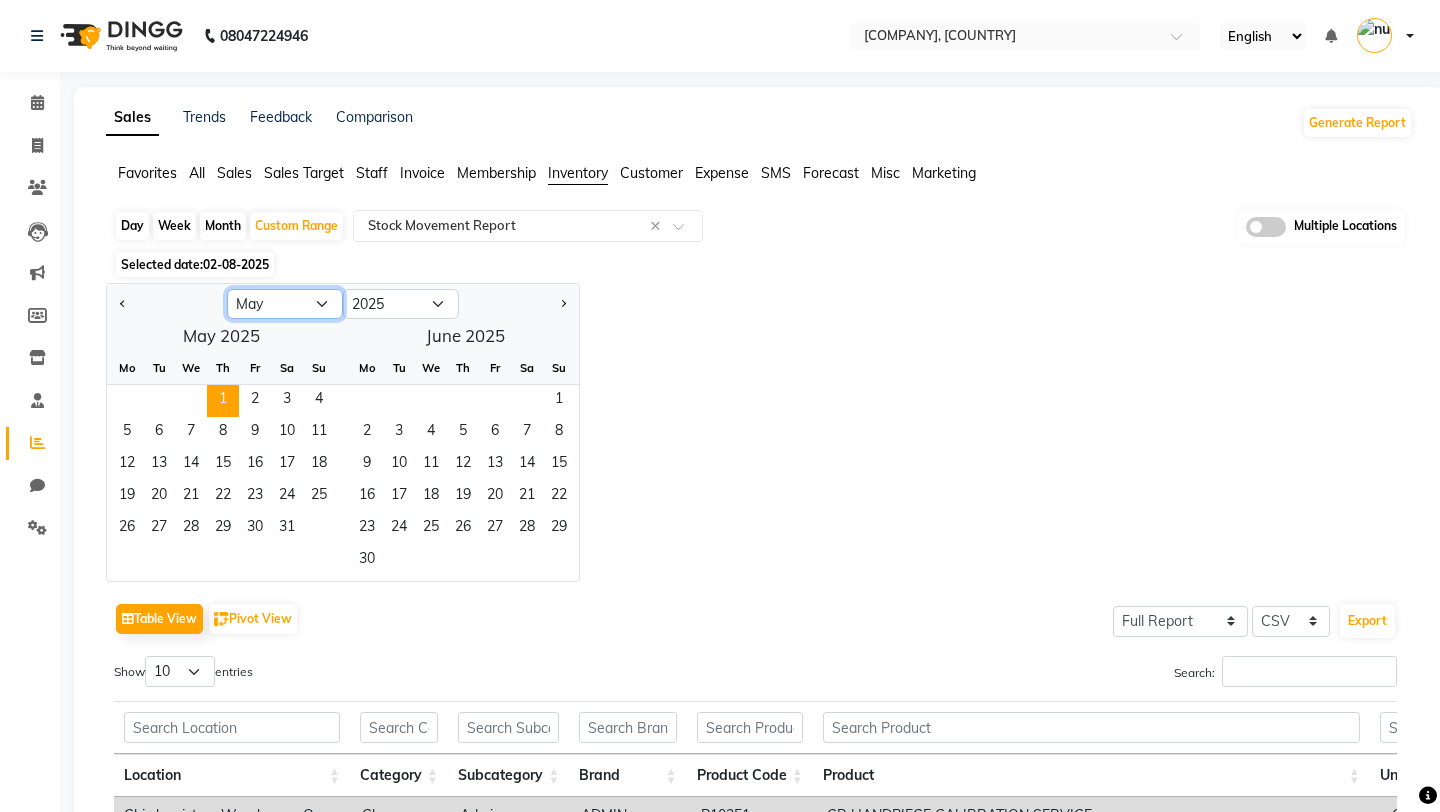 select on "7" 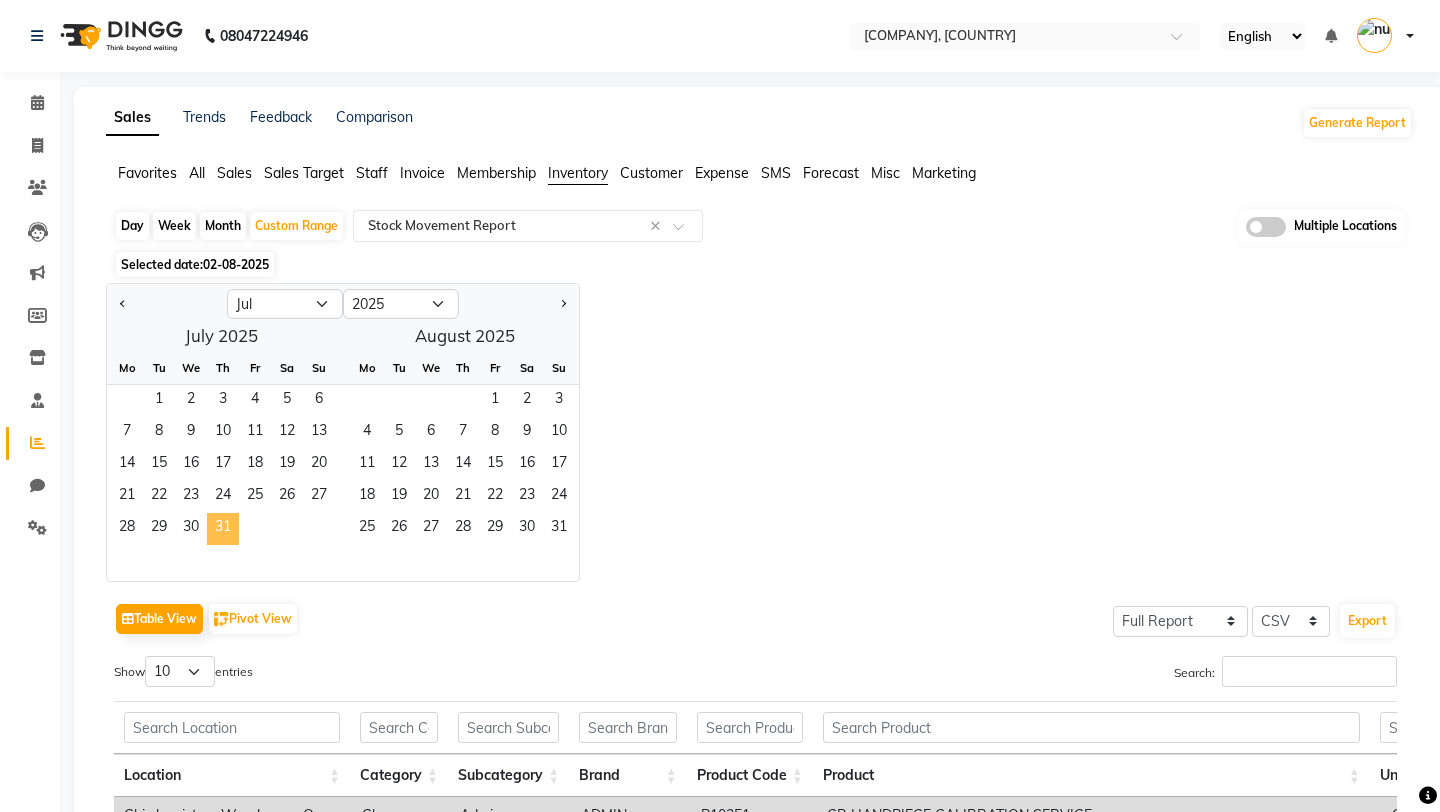 click on "31" 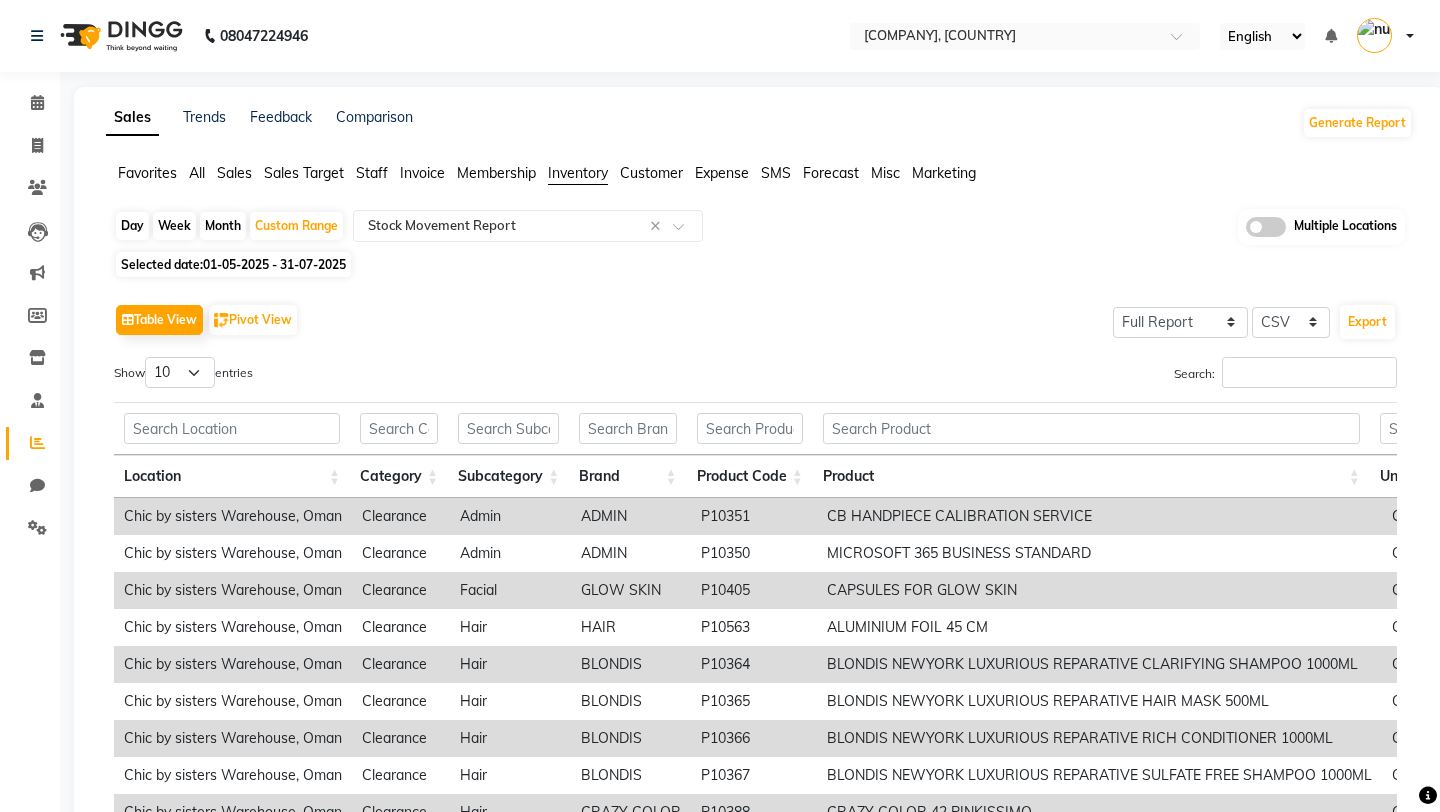 scroll, scrollTop: 207, scrollLeft: 0, axis: vertical 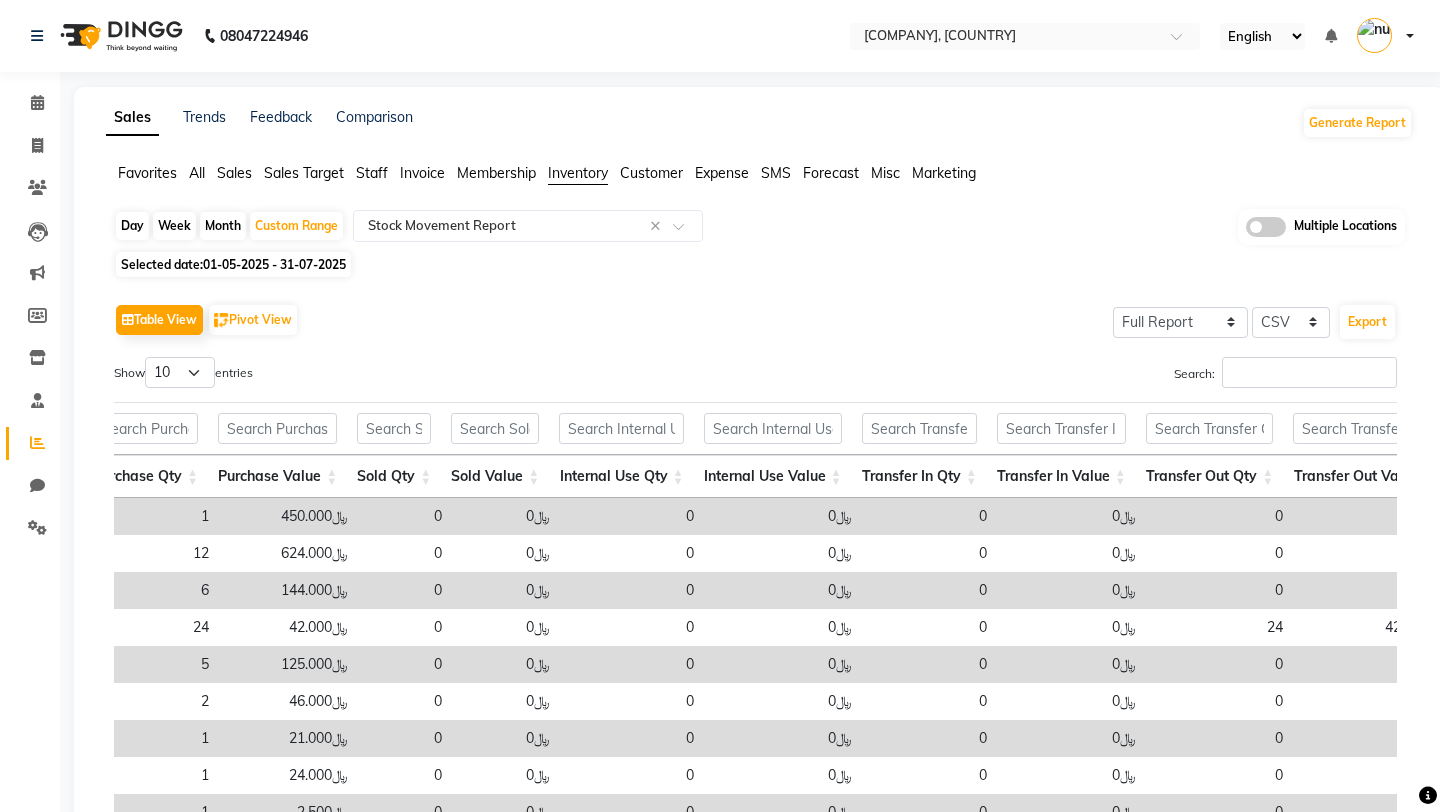 click 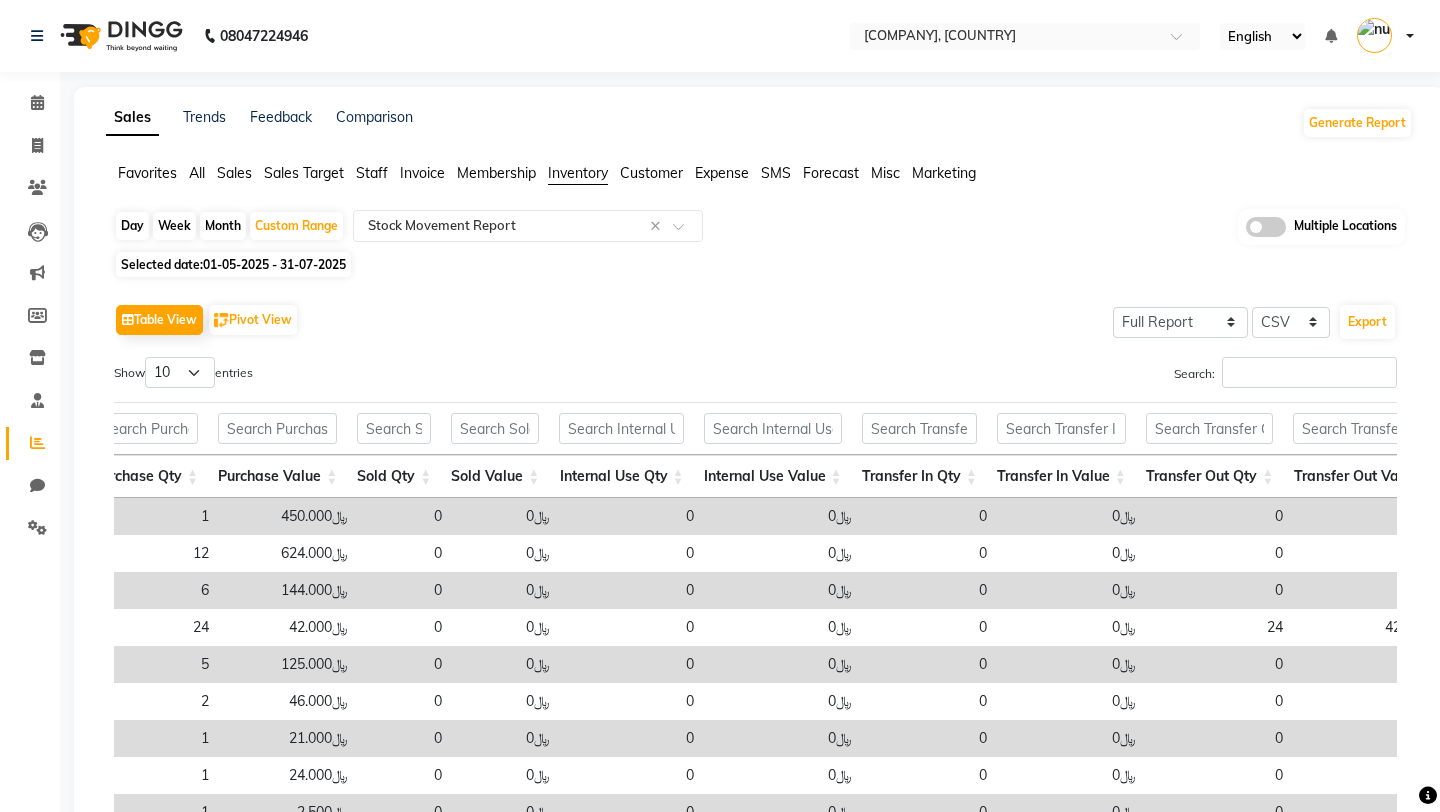 click 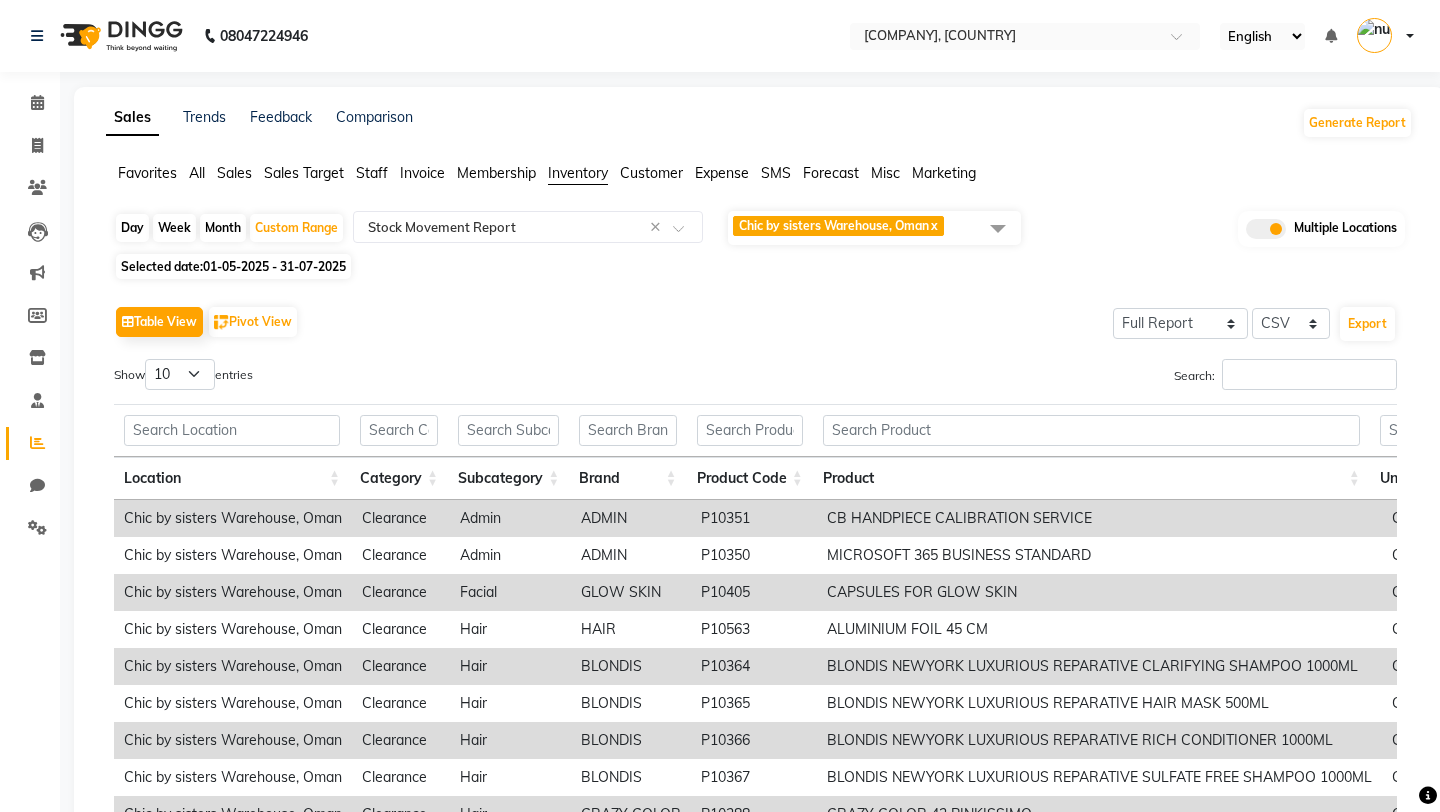 click on "x" 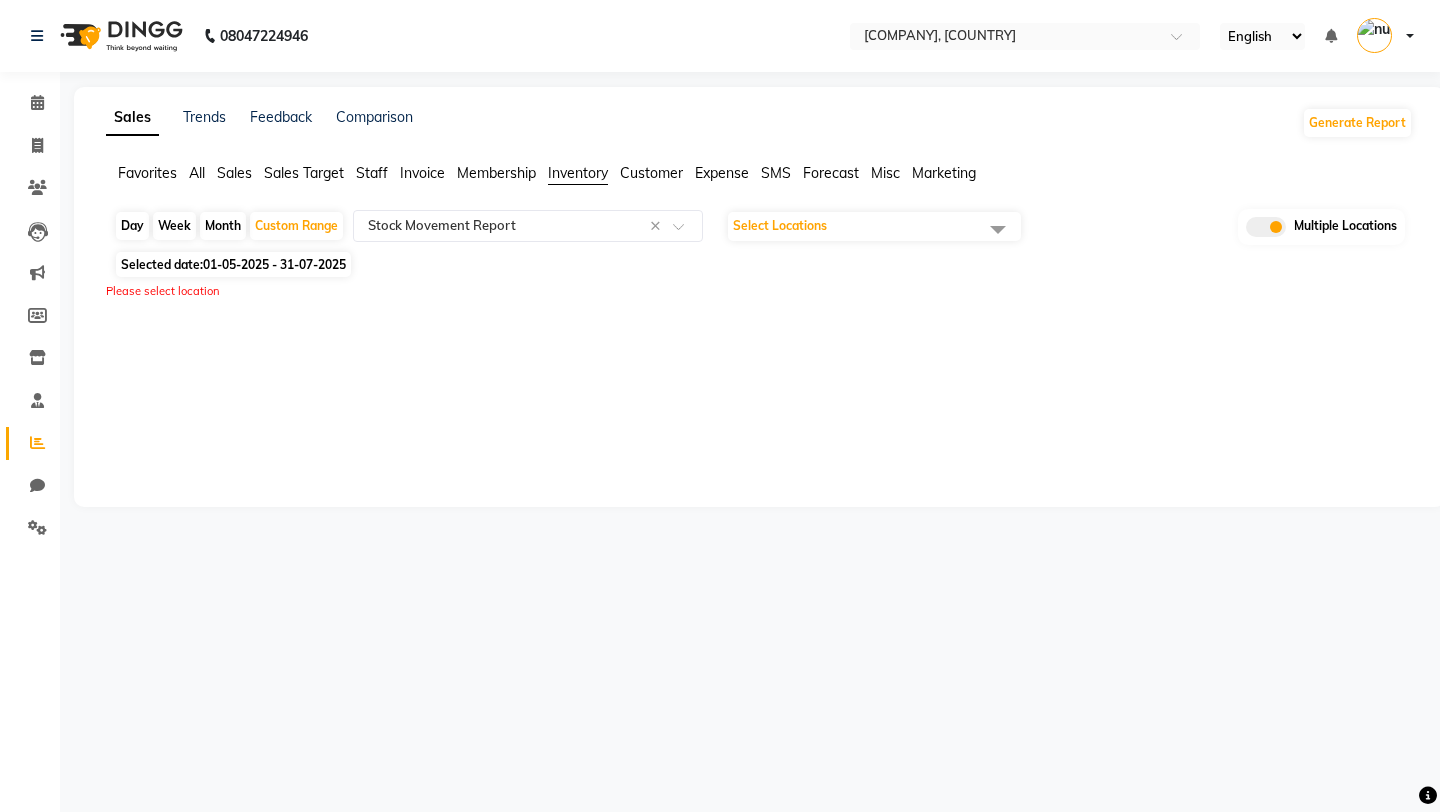 click on "Select Locations" 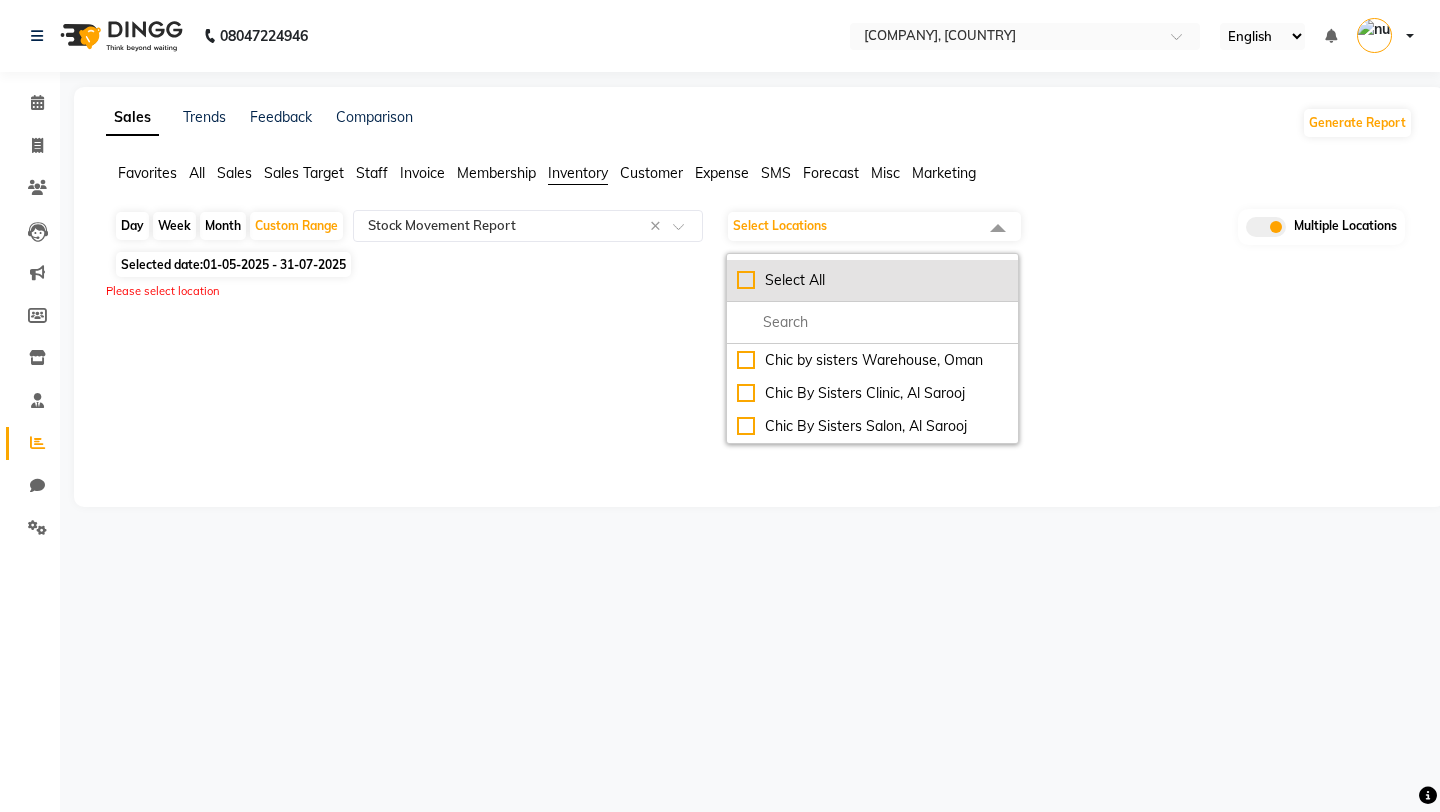 click on "Select All" 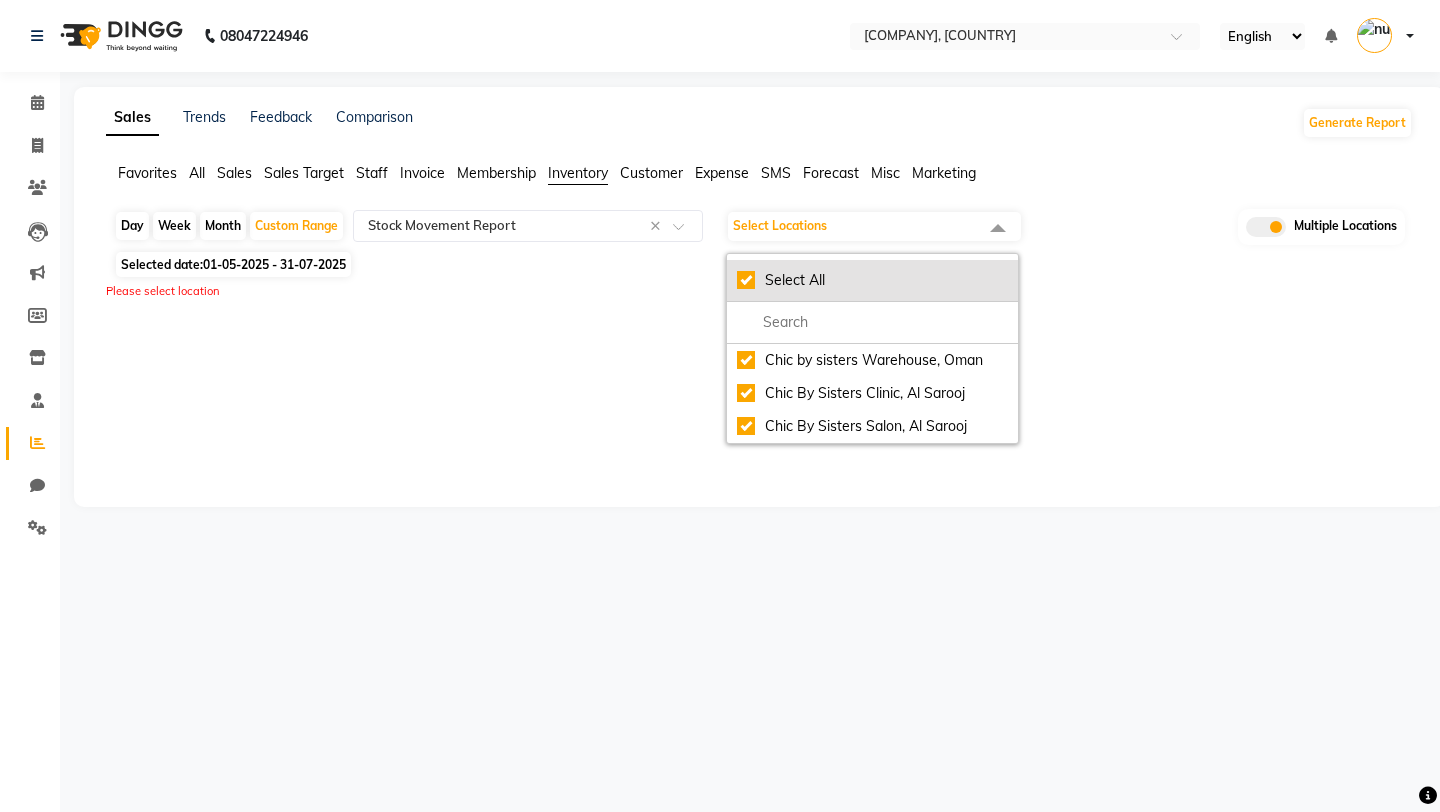 checkbox on "true" 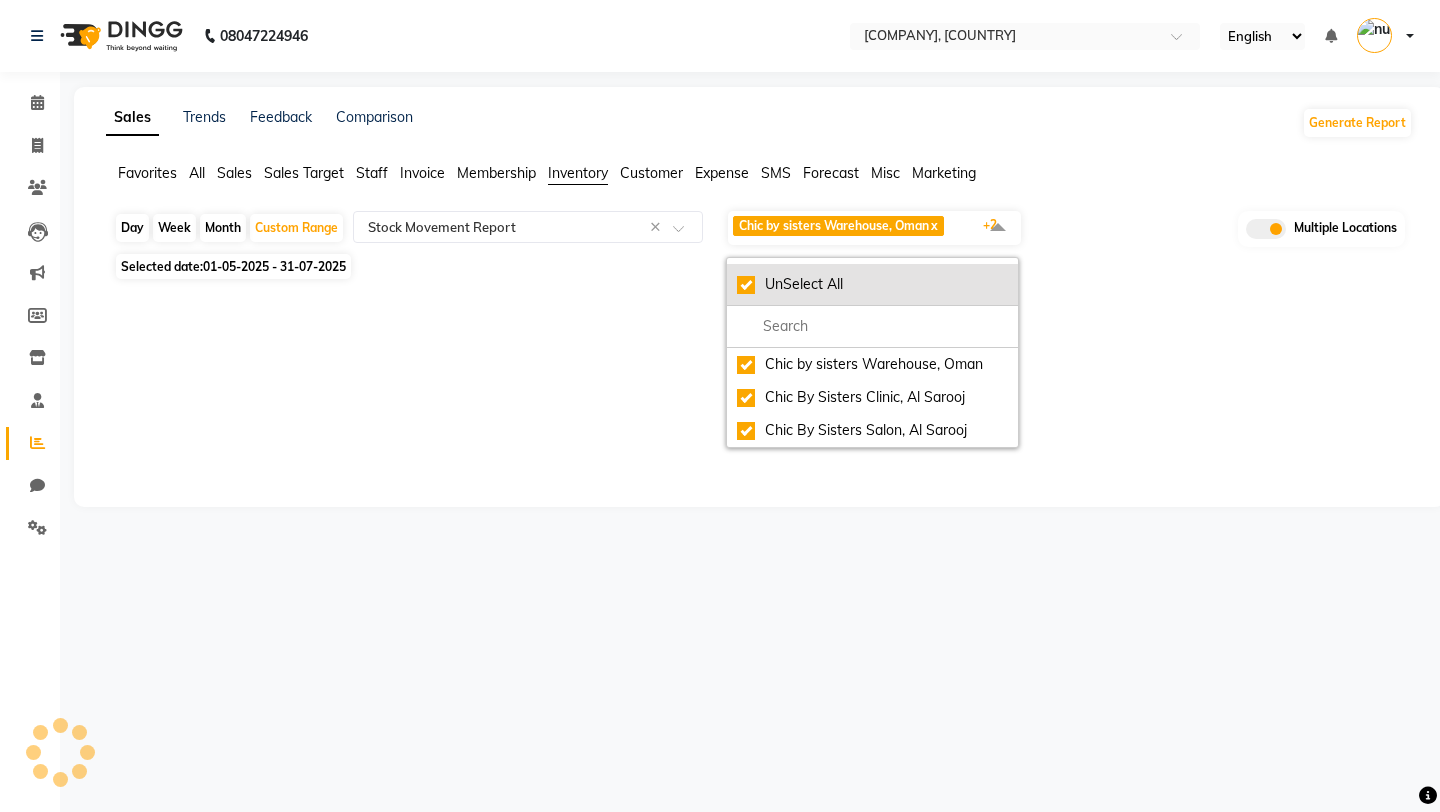 select on "full_report" 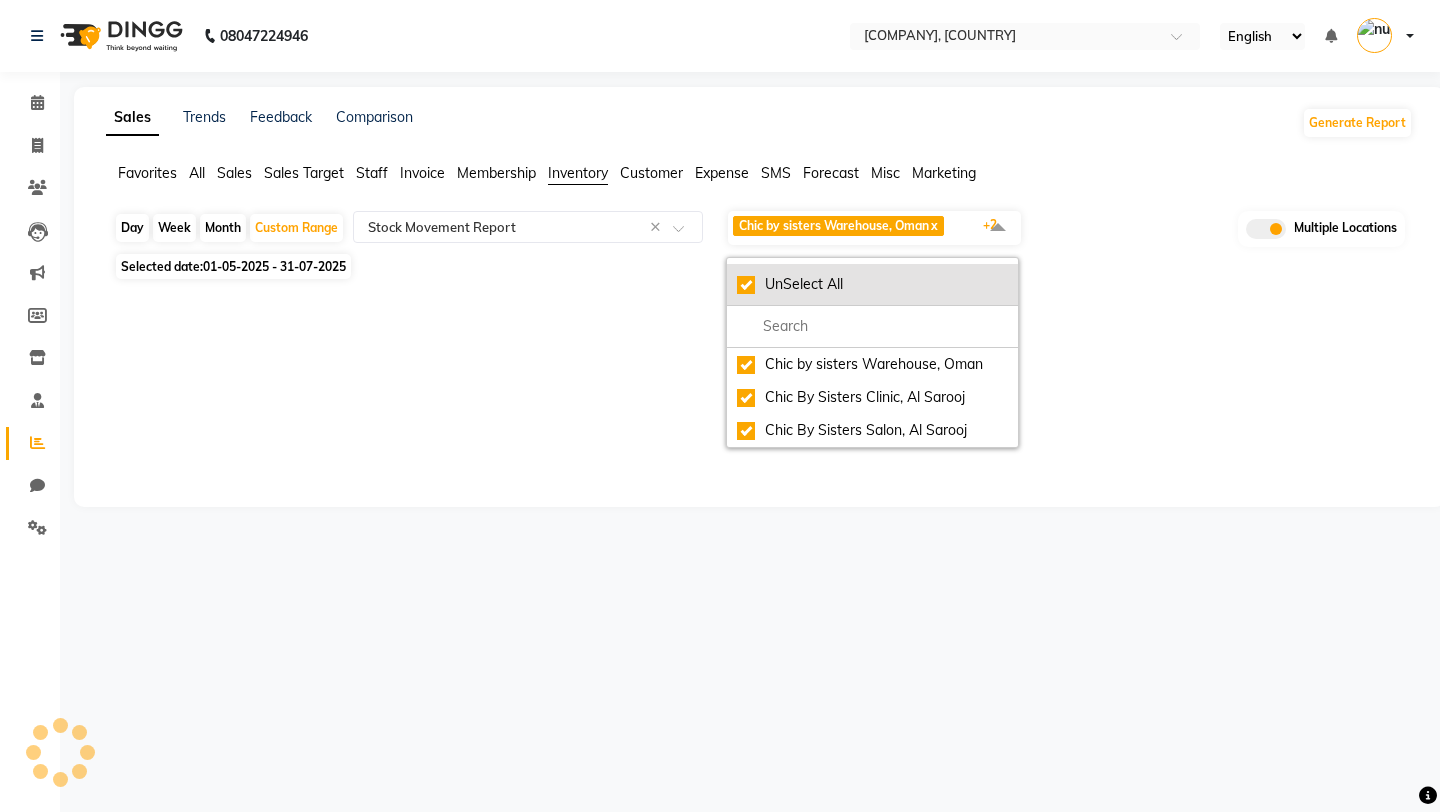 select on "csv" 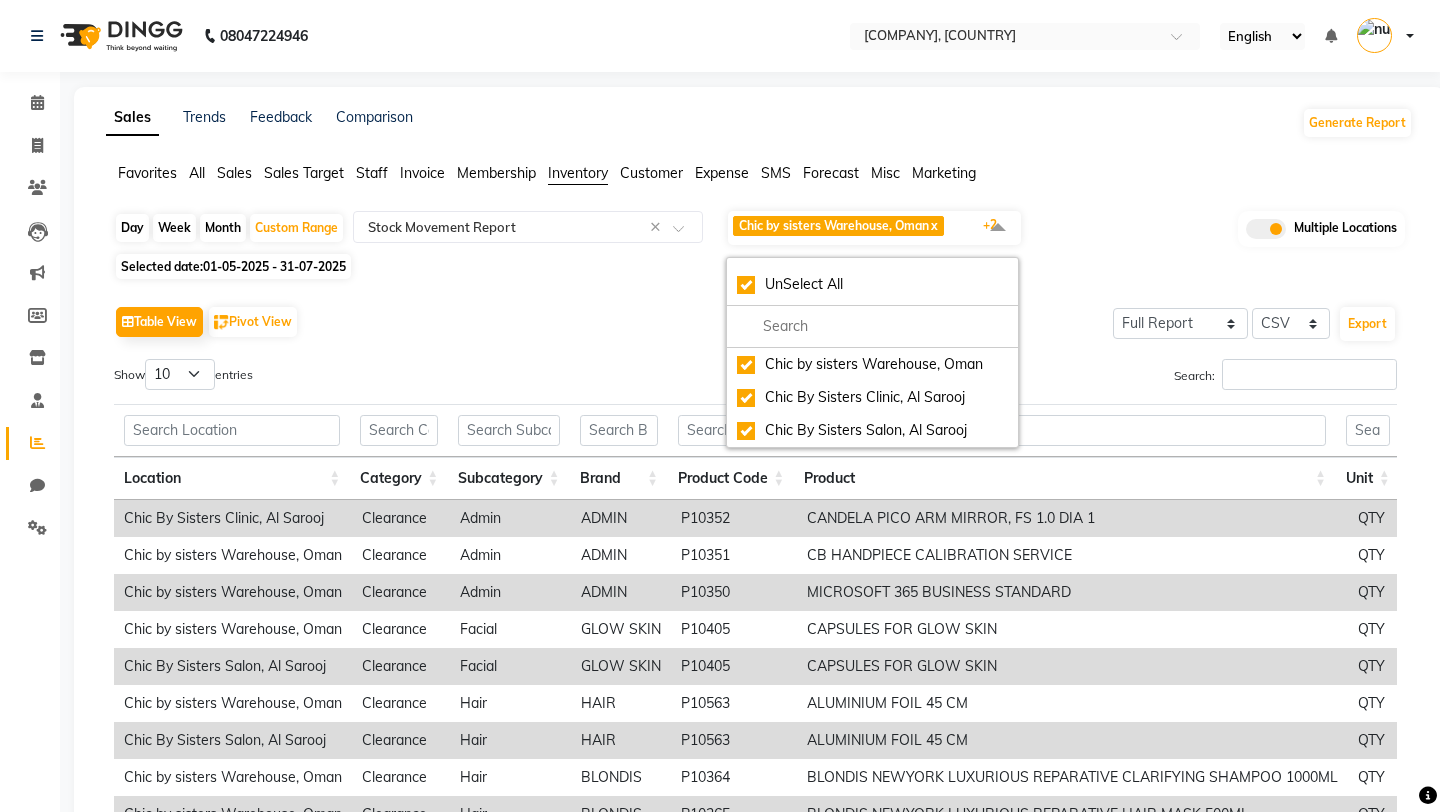 click on "Table View   Pivot View  Select Full Report Filtered Report Select CSV PDF  Export" 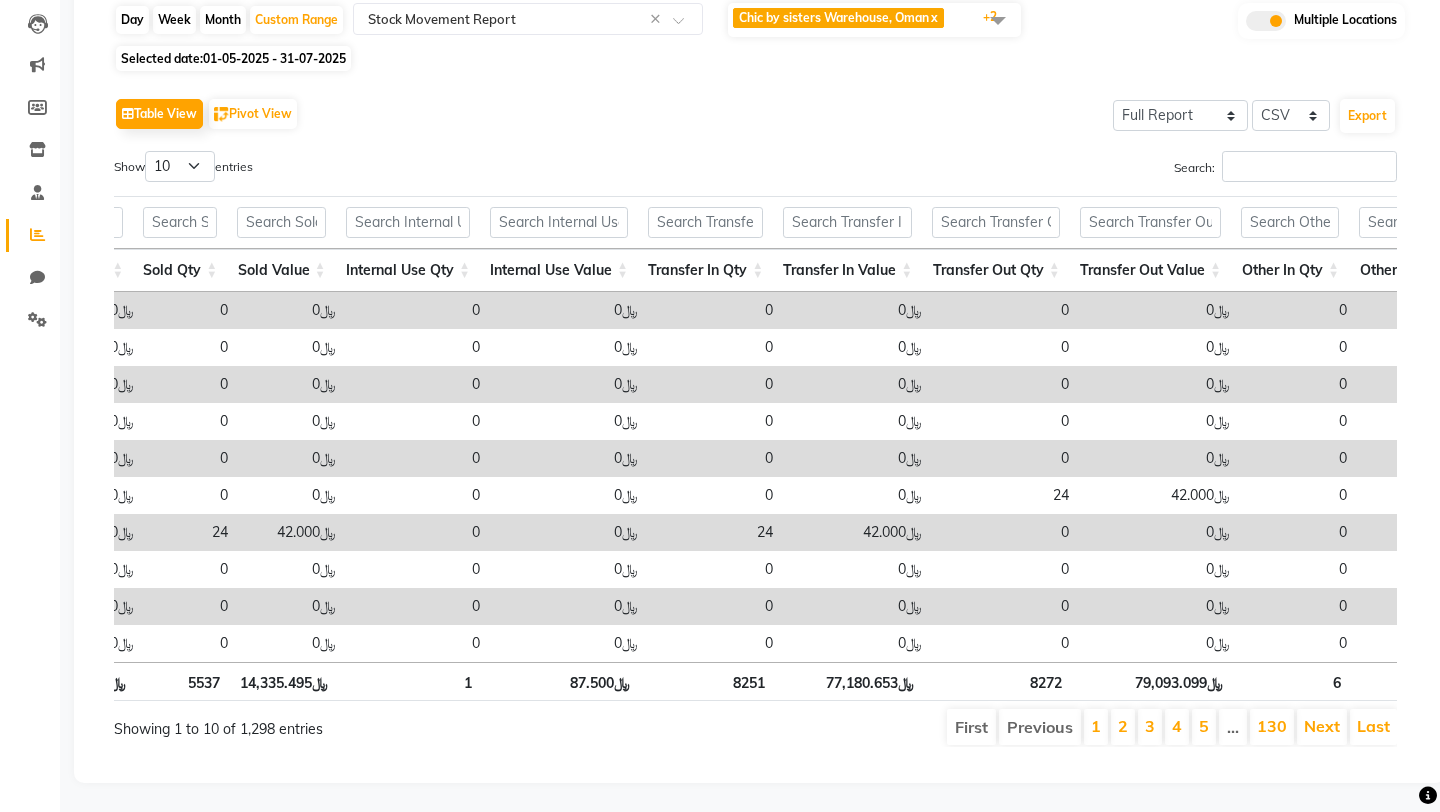 click on "8251" at bounding box center (707, 681) 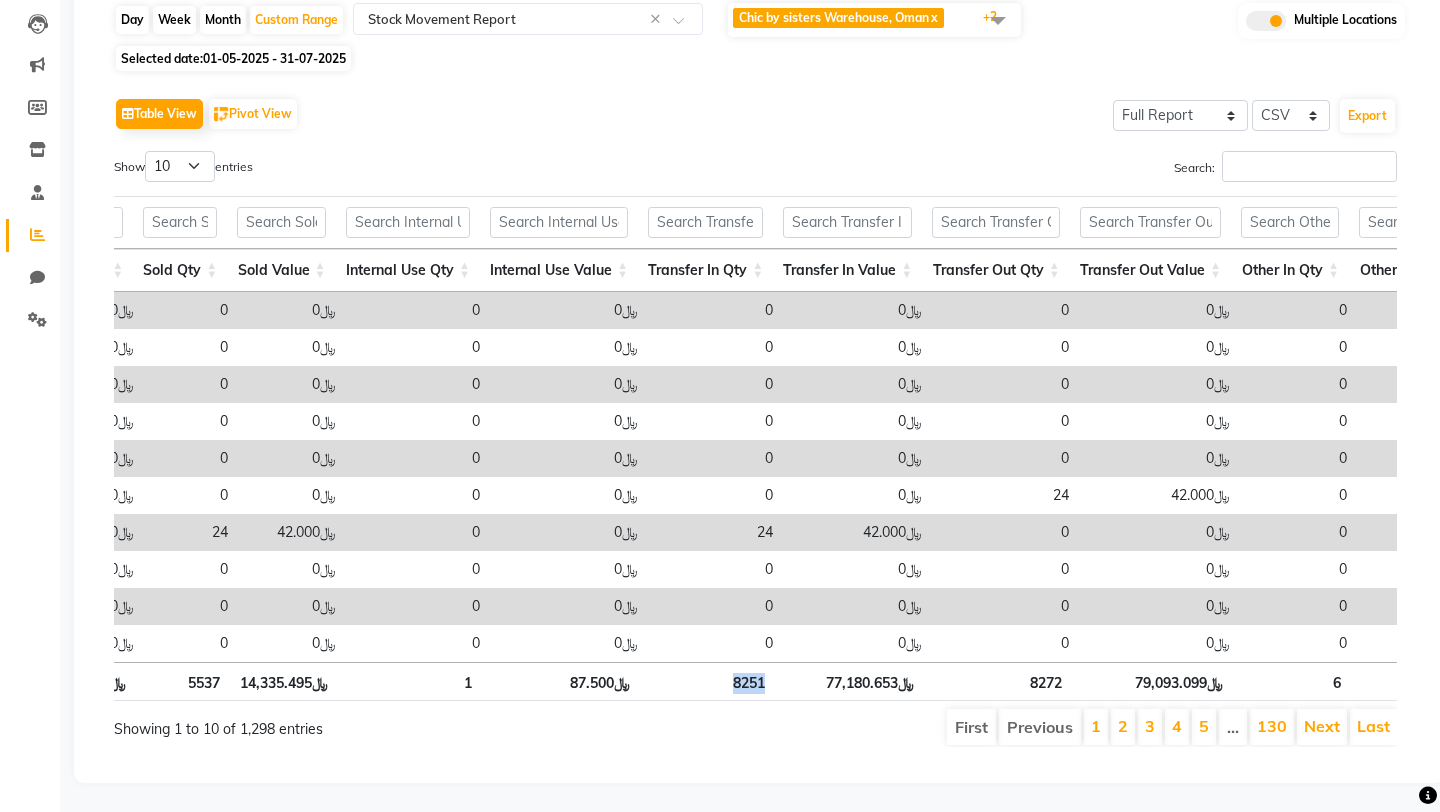 click on "8251" at bounding box center [707, 681] 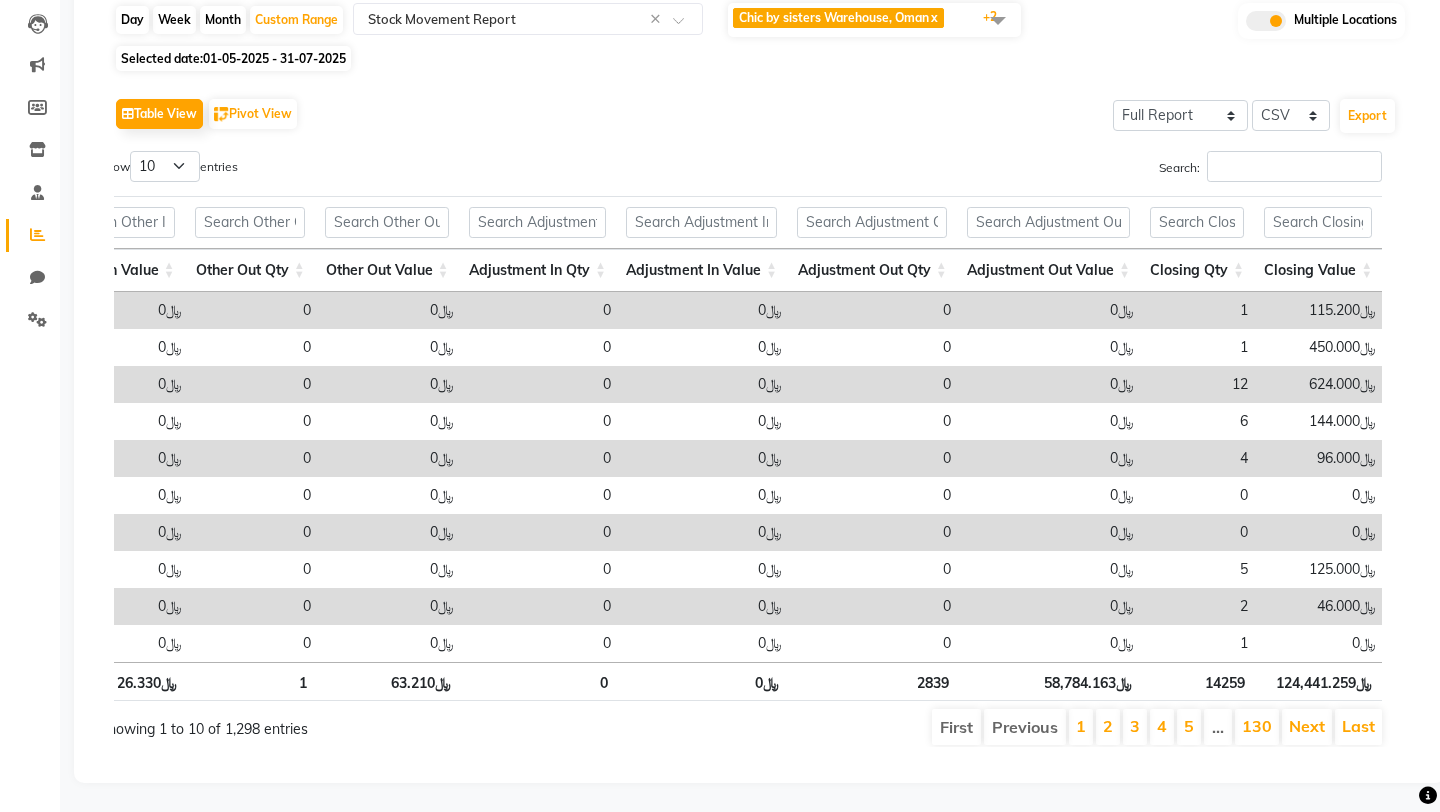 scroll, scrollTop: 0, scrollLeft: 2984, axis: horizontal 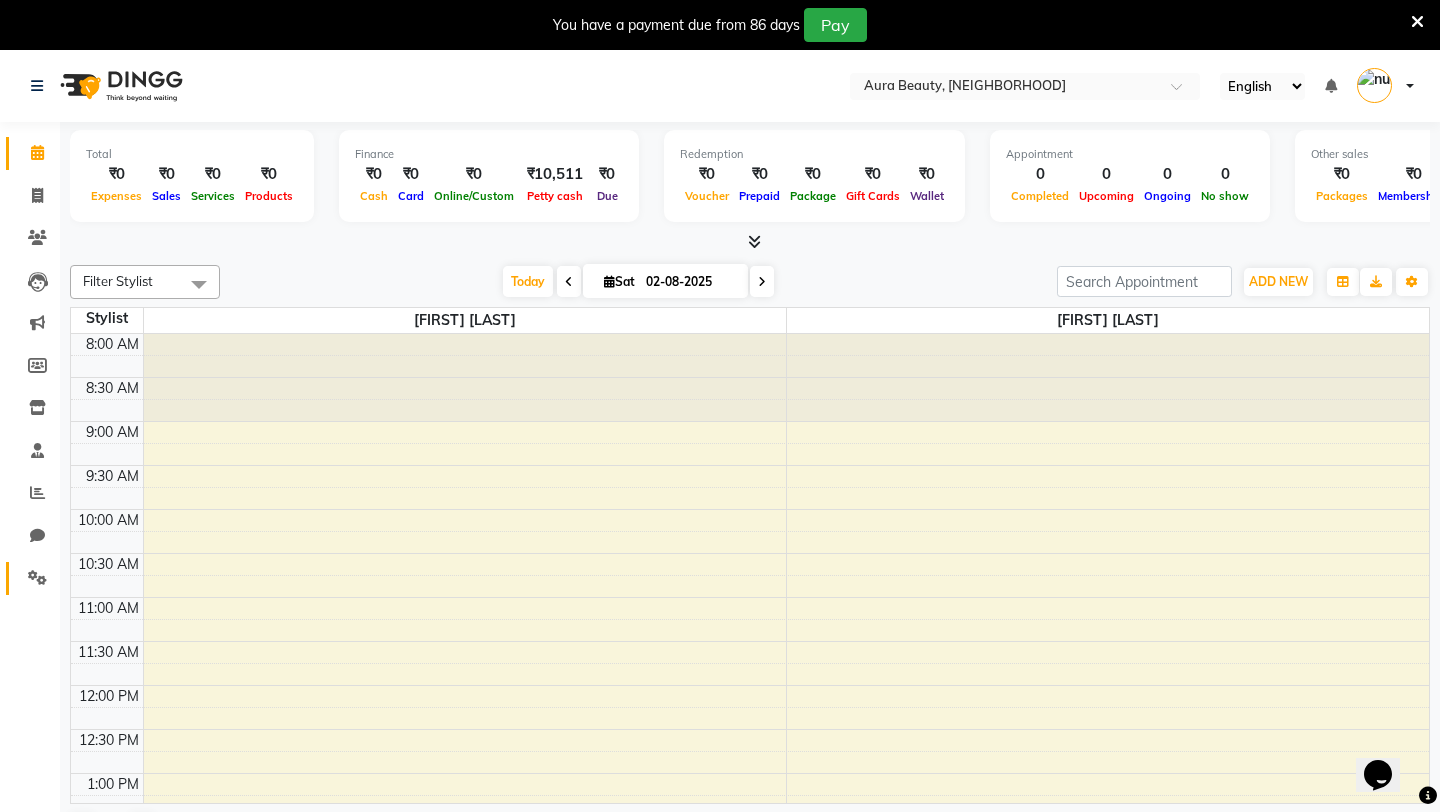 click on "Settings" 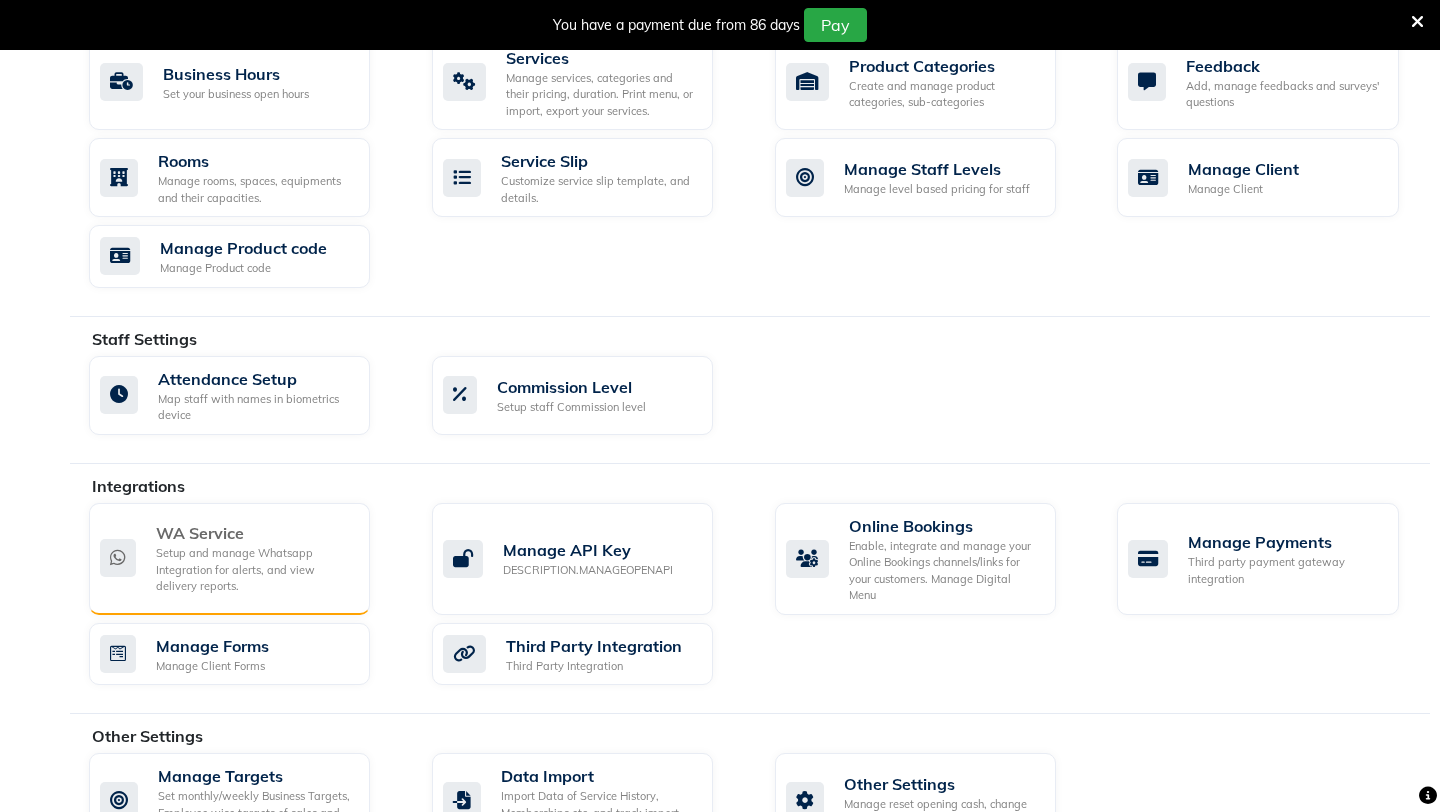 click on "Setup and manage Whatsapp Integration for alerts, and view delivery reports." 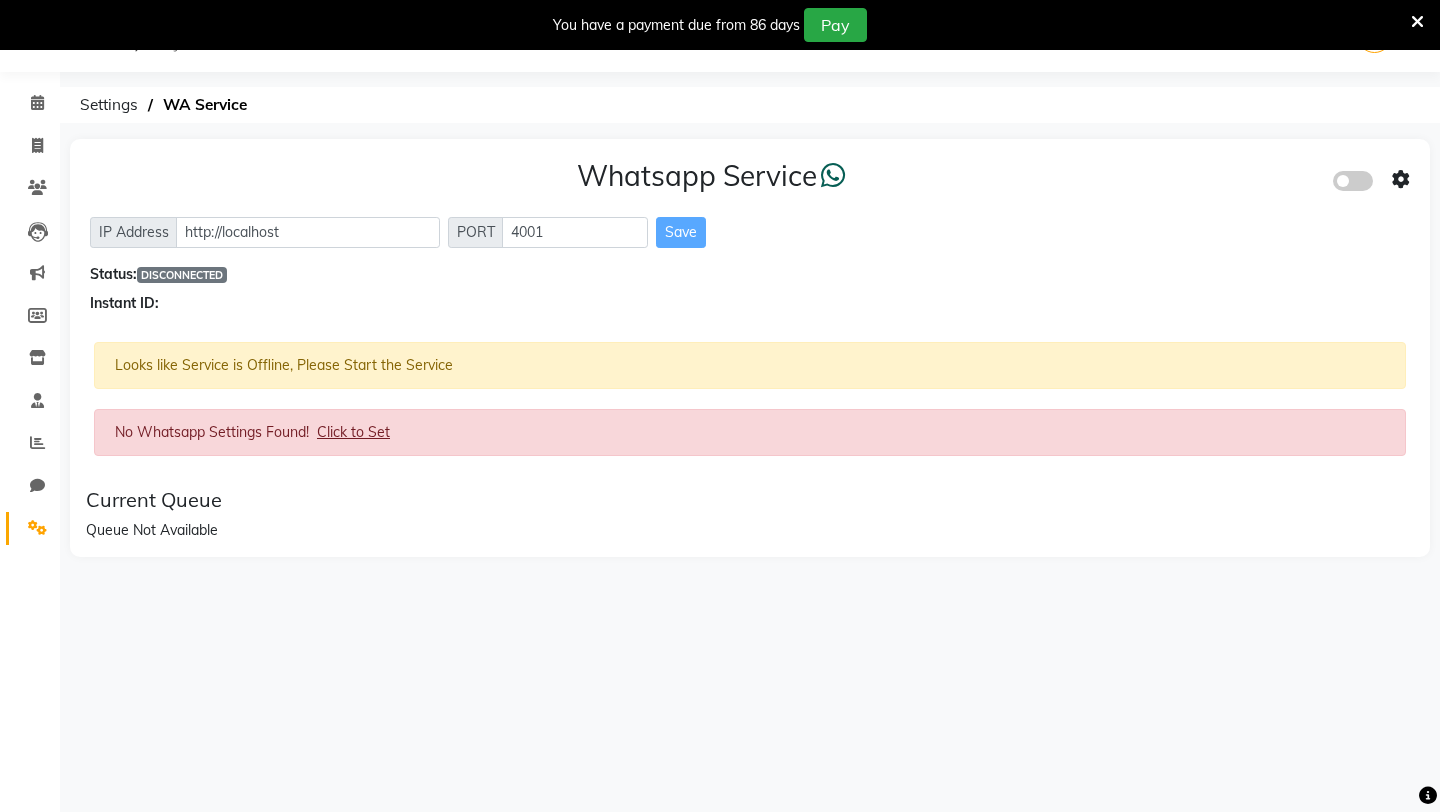scroll, scrollTop: 0, scrollLeft: 0, axis: both 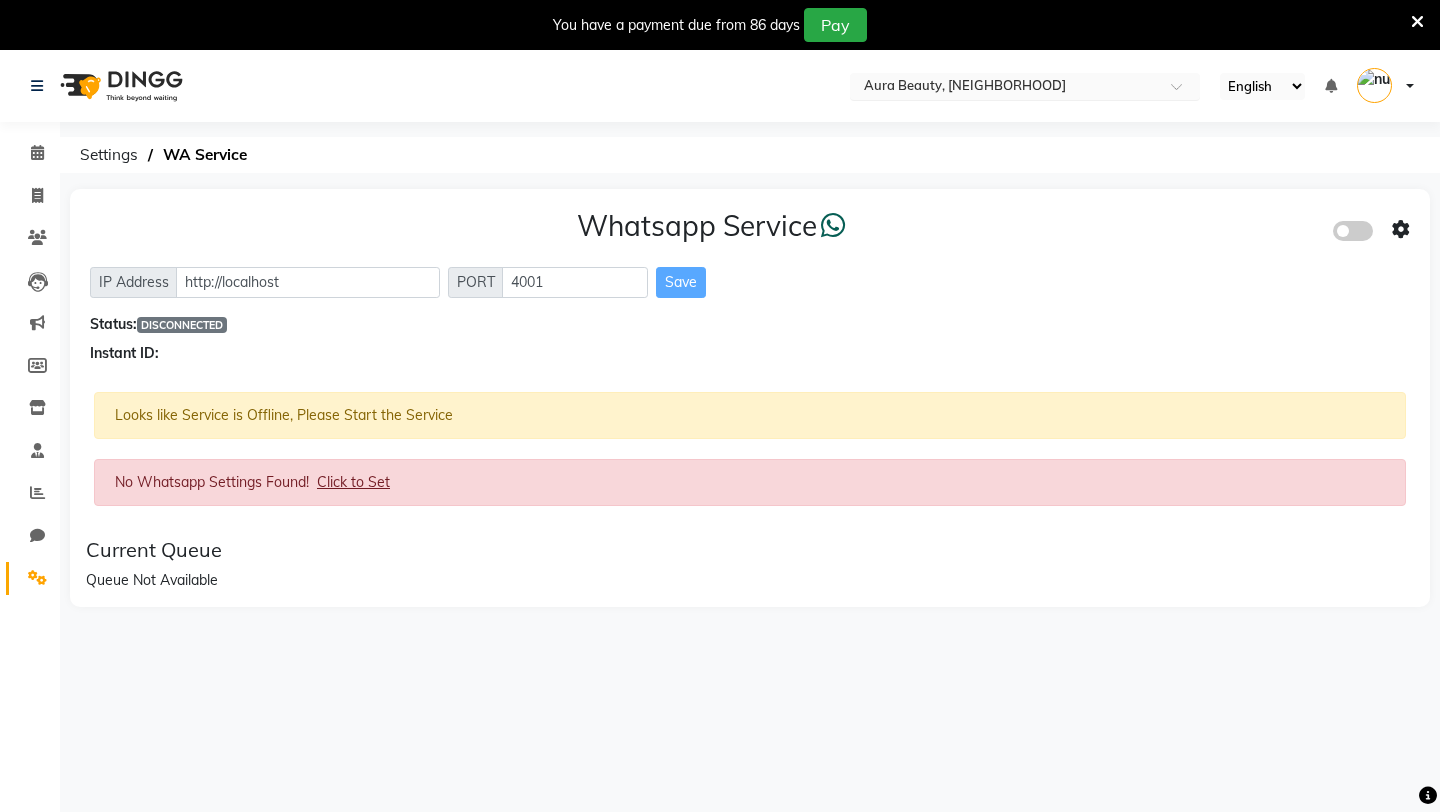 click at bounding box center [1005, 88] 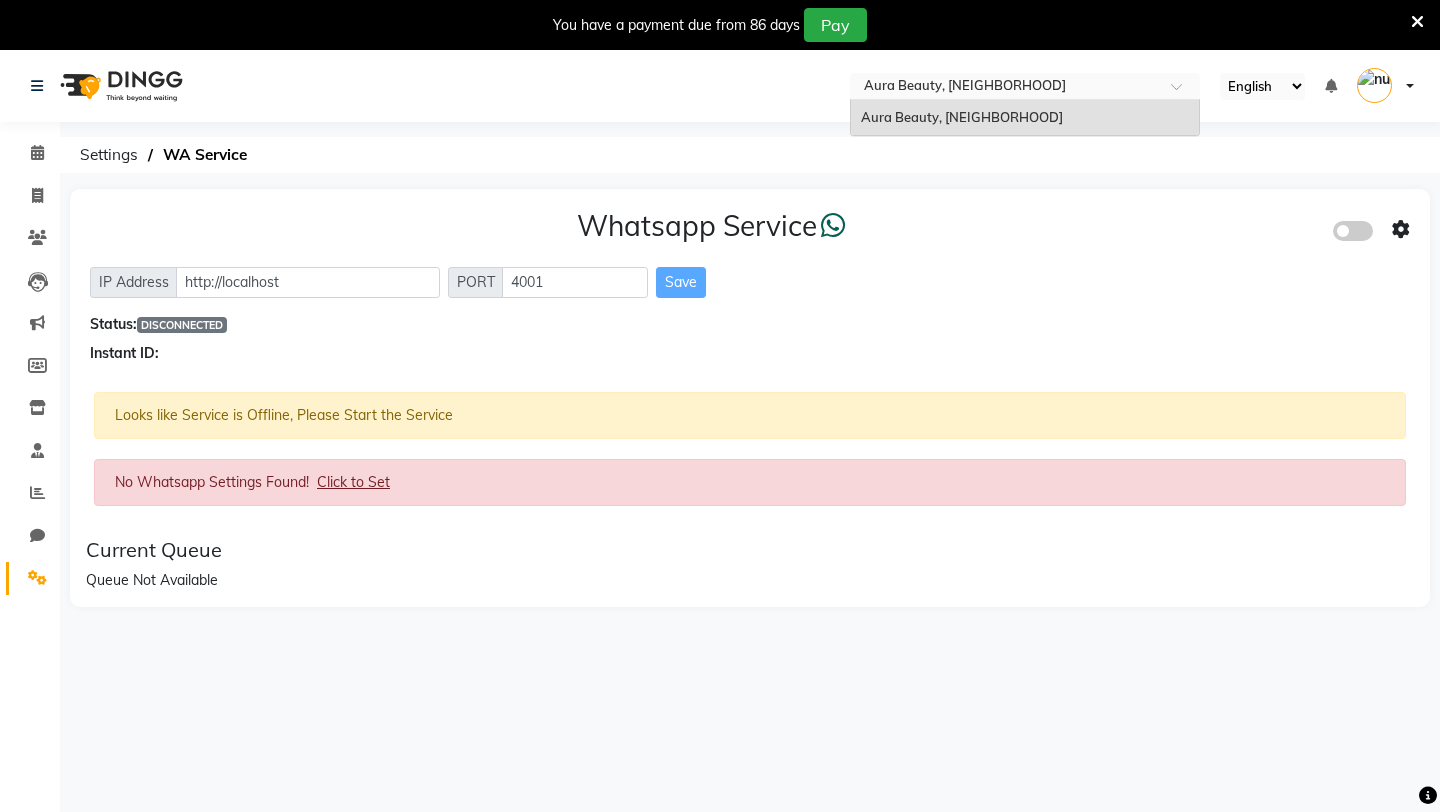 click on "Whatsapp Service  IP Address http://localhost PORT 4001 Save Status:  DISCONNECTED Instant ID:" 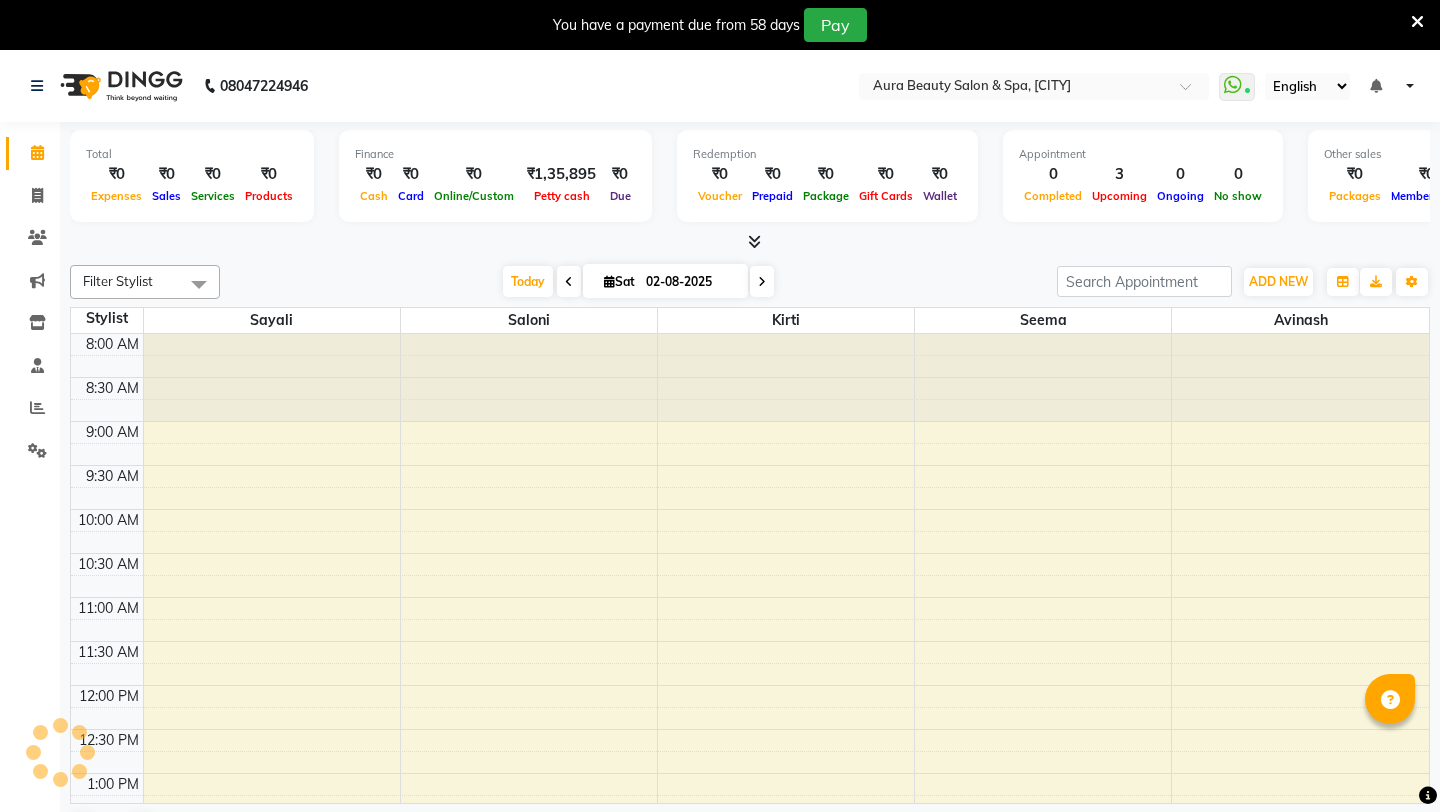 scroll, scrollTop: 0, scrollLeft: 0, axis: both 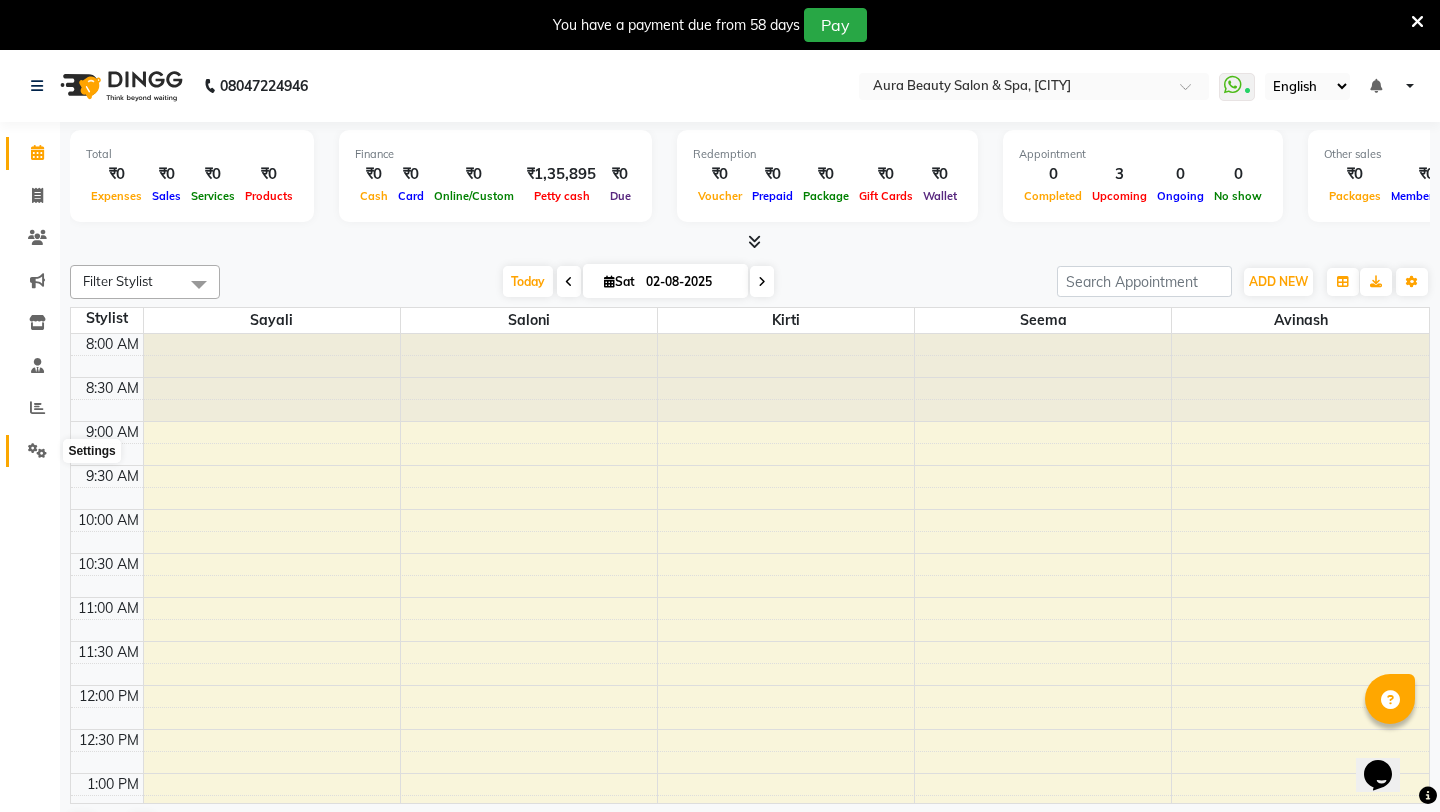 click 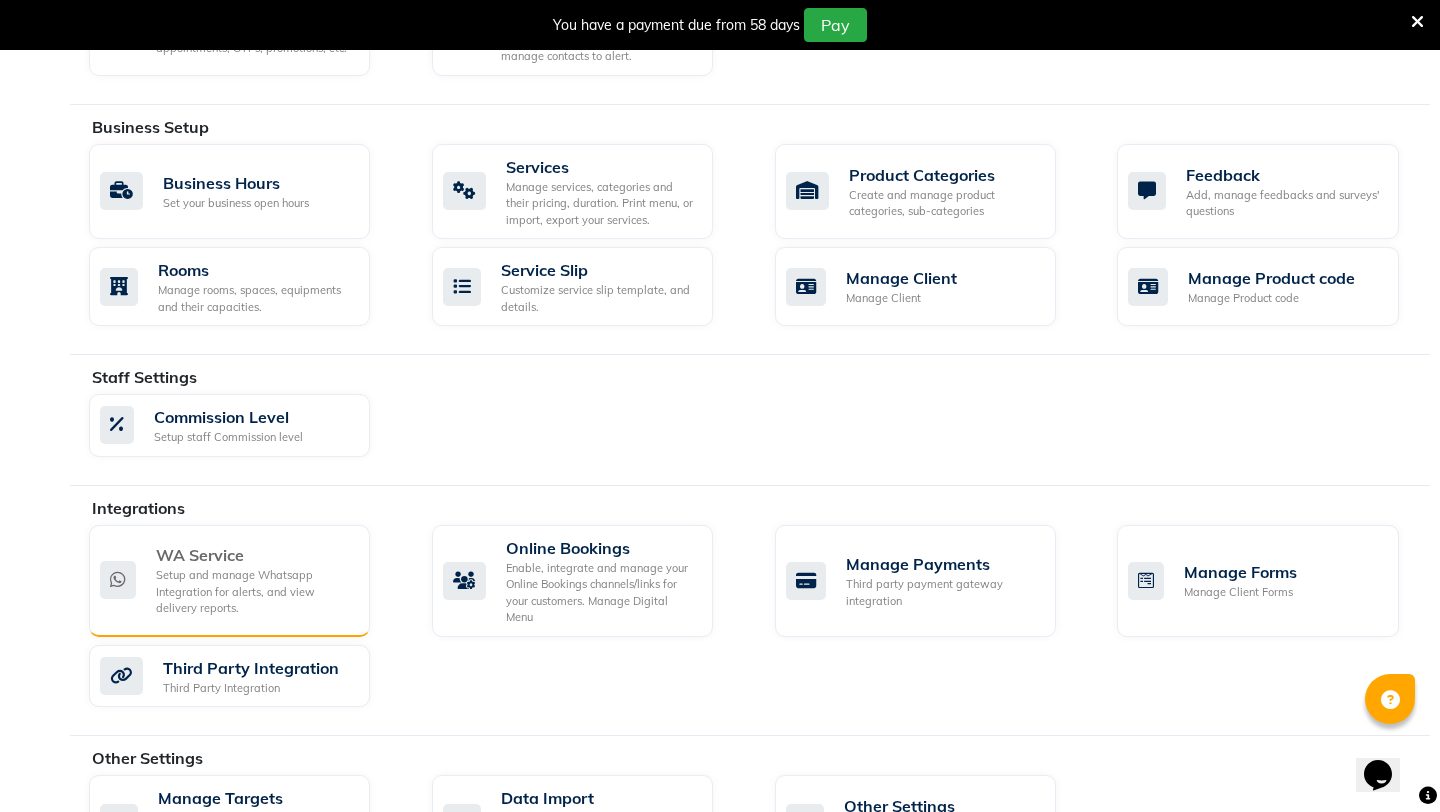 click on "Setup and manage Whatsapp Integration for alerts, and view delivery reports." 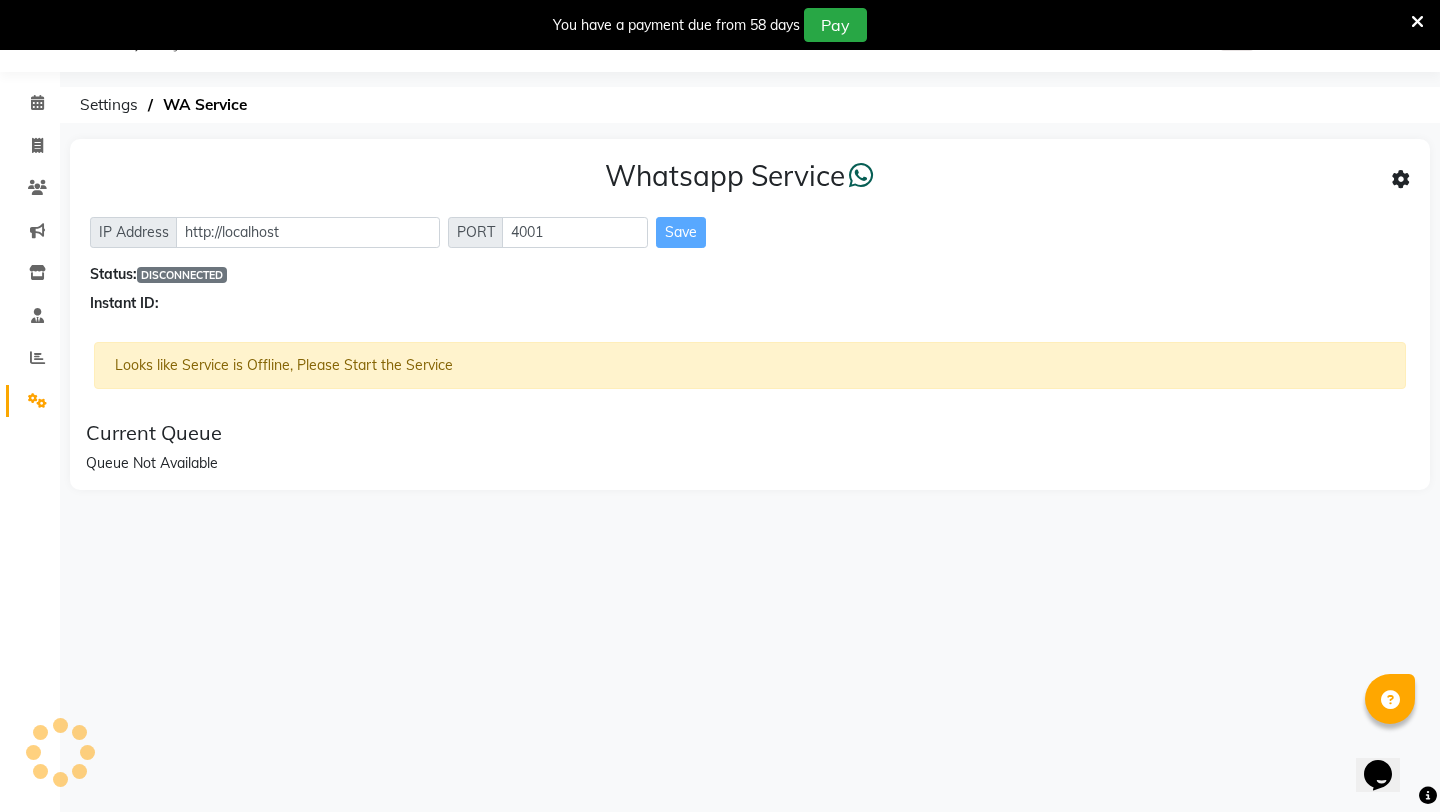 scroll, scrollTop: 50, scrollLeft: 0, axis: vertical 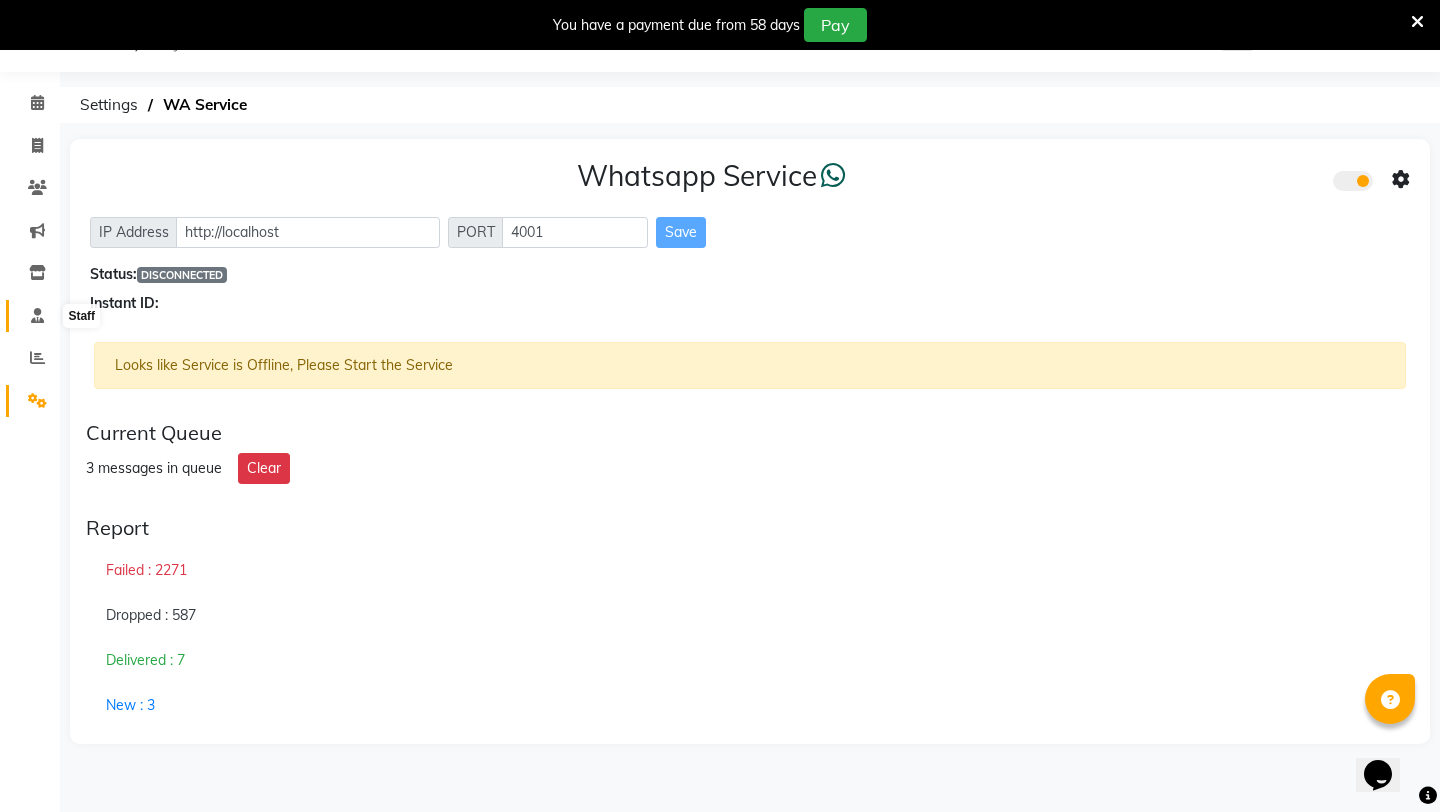 click 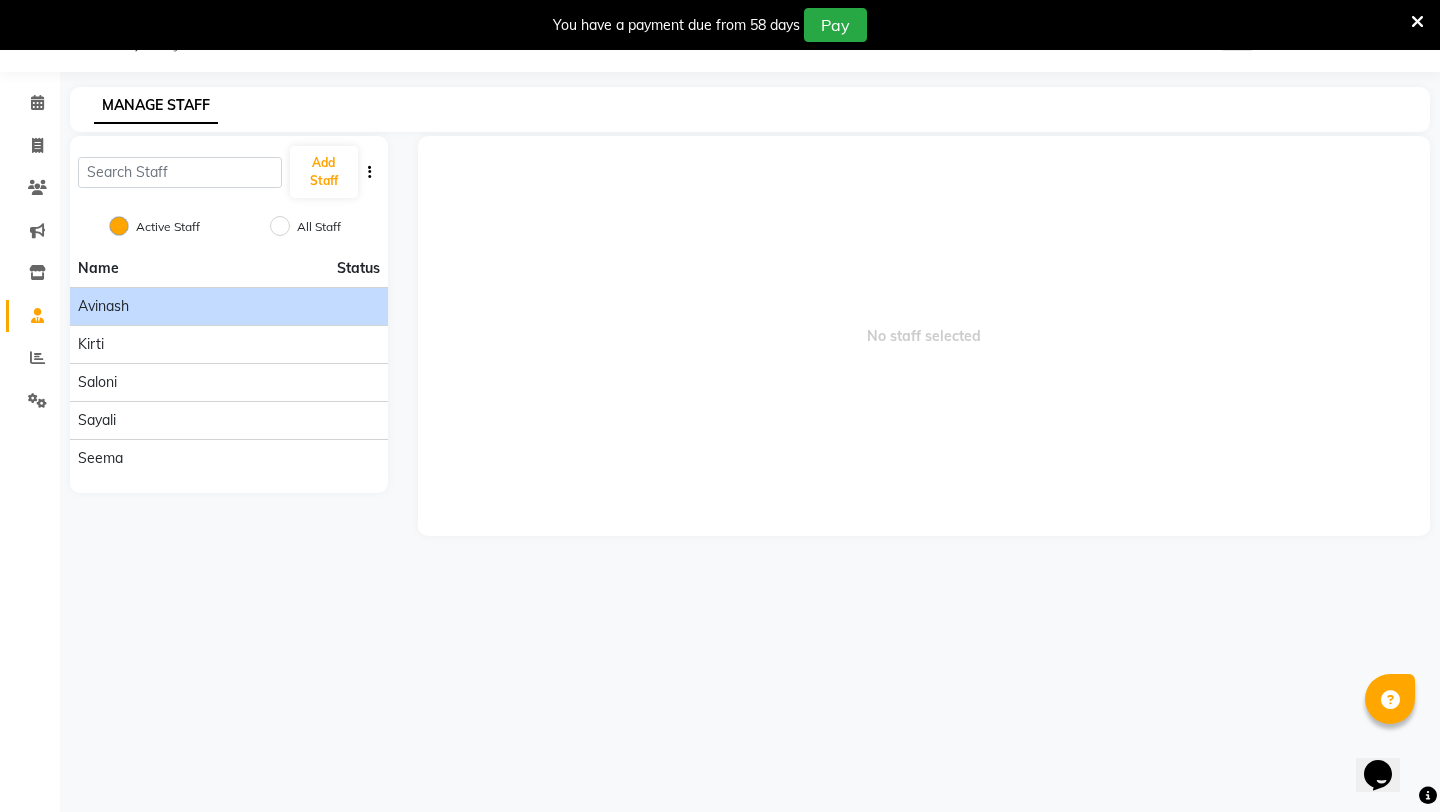 click on "Avinash" 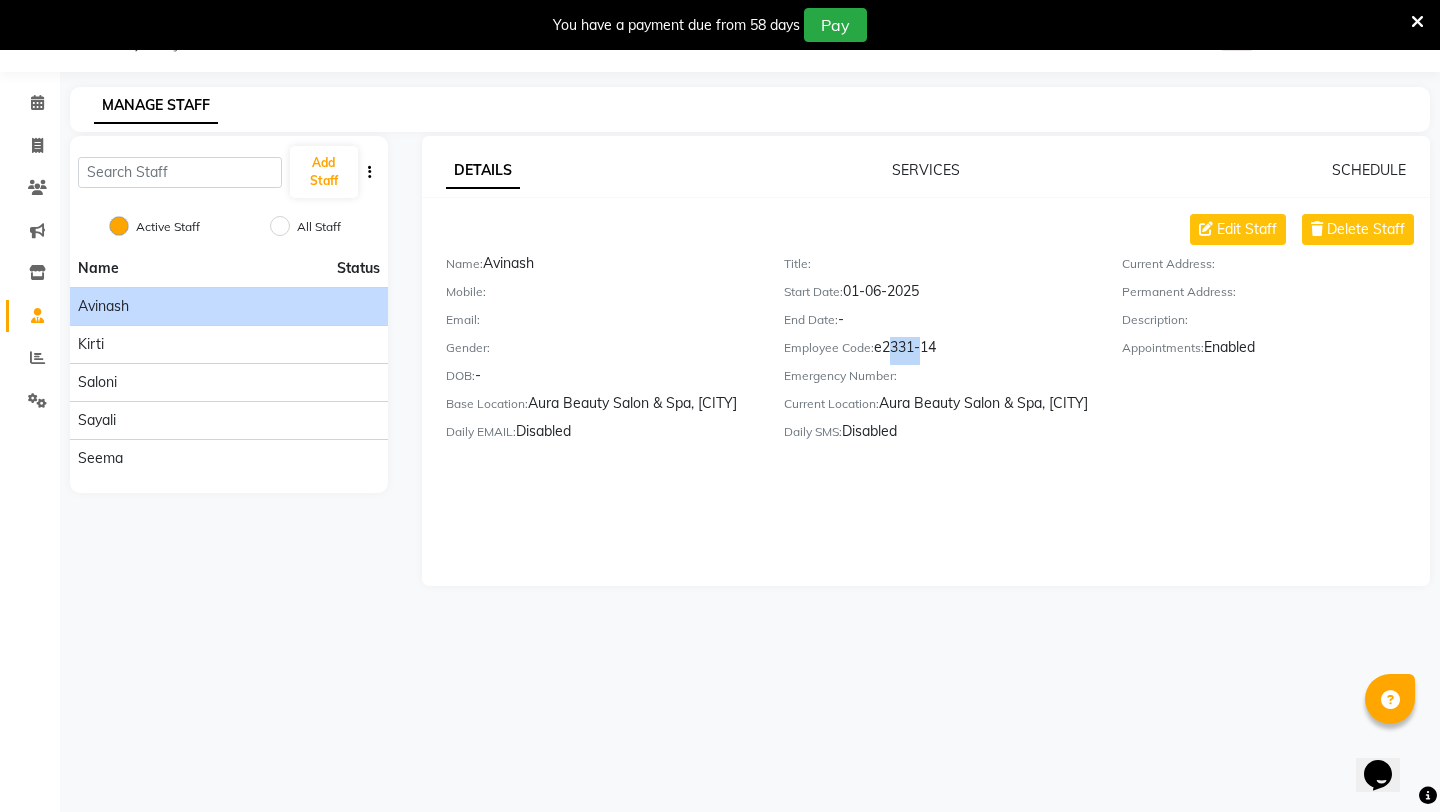 drag, startPoint x: 885, startPoint y: 345, endPoint x: 915, endPoint y: 346, distance: 30.016663 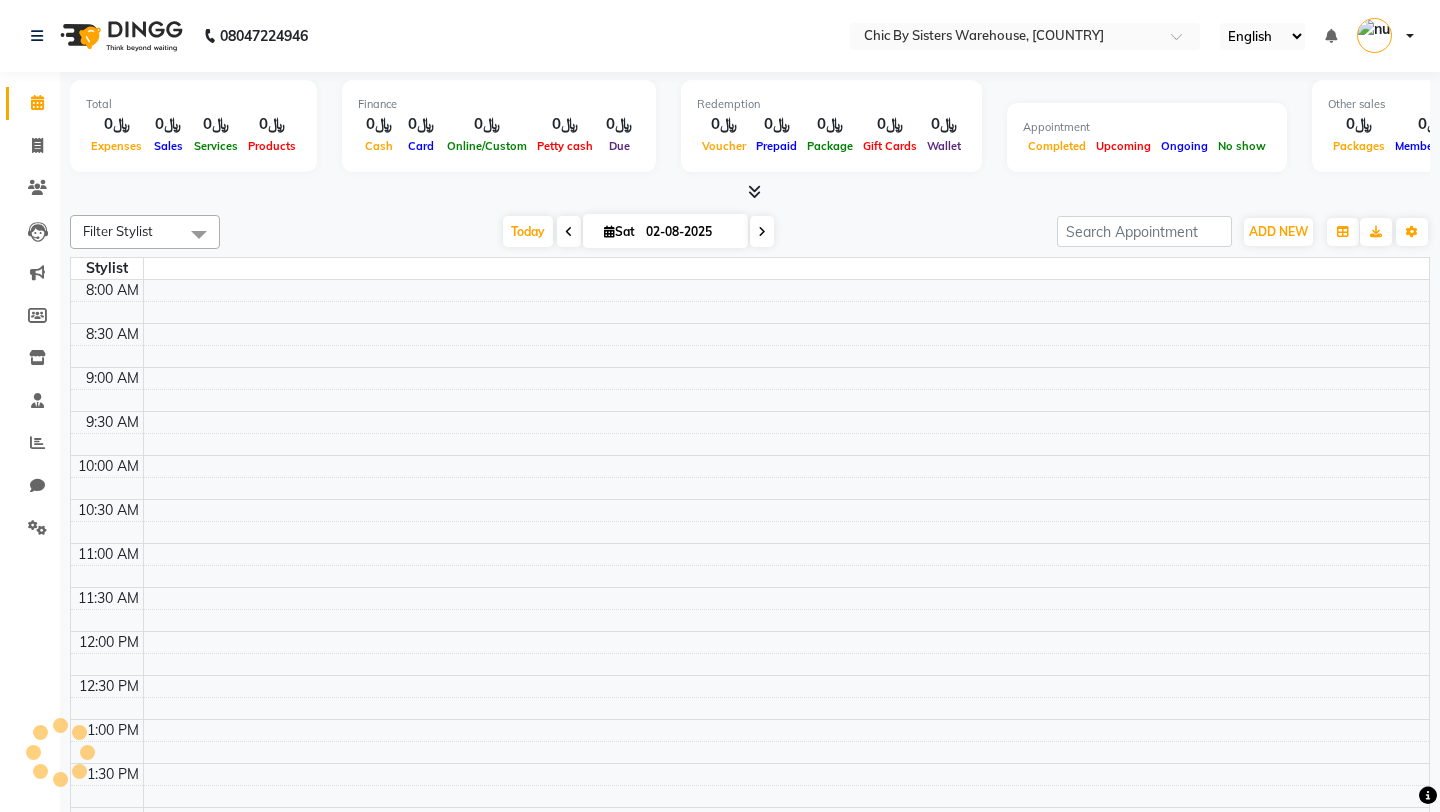 scroll, scrollTop: 0, scrollLeft: 0, axis: both 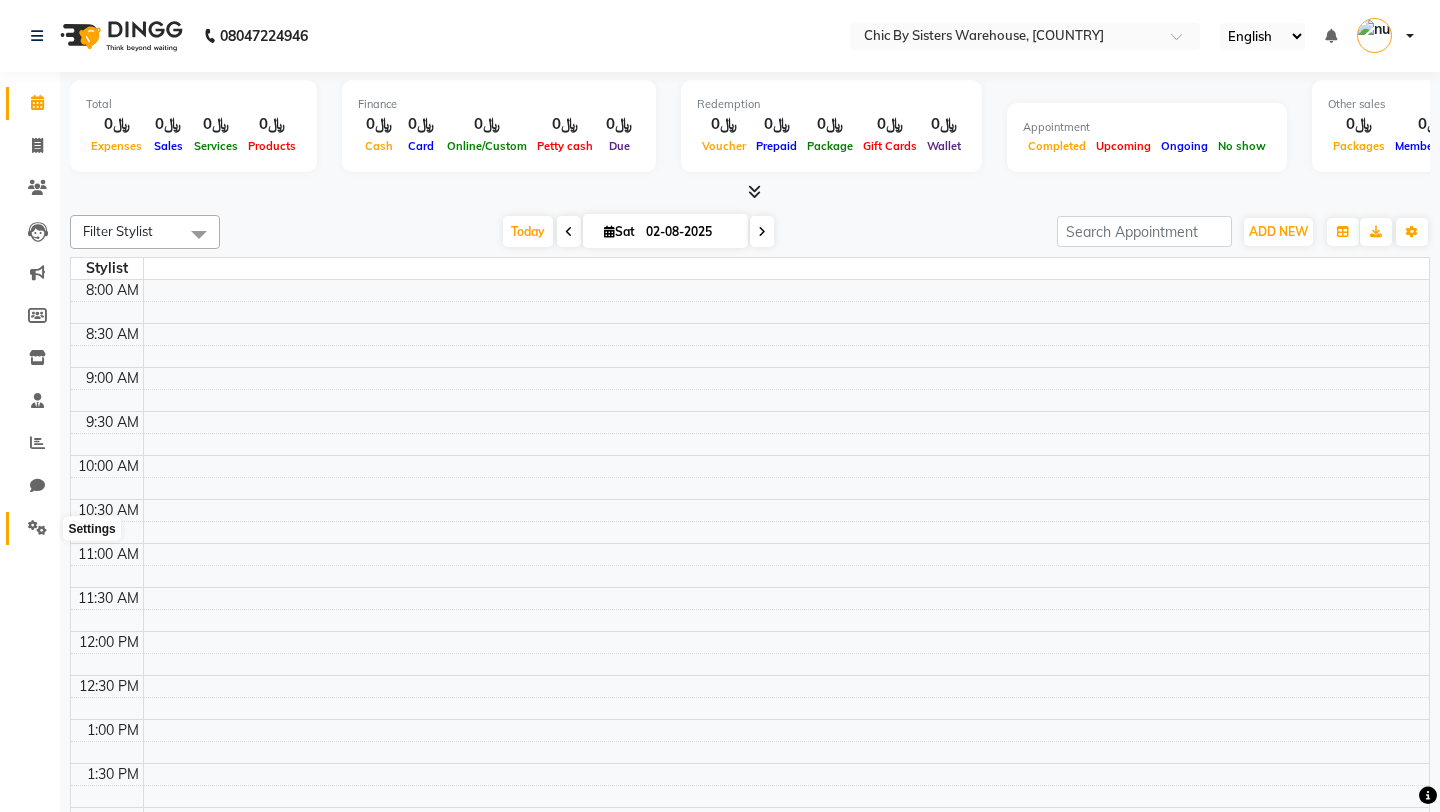 click 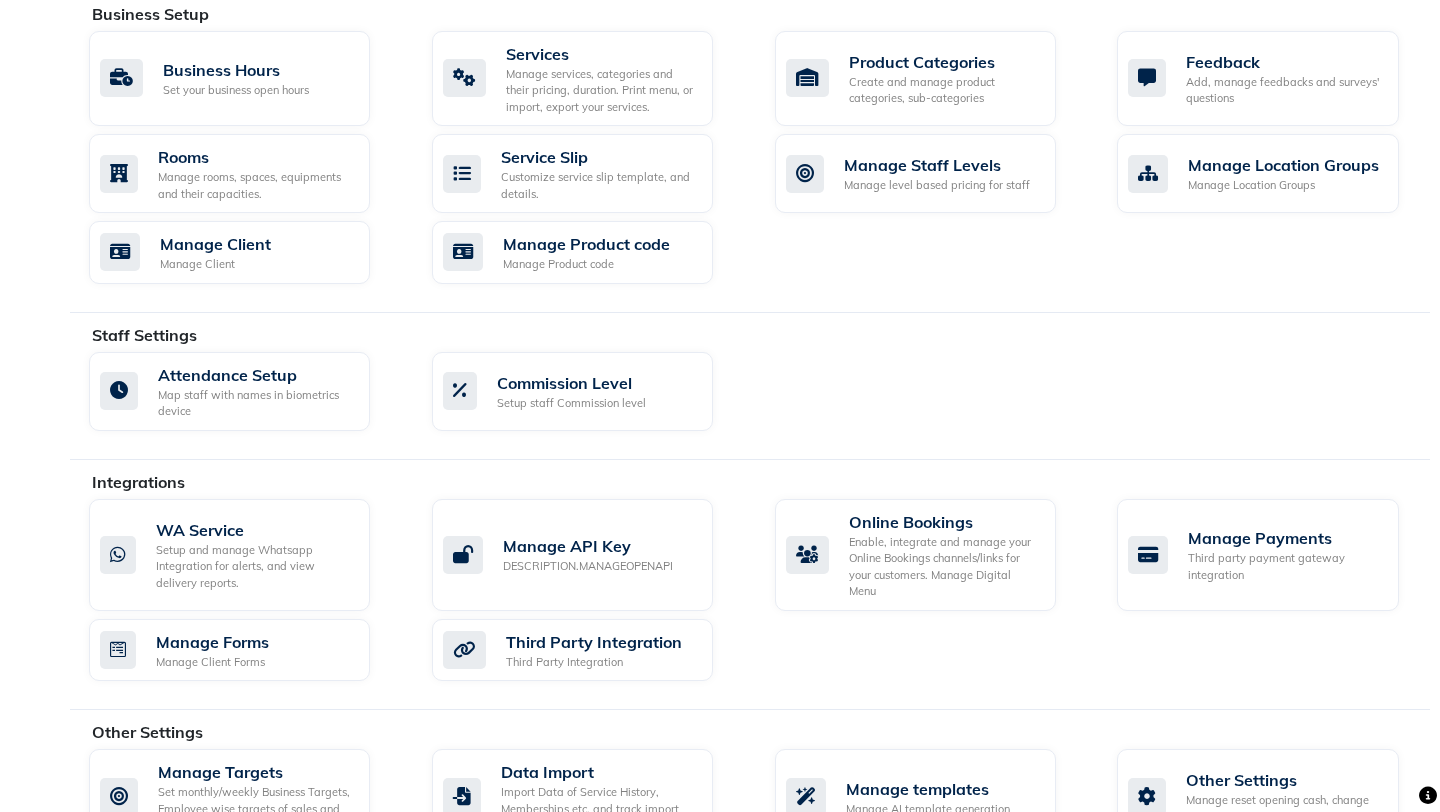 scroll, scrollTop: 832, scrollLeft: 0, axis: vertical 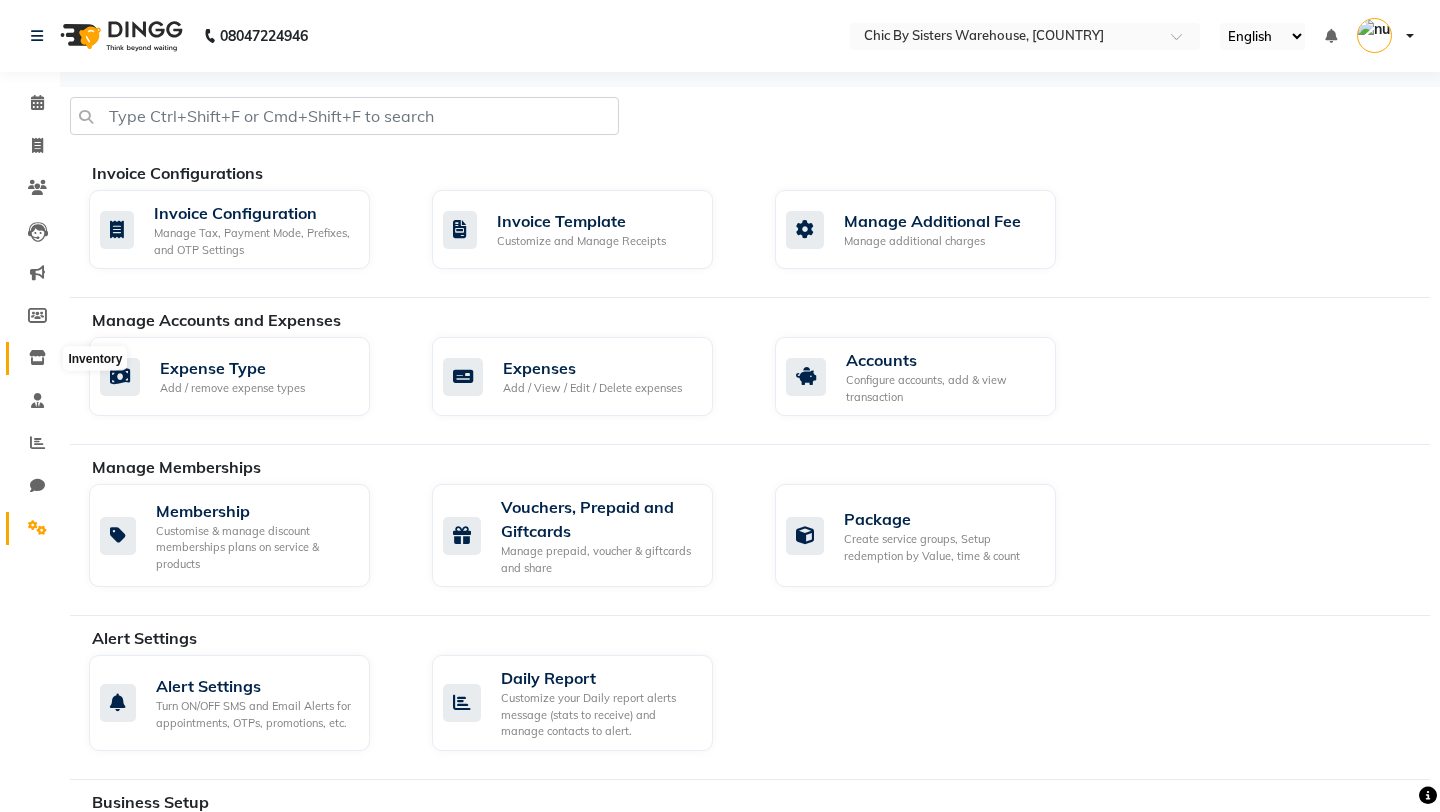 click 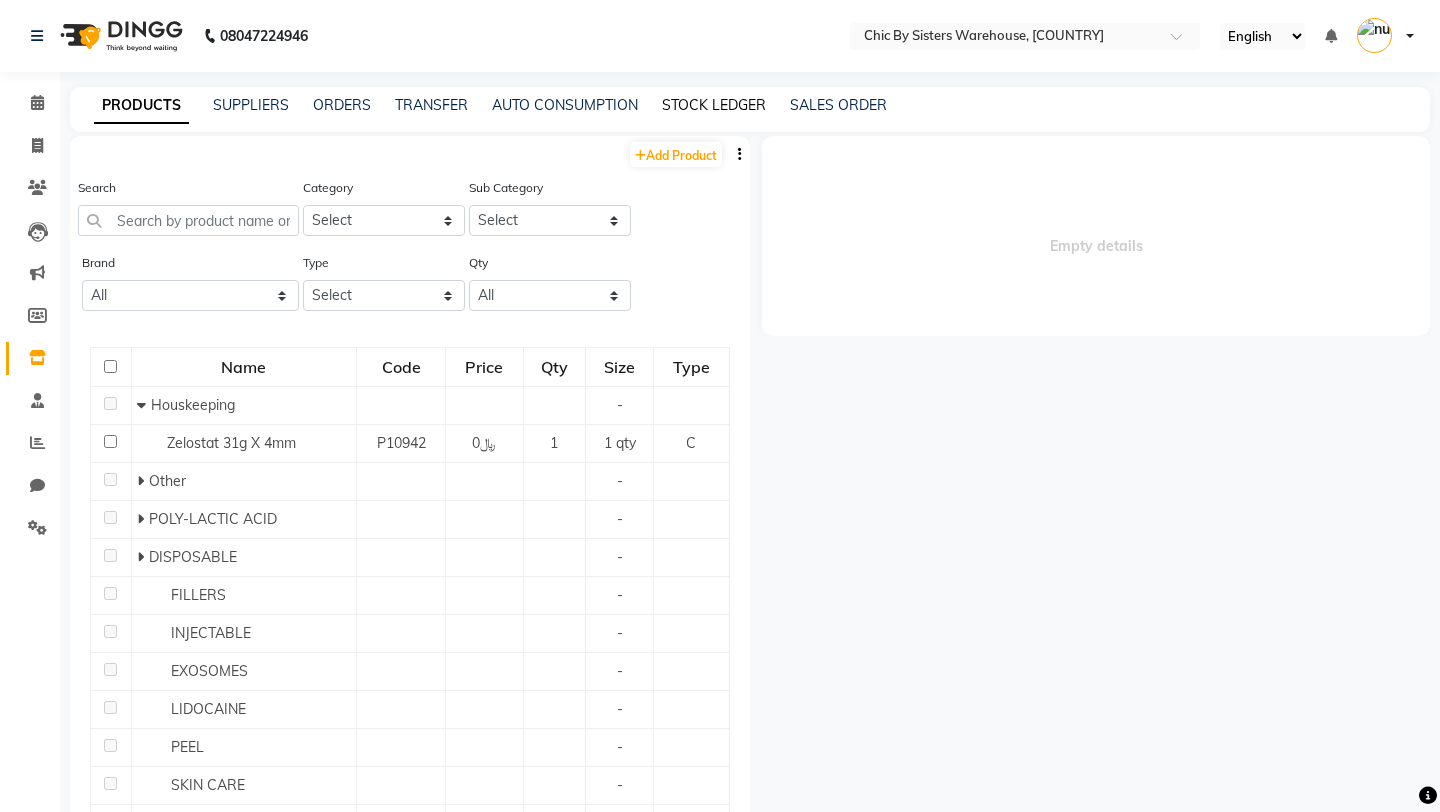 click on "STOCK LEDGER" 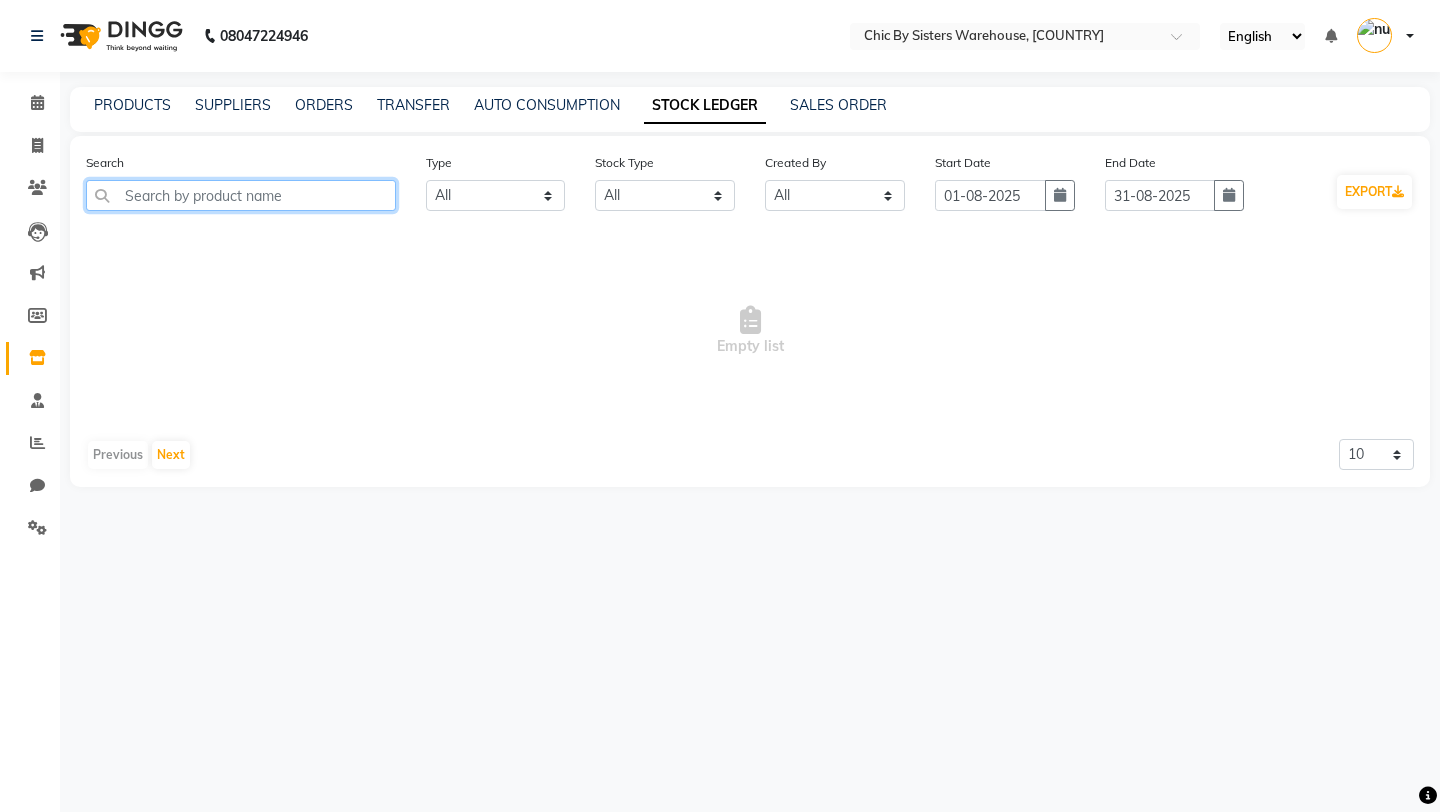 click 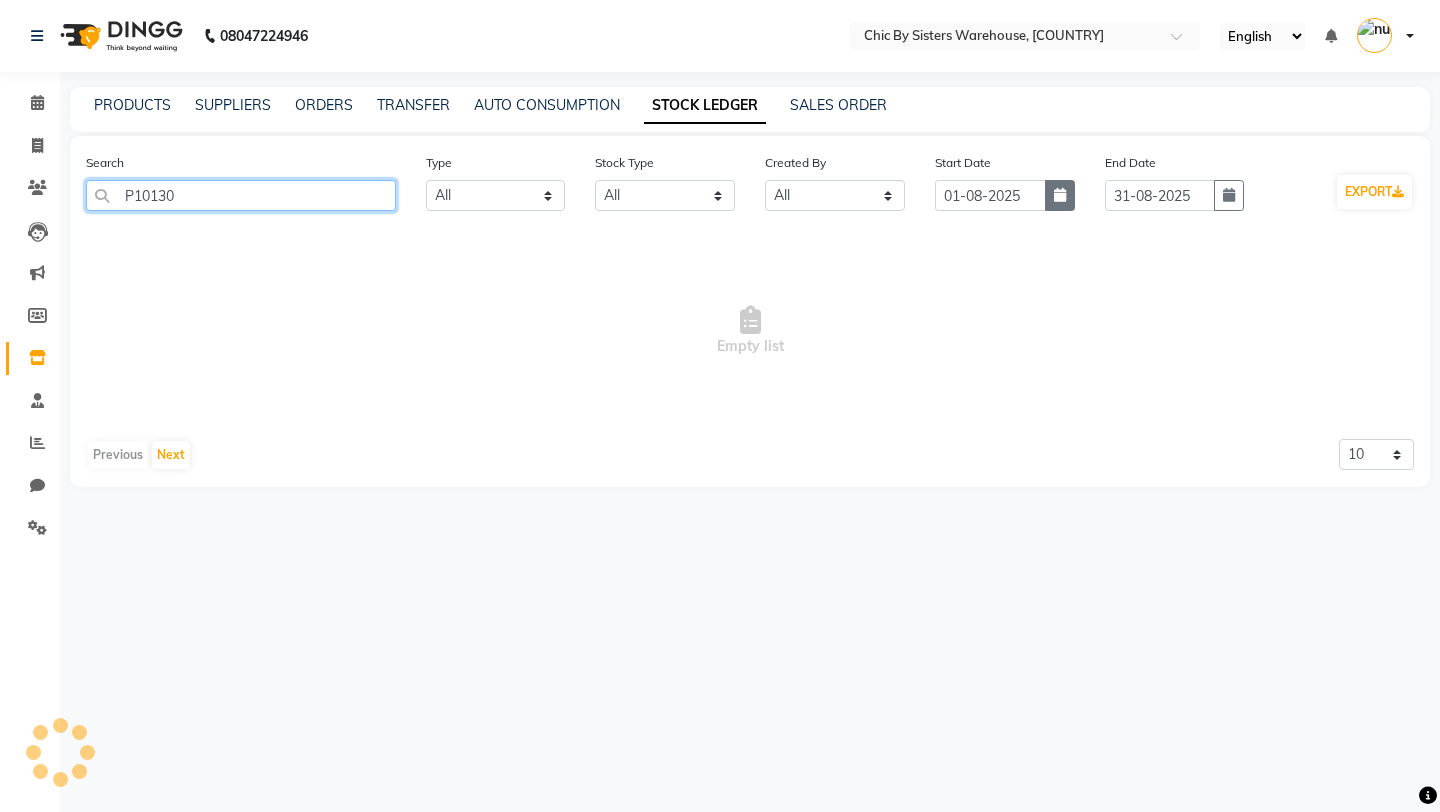 type on "P10130" 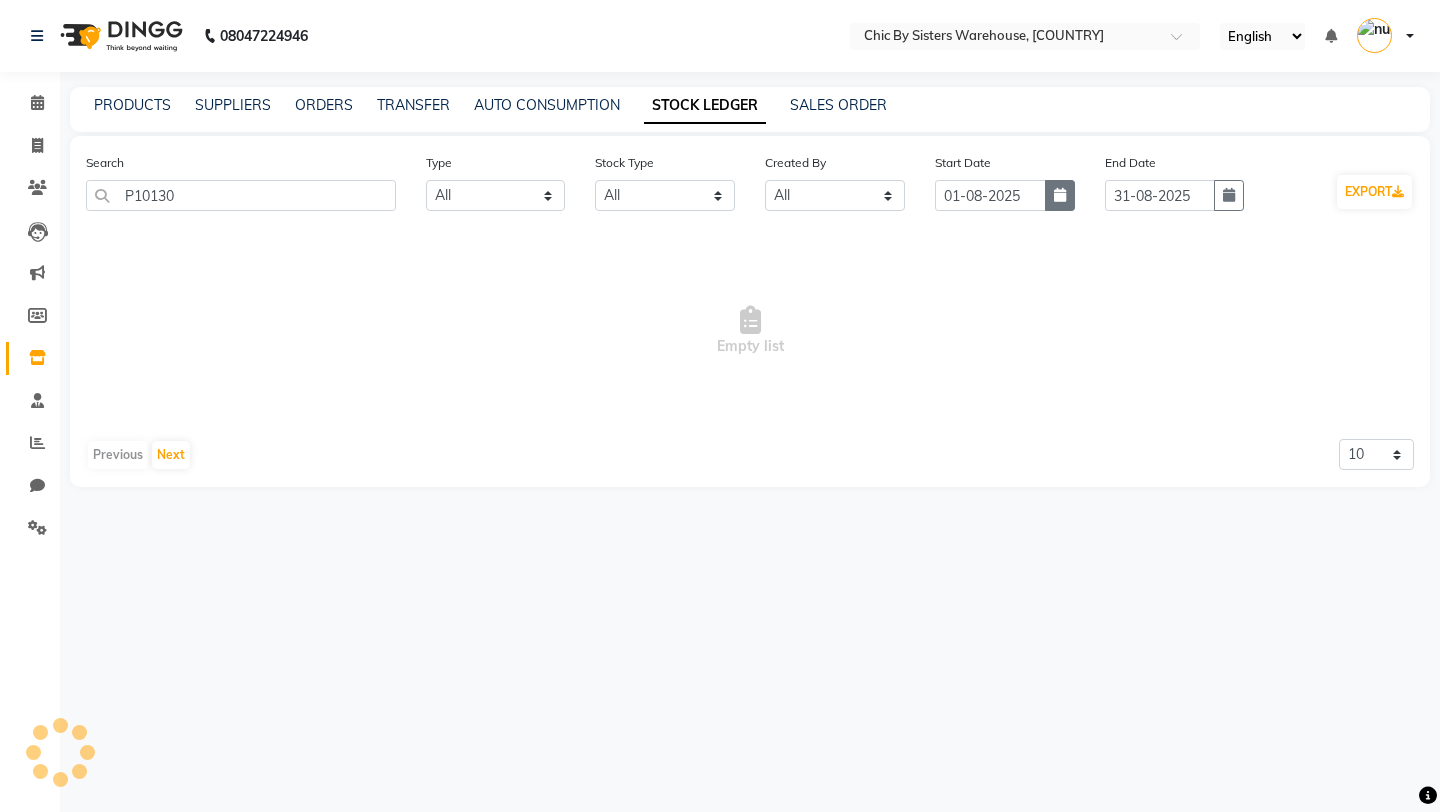 click 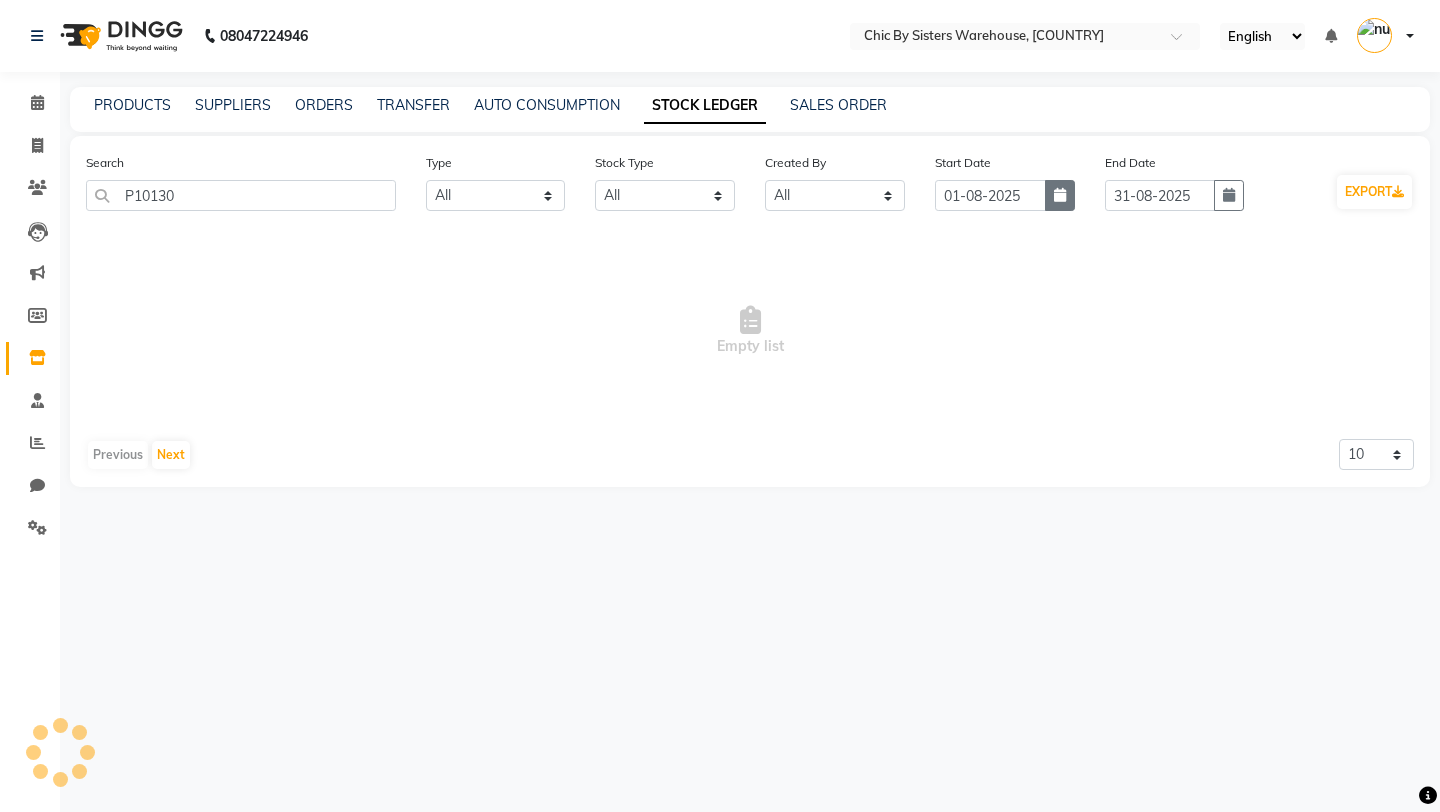 select on "8" 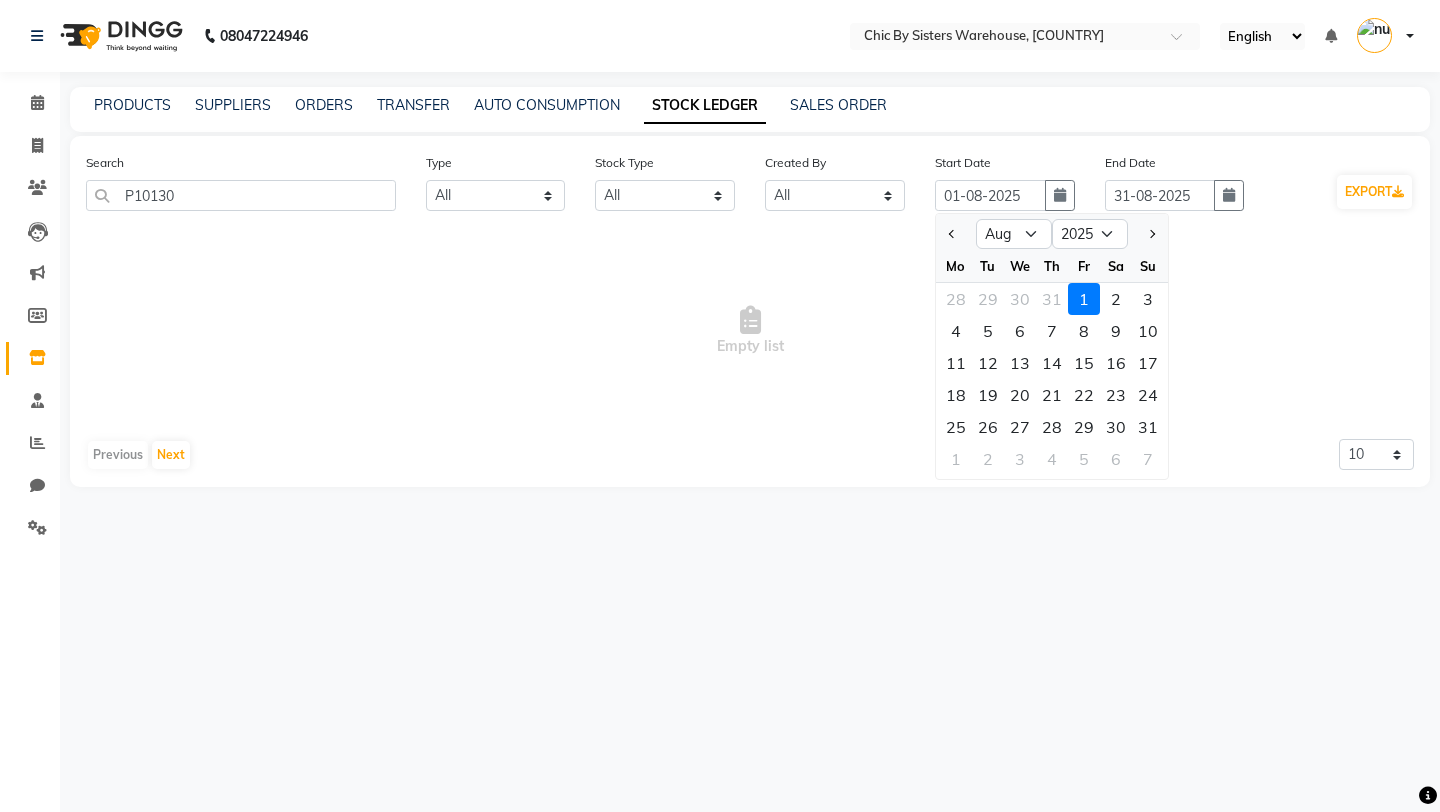 click 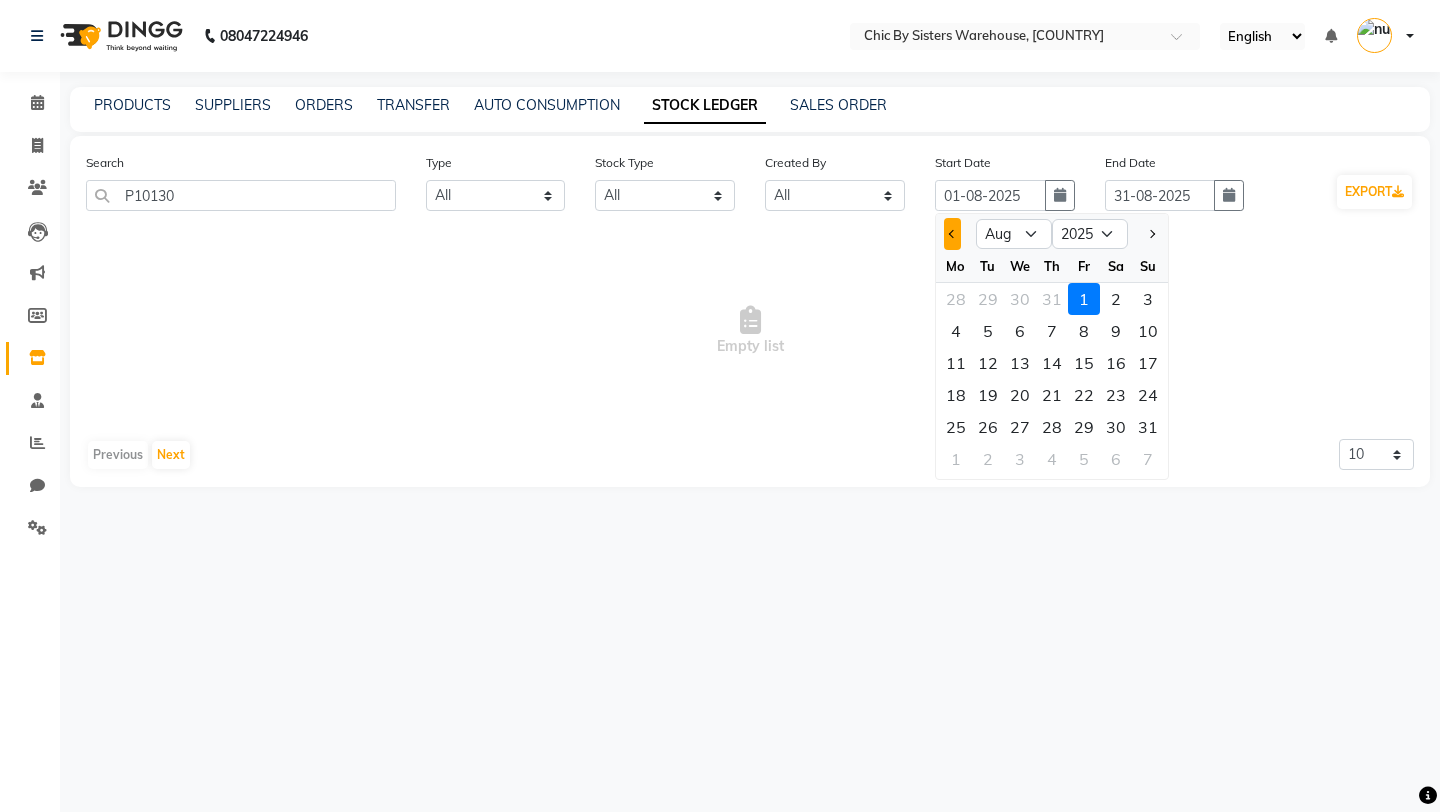 click 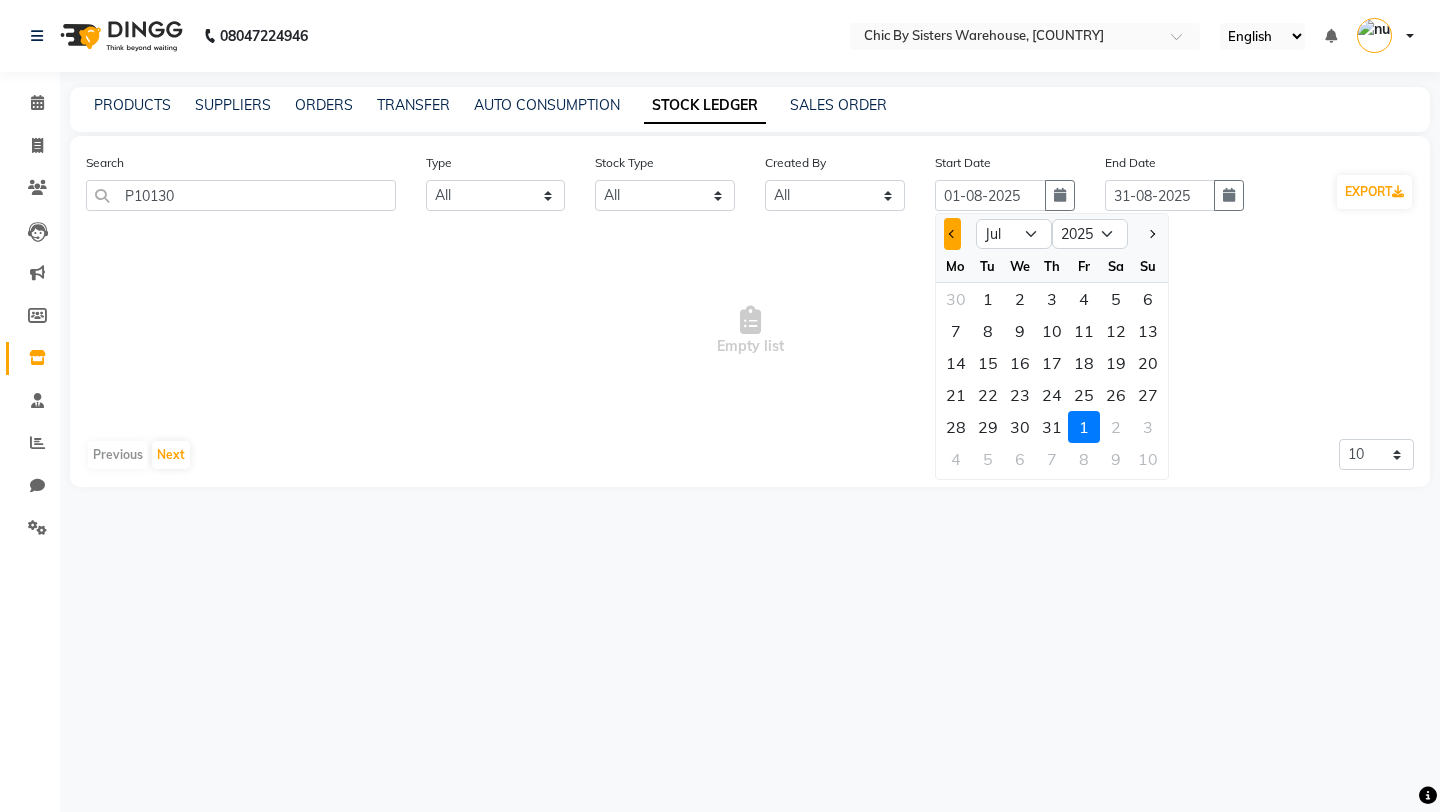 click 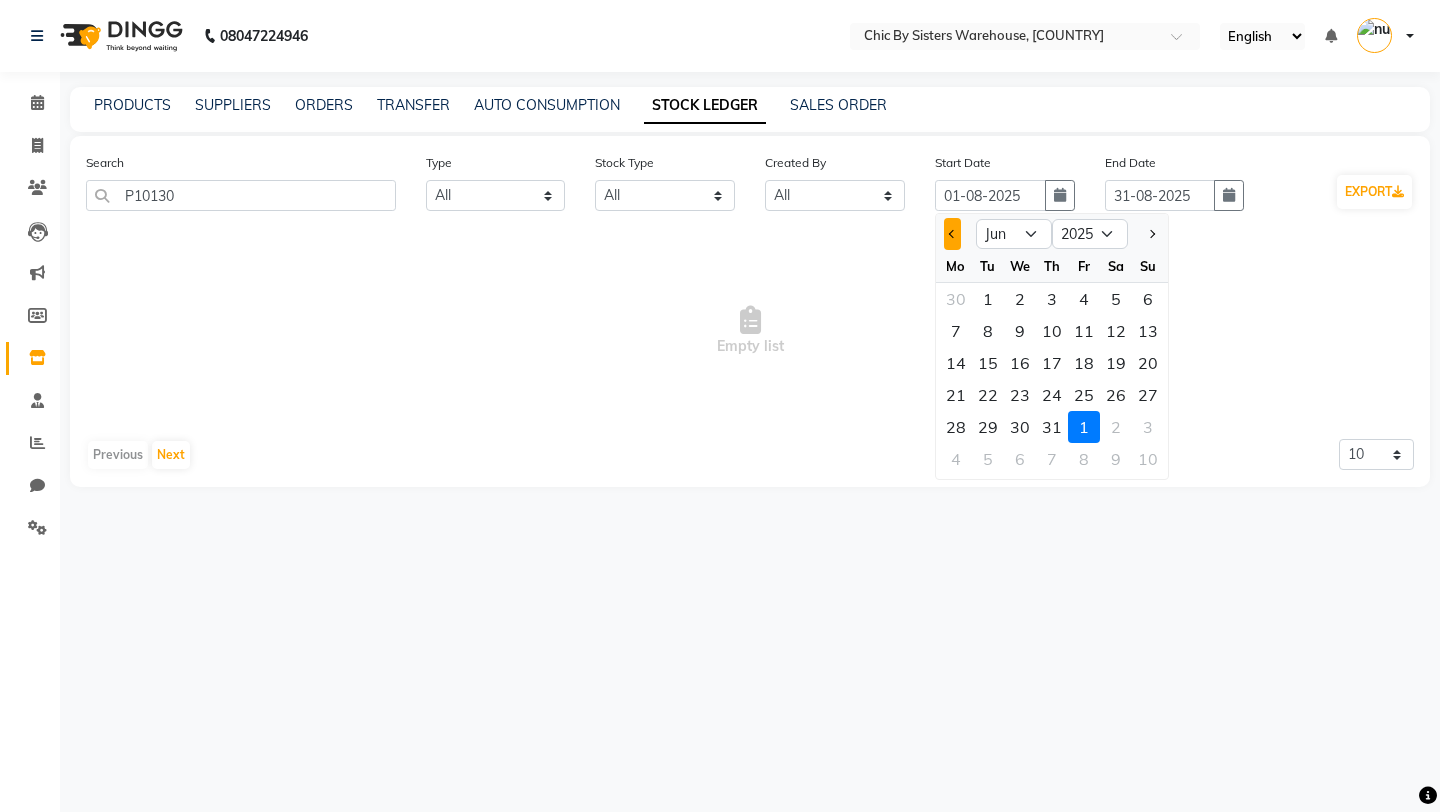 click 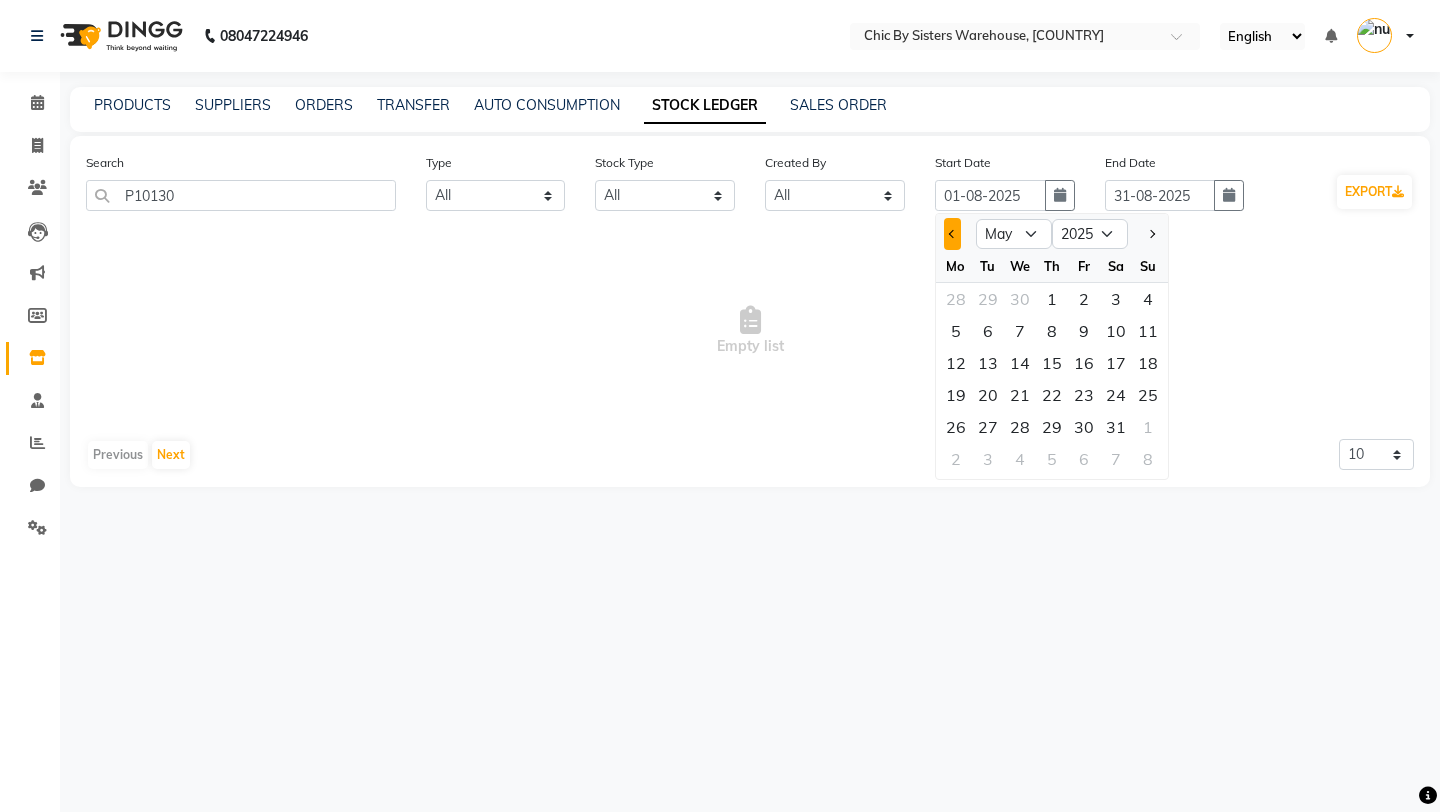 click 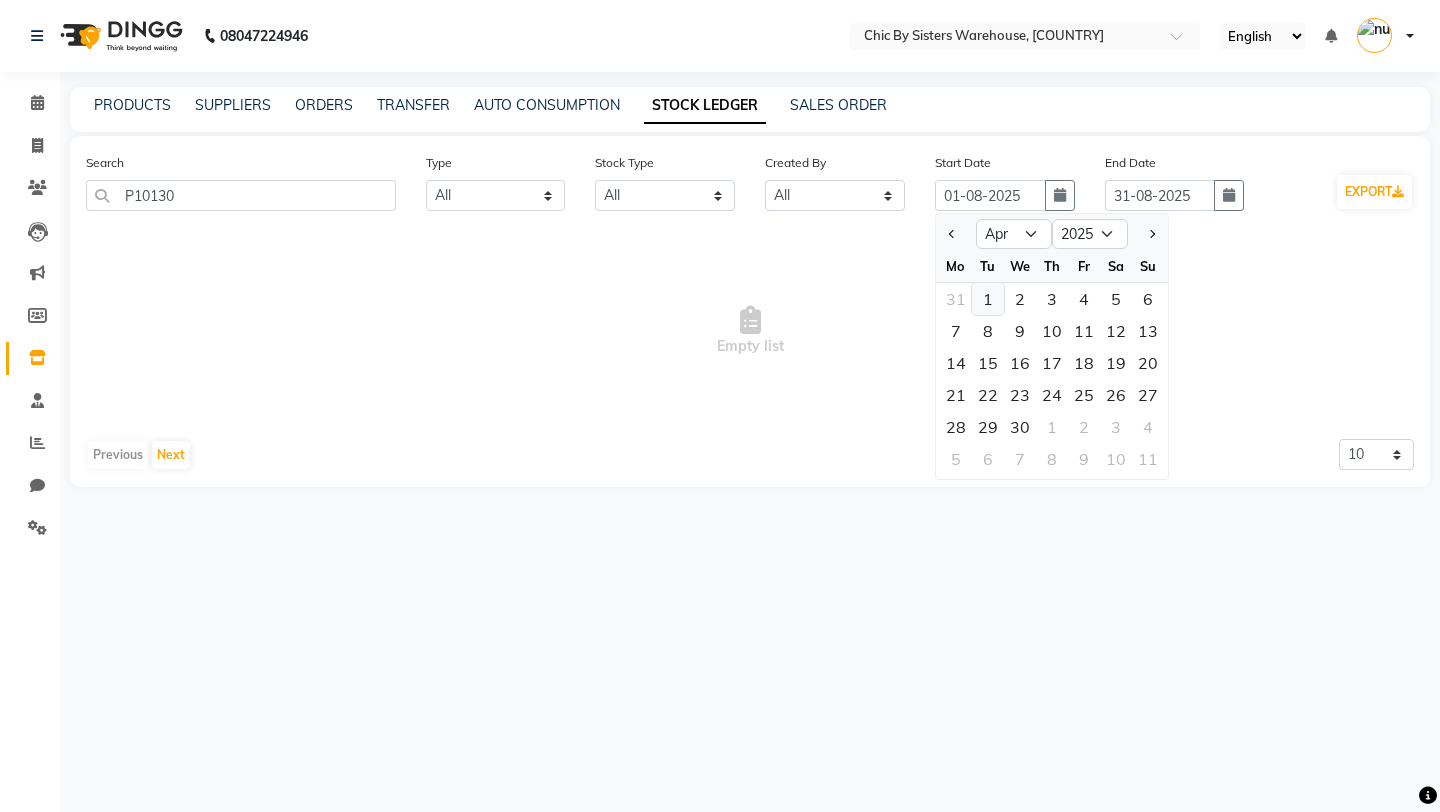 click on "1" 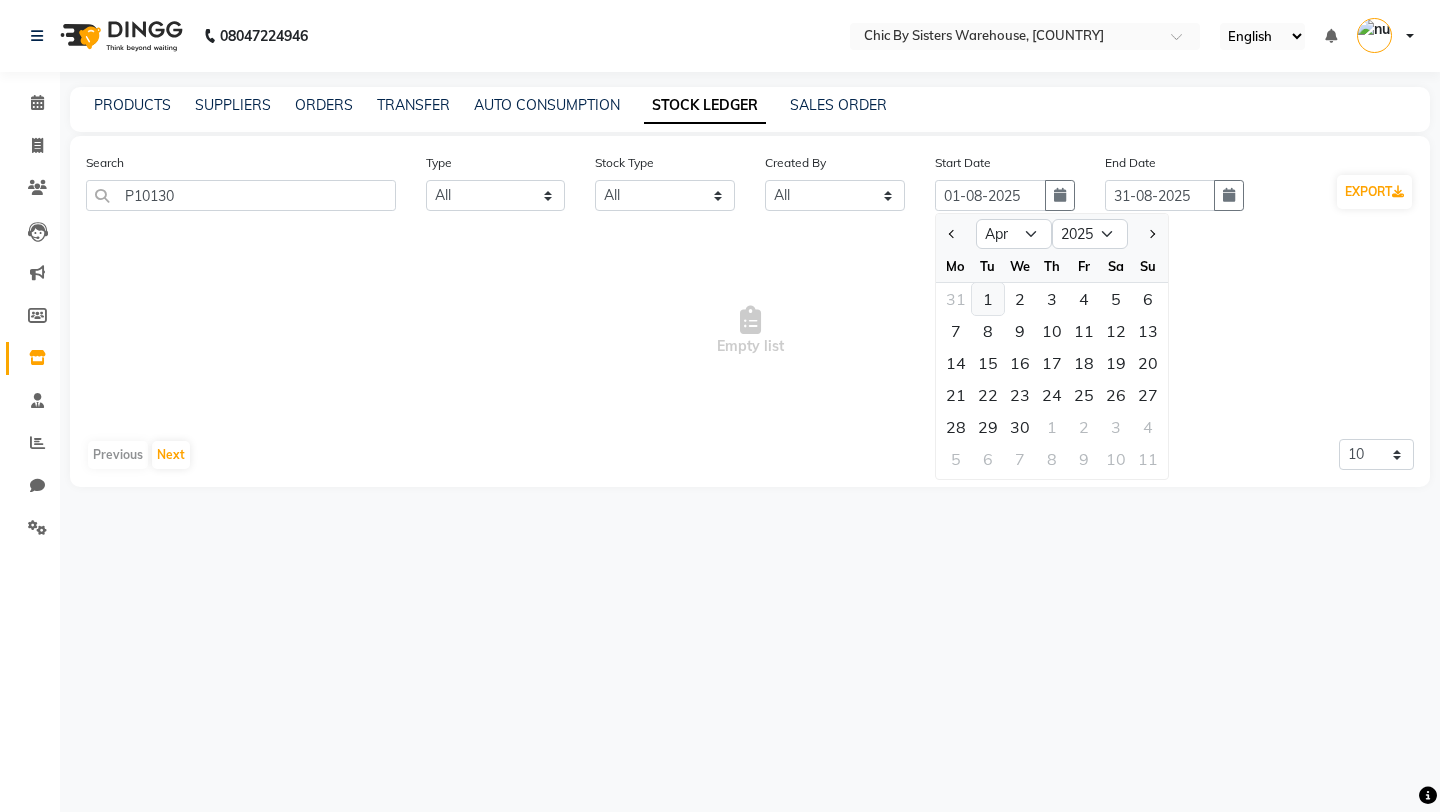 type on "01-04-2025" 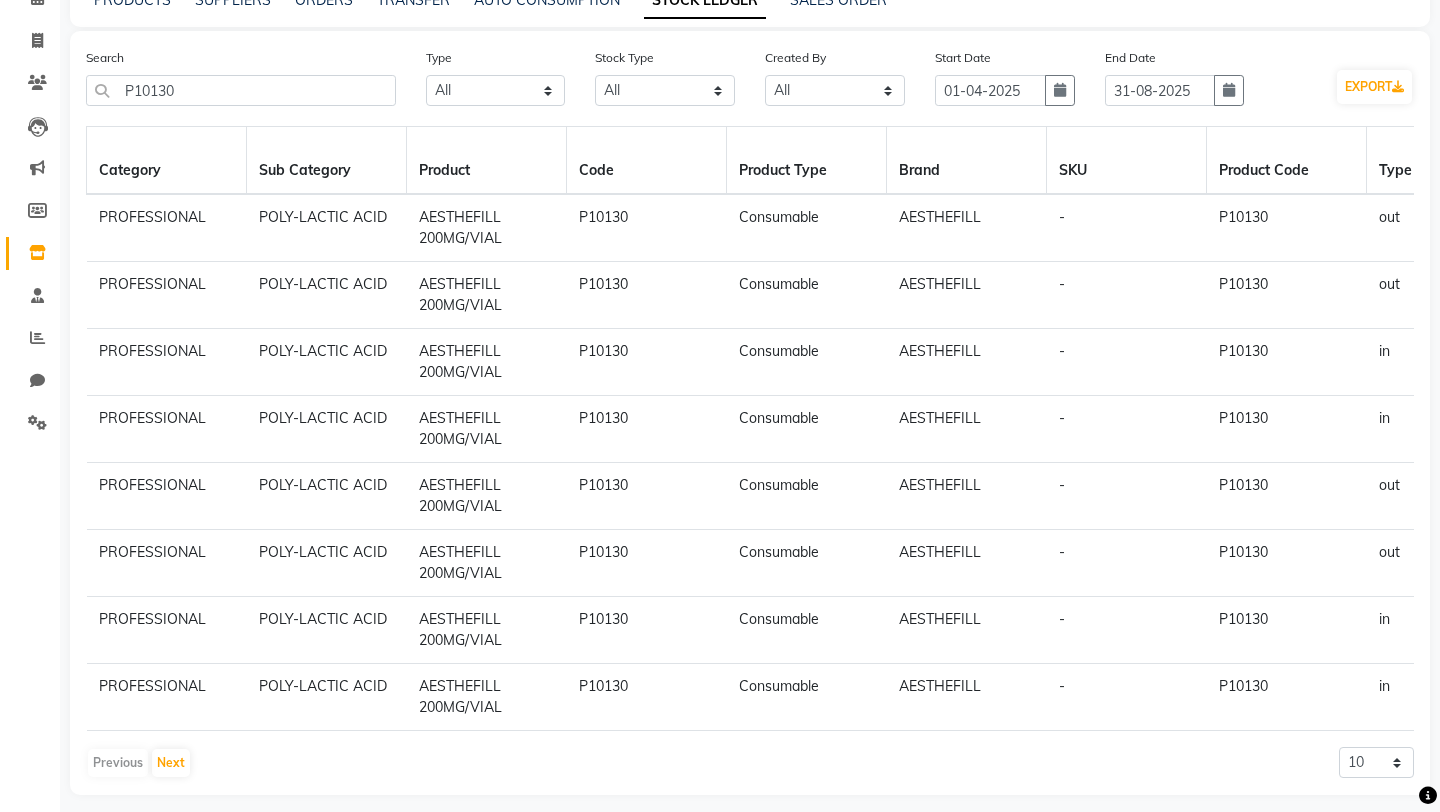scroll, scrollTop: 118, scrollLeft: 0, axis: vertical 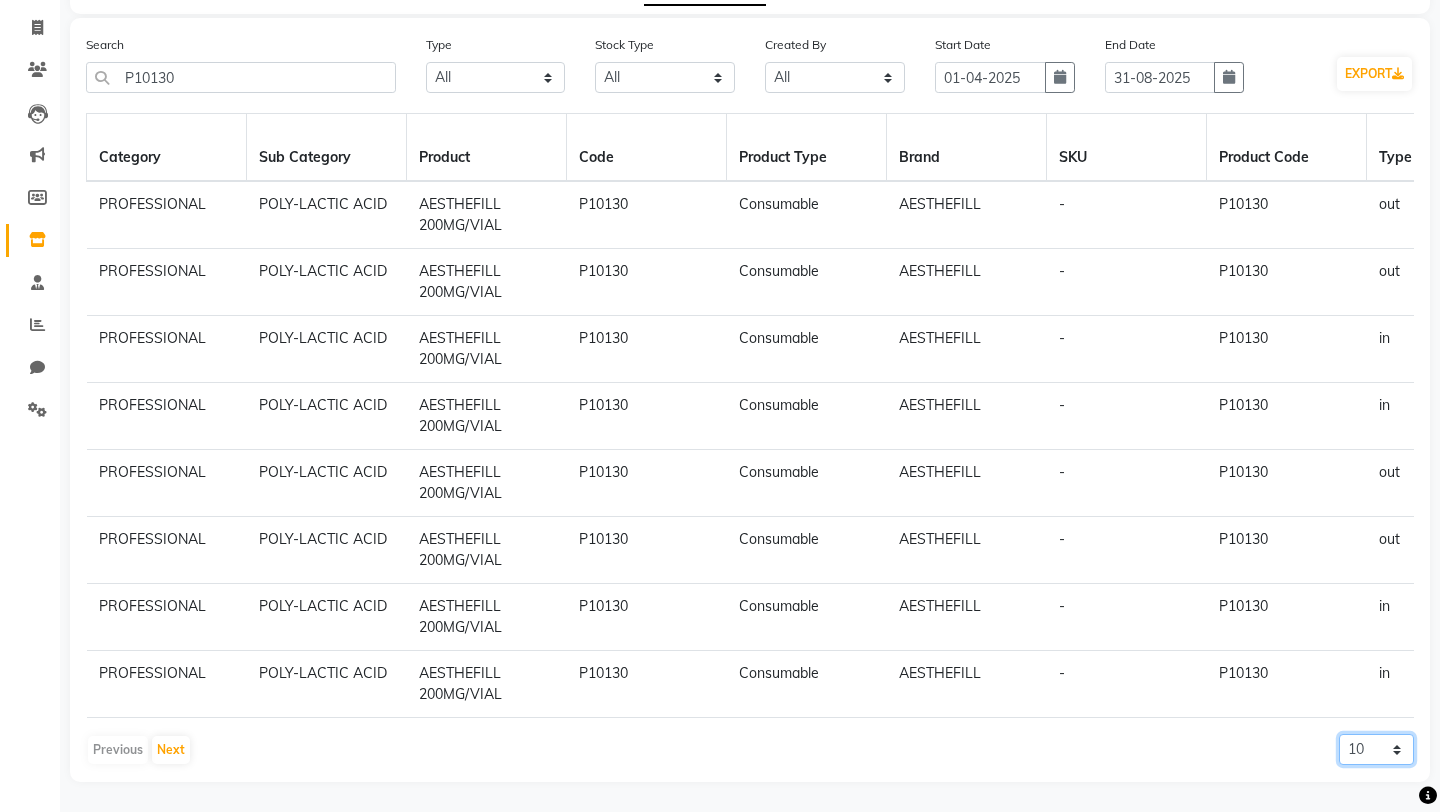 click on "10 20 50" 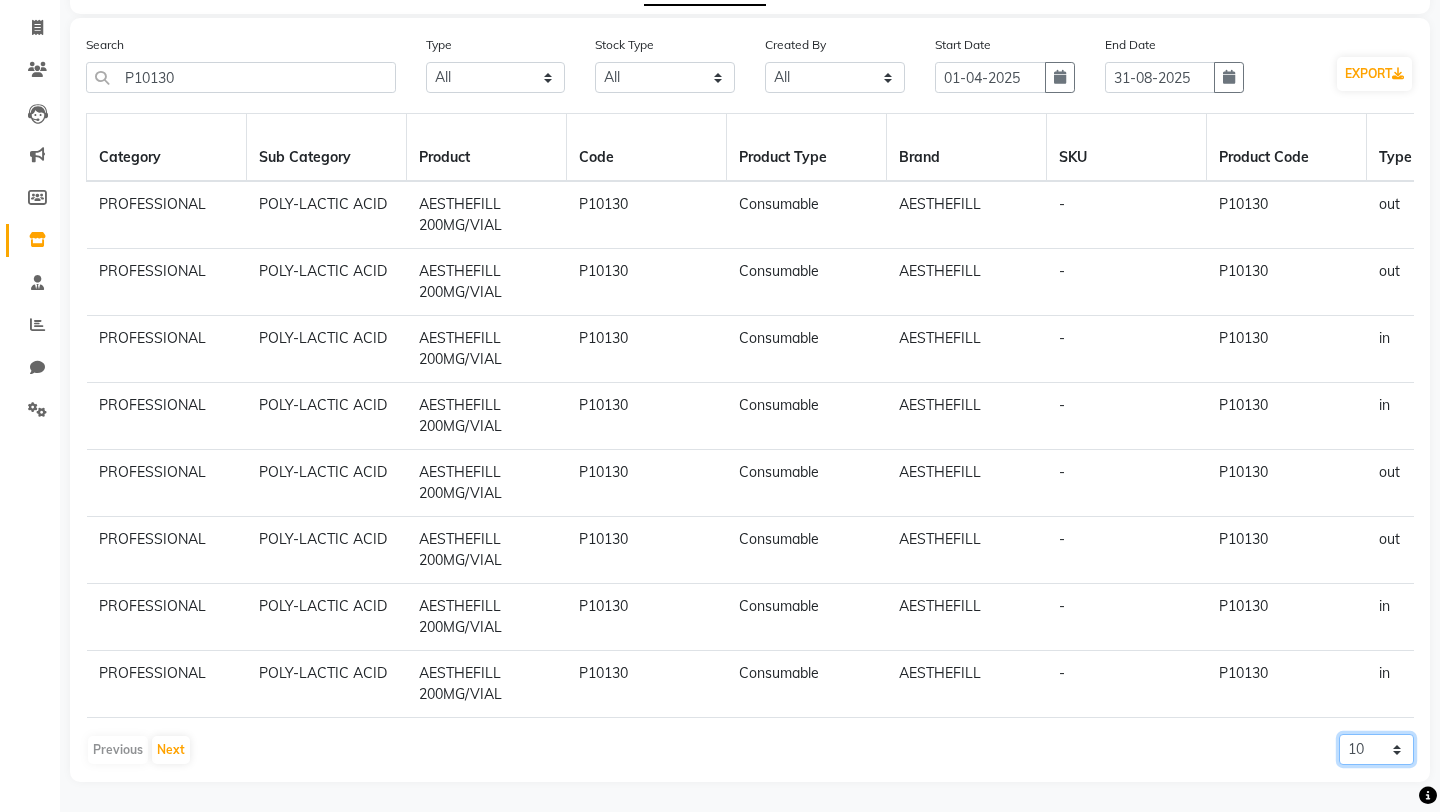 select on "50" 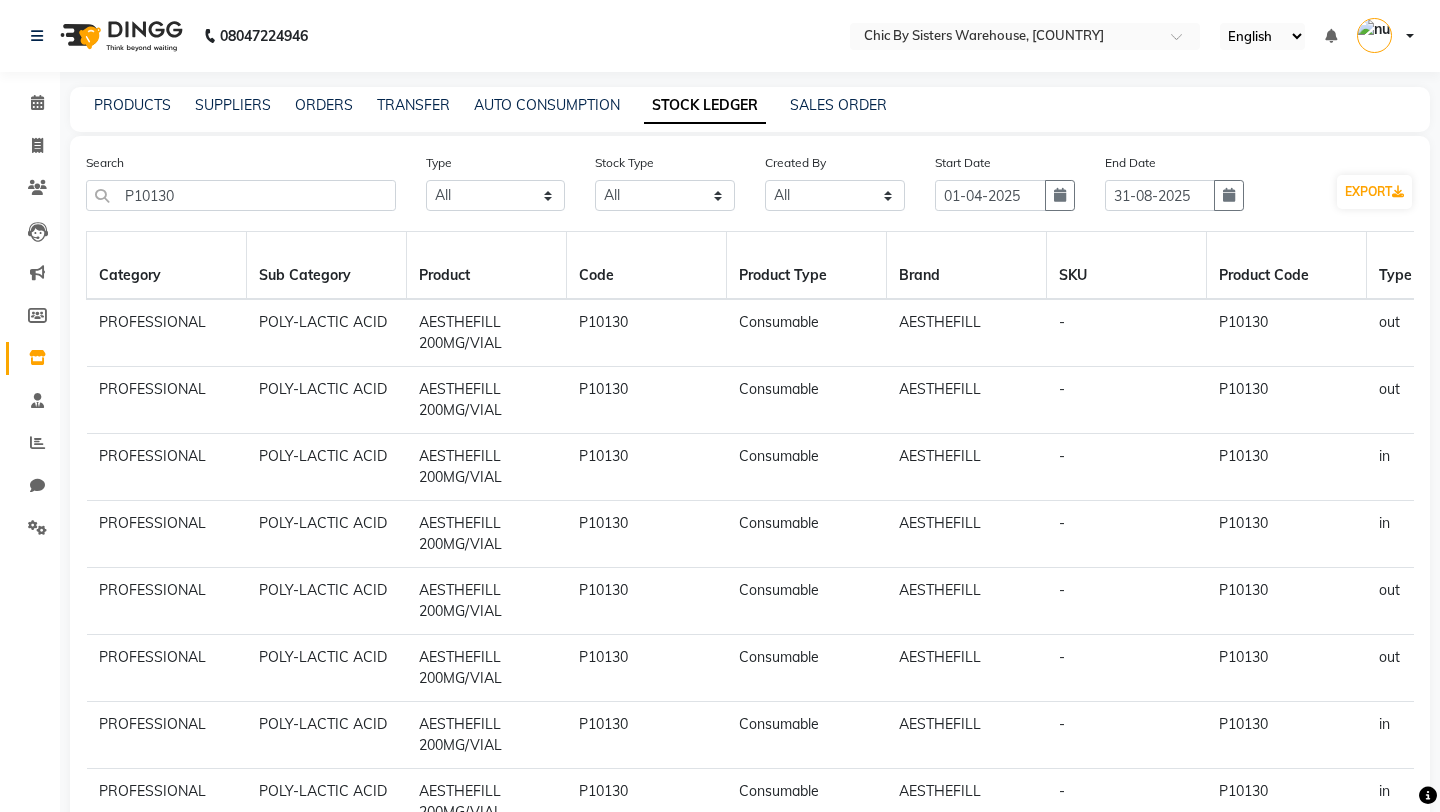 scroll, scrollTop: 118, scrollLeft: 0, axis: vertical 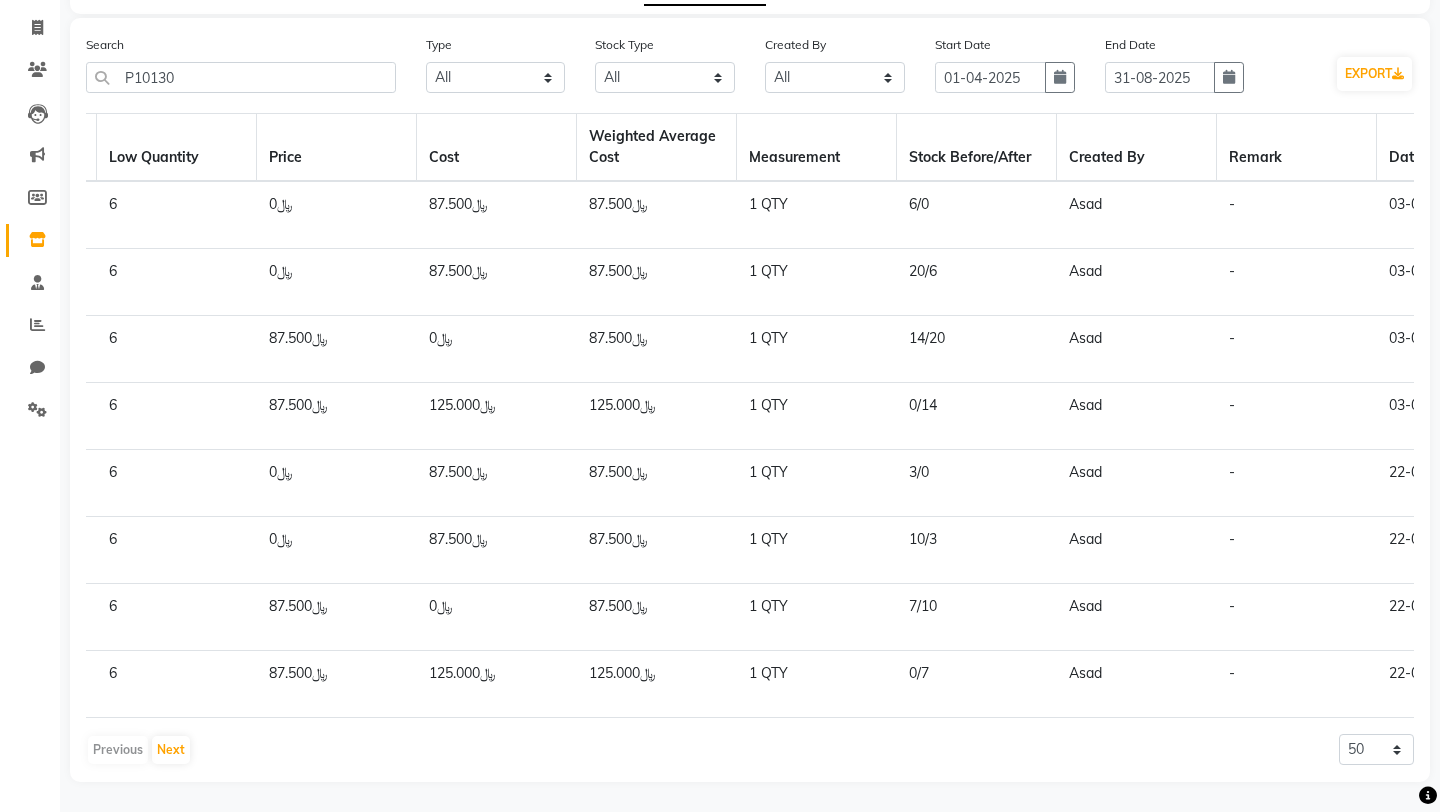 click on "﷼125.000" 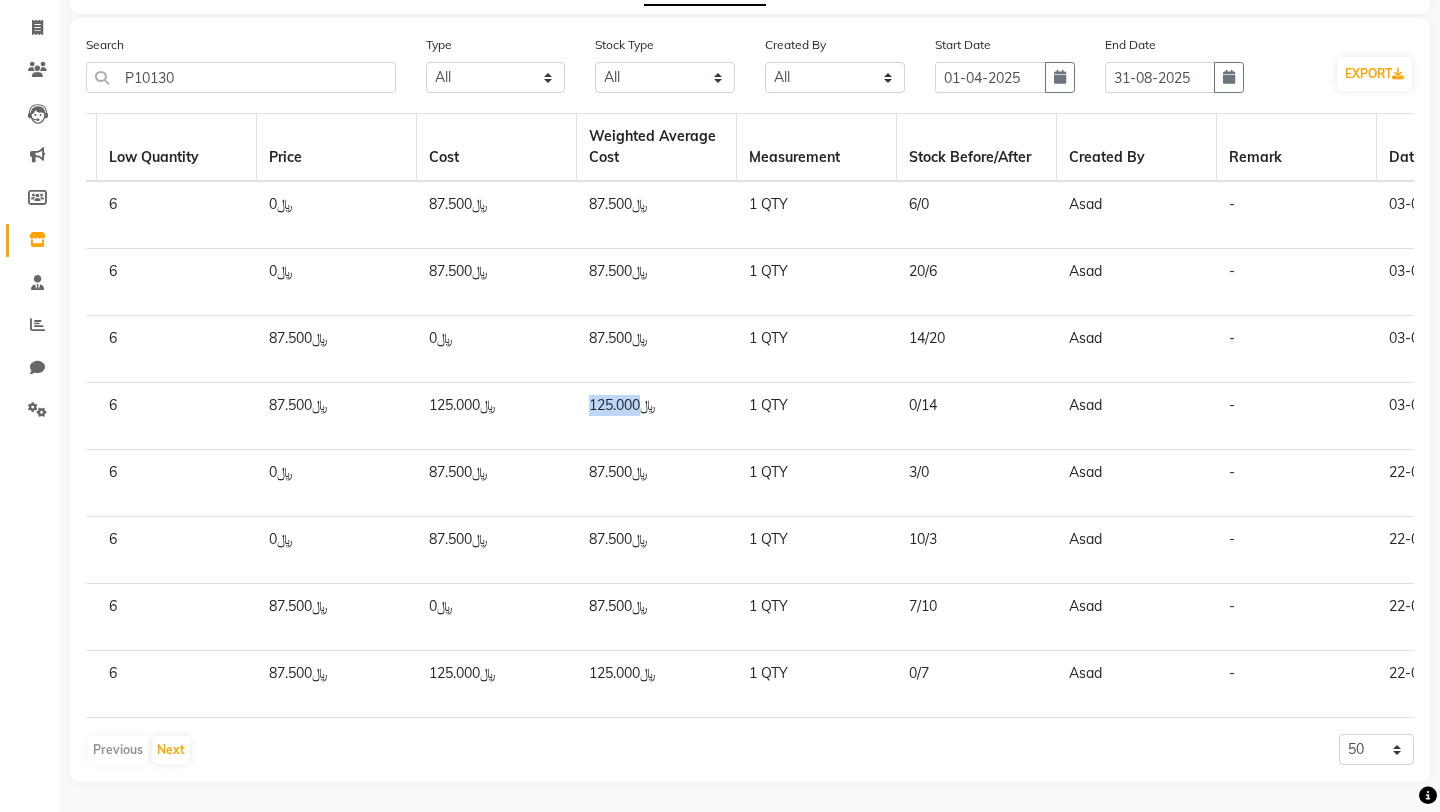 click on "﷼125.000" 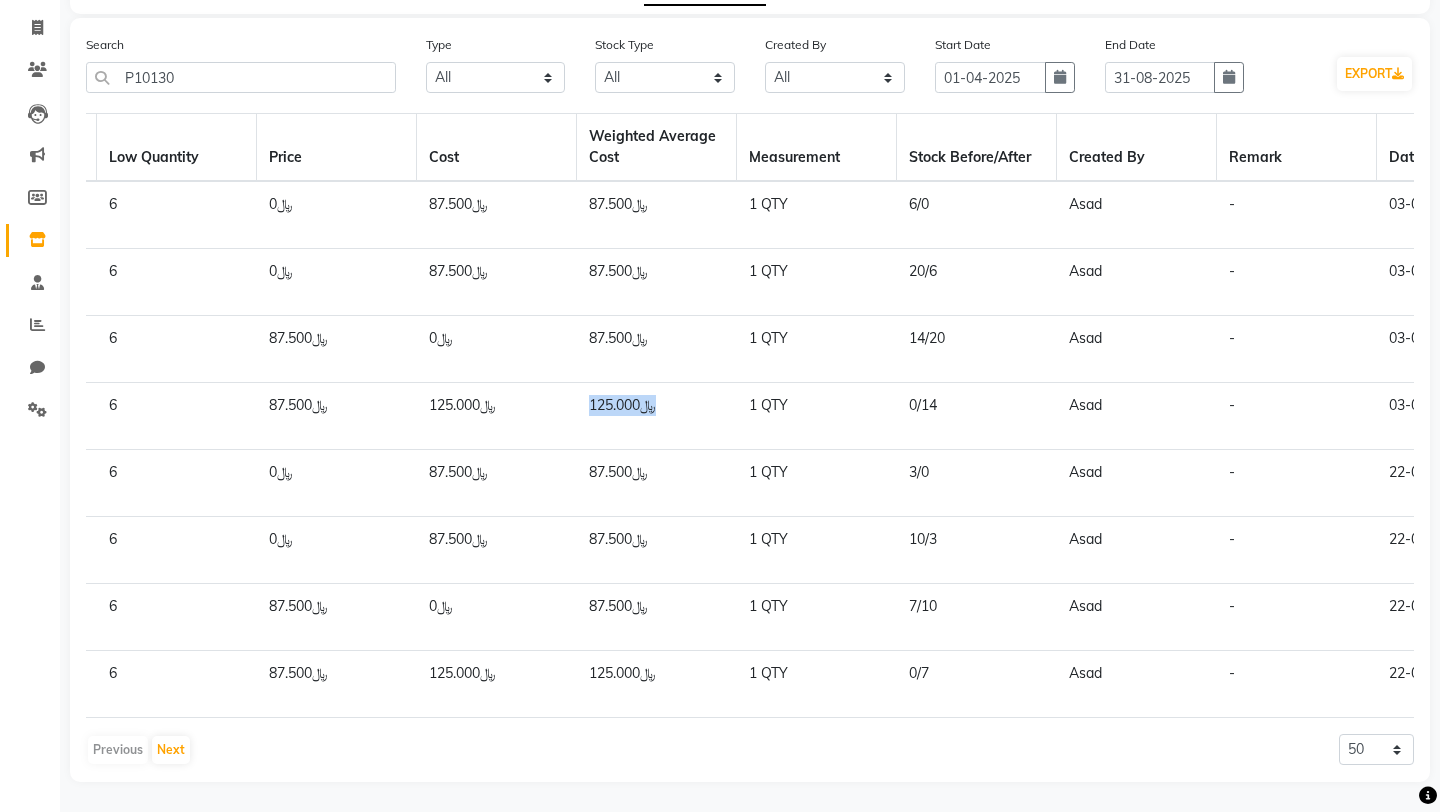 click on "﷼125.000" 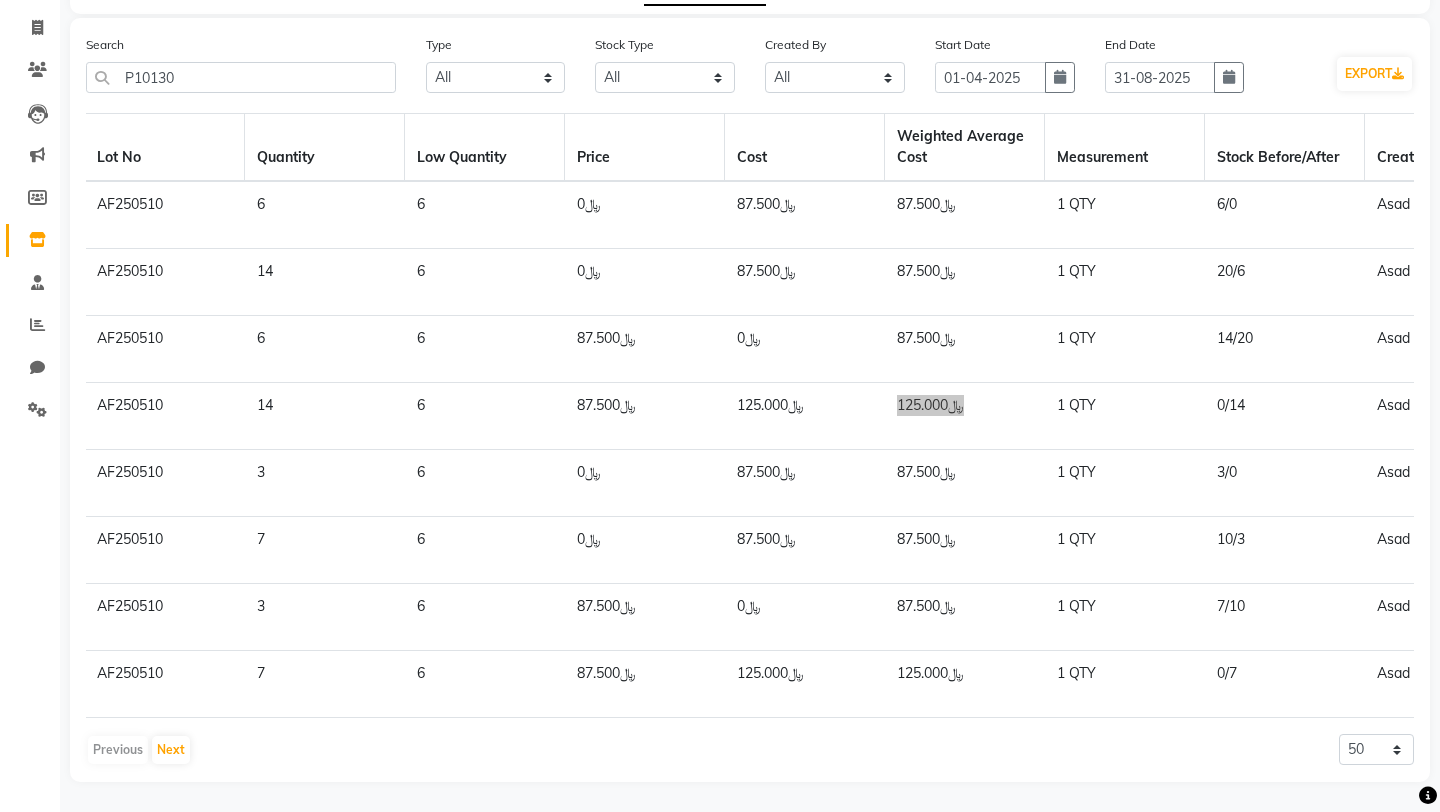 scroll, scrollTop: 0, scrollLeft: 1598, axis: horizontal 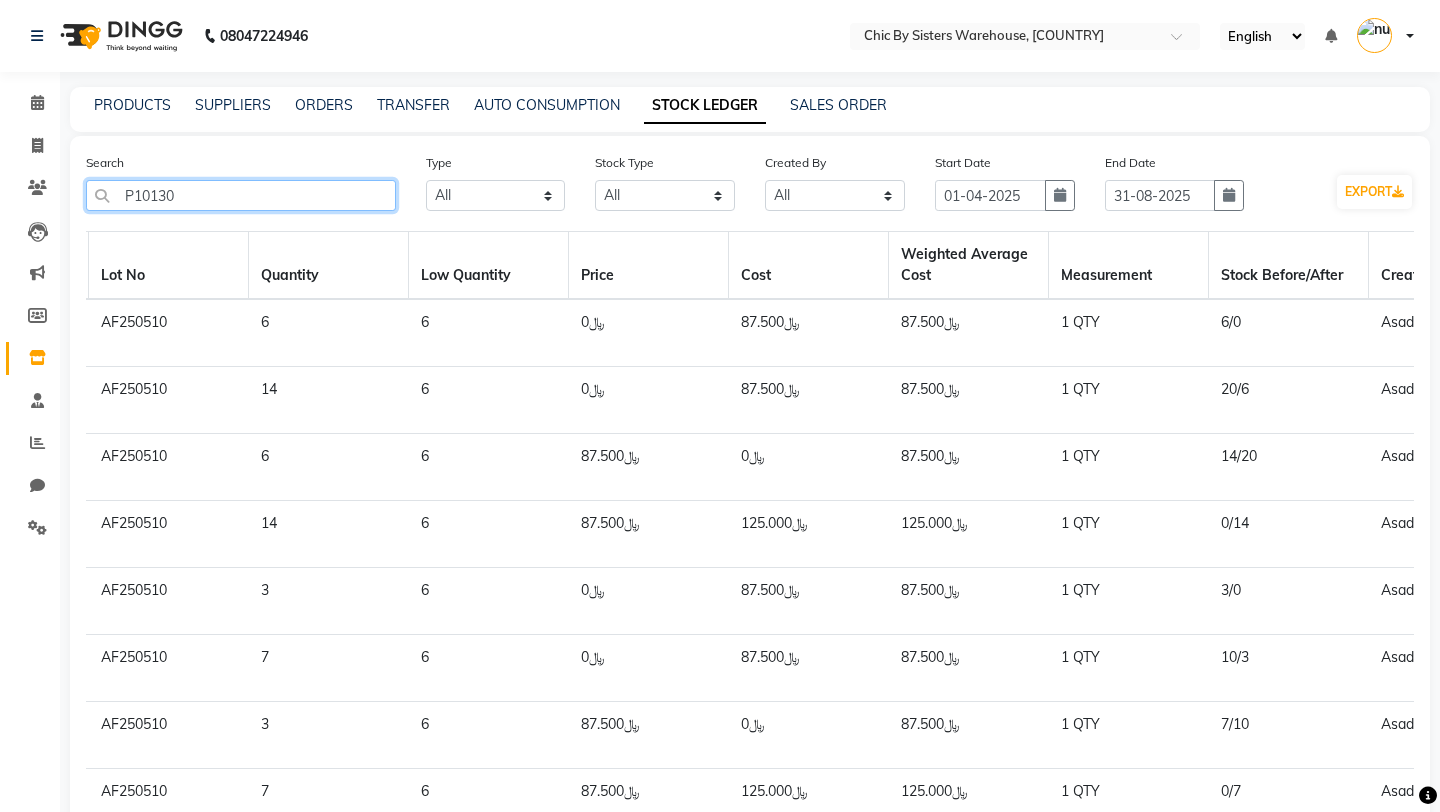 click on "P10130" 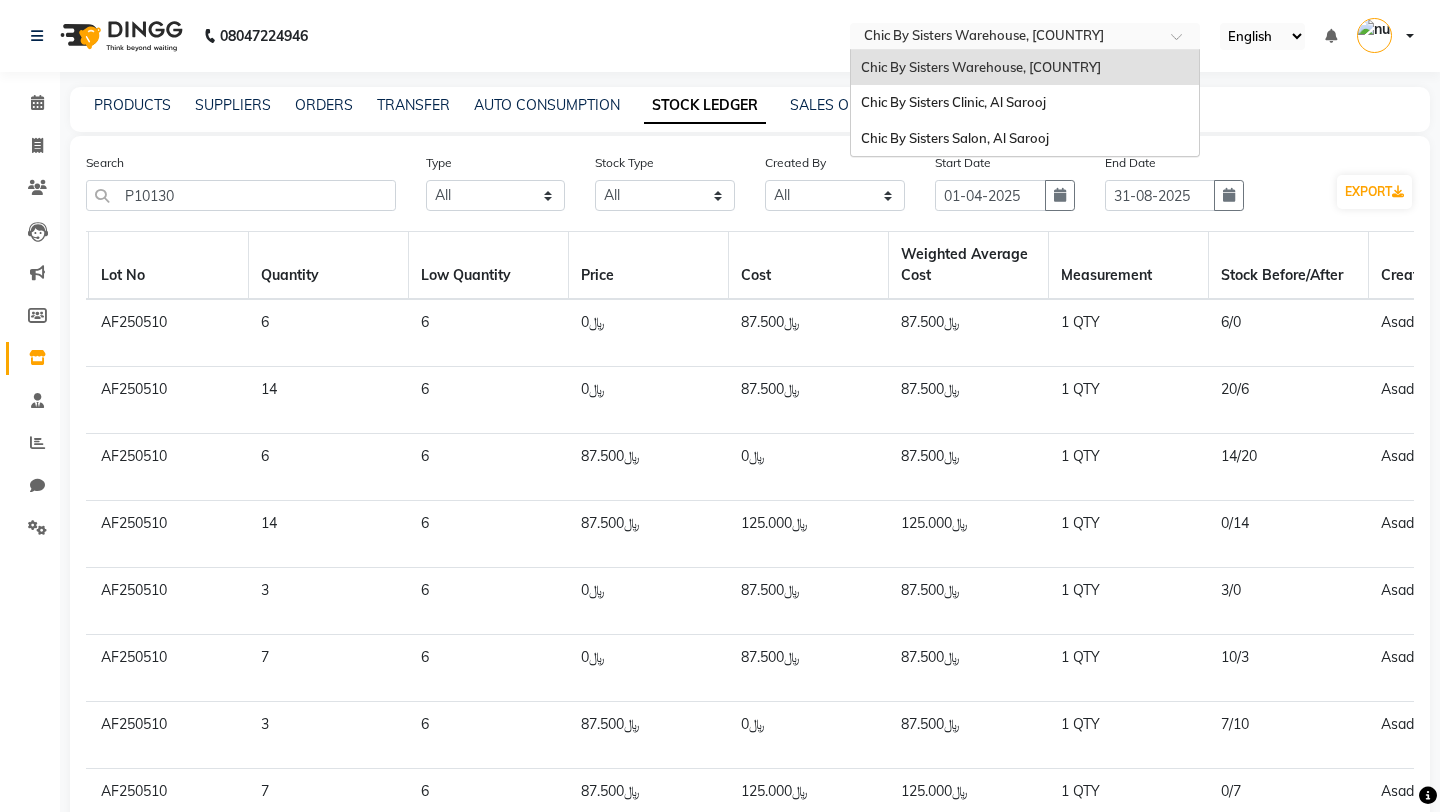 click at bounding box center (1005, 38) 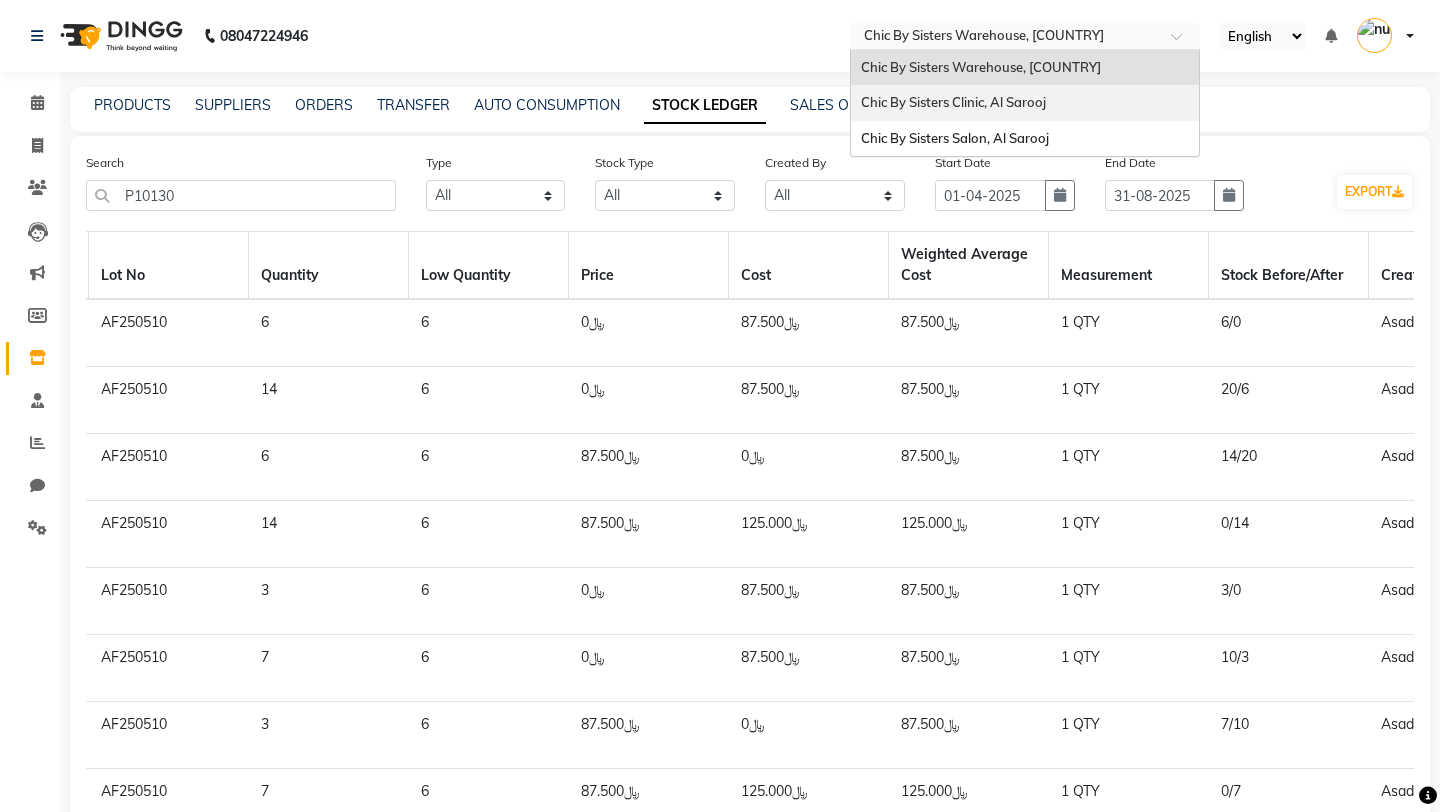 click on "Chic By Sisters Clinic, Al Sarooj" at bounding box center [953, 102] 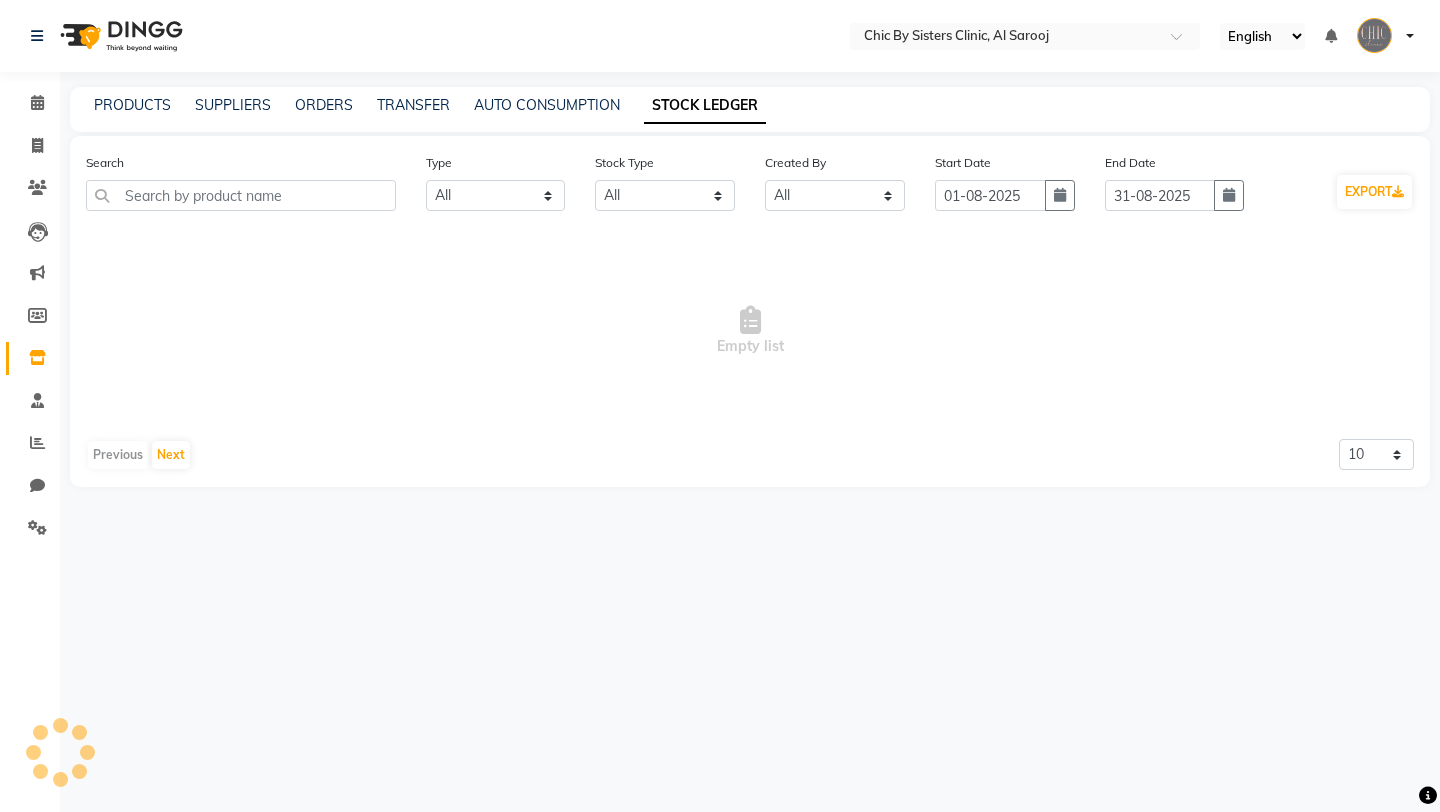 select on "all" 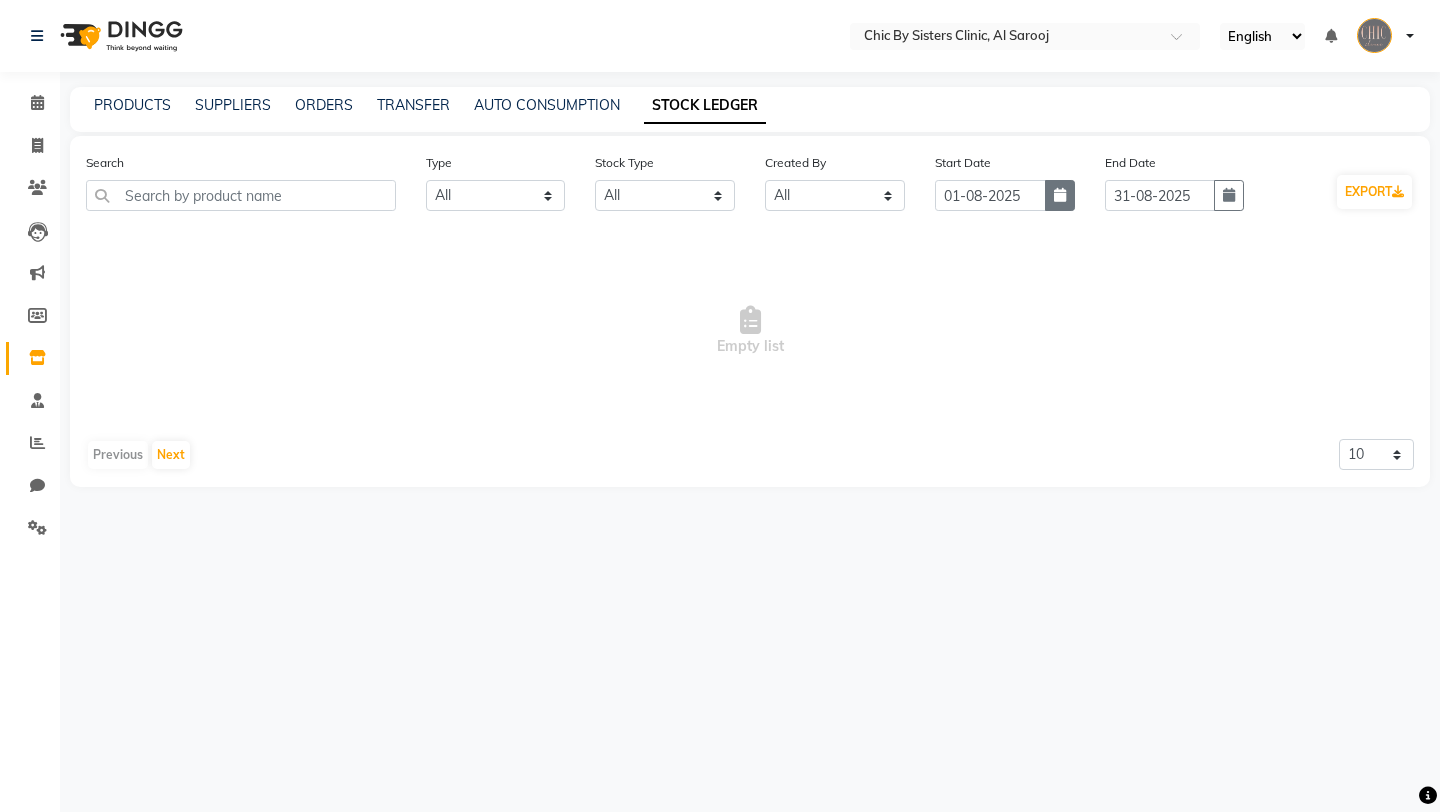click 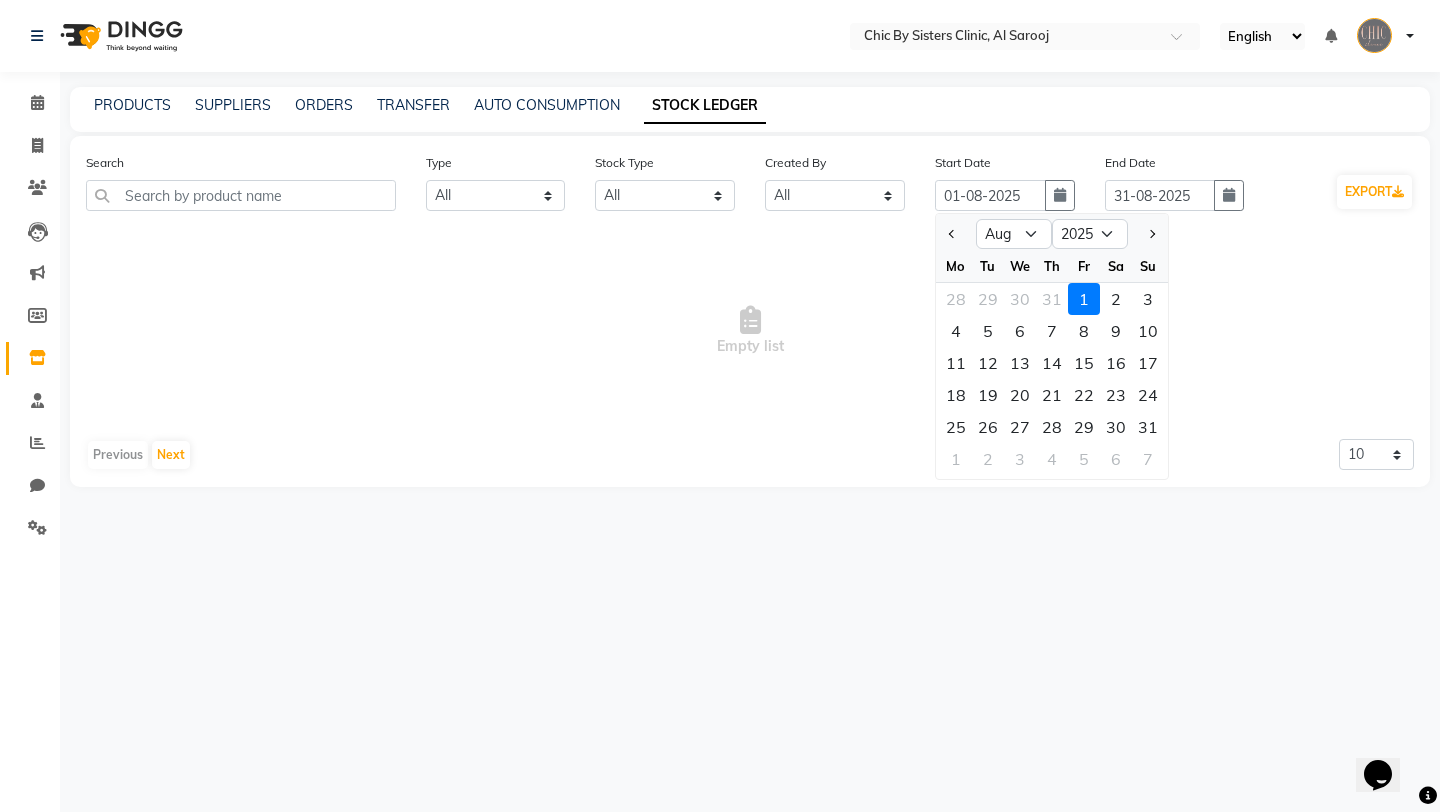 scroll, scrollTop: 0, scrollLeft: 0, axis: both 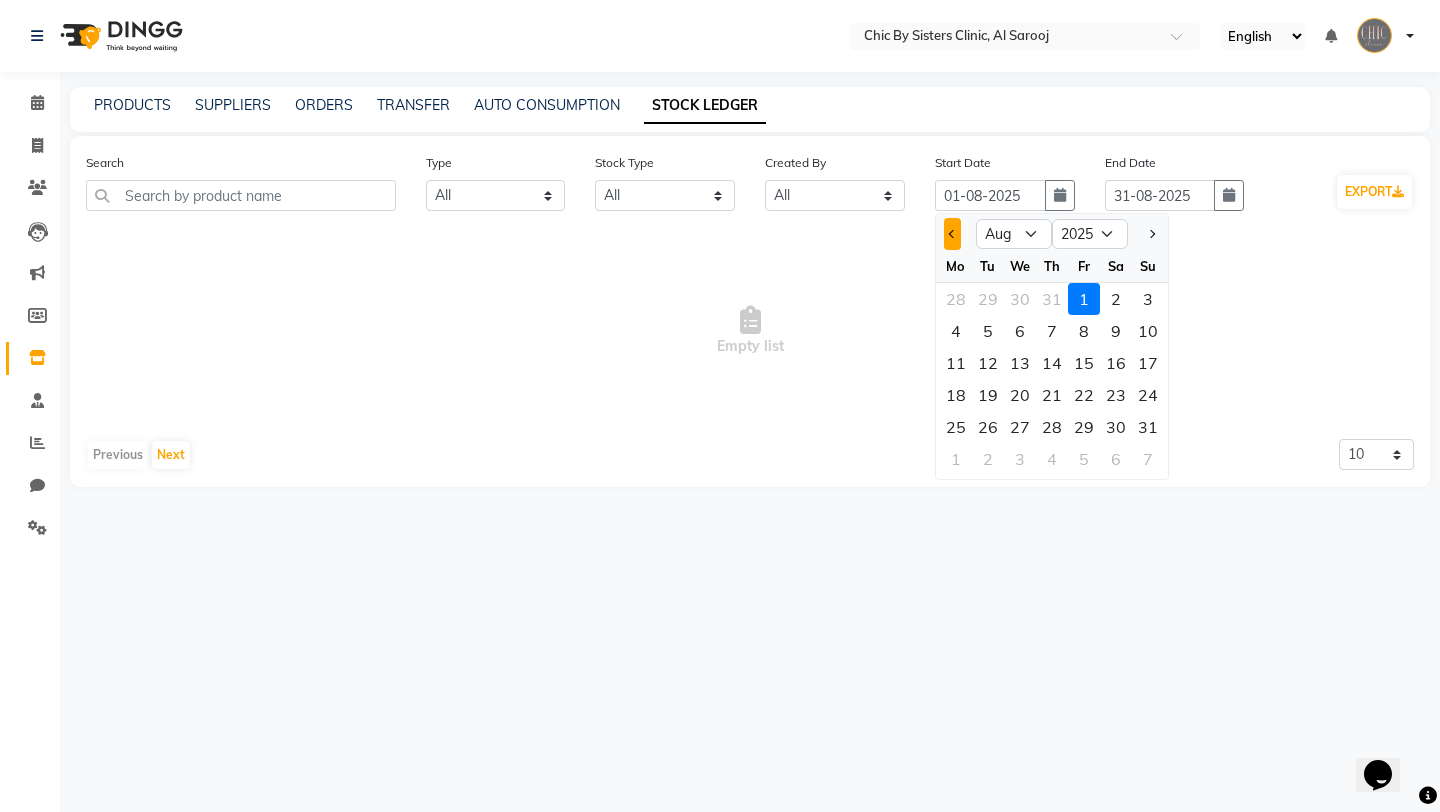 click 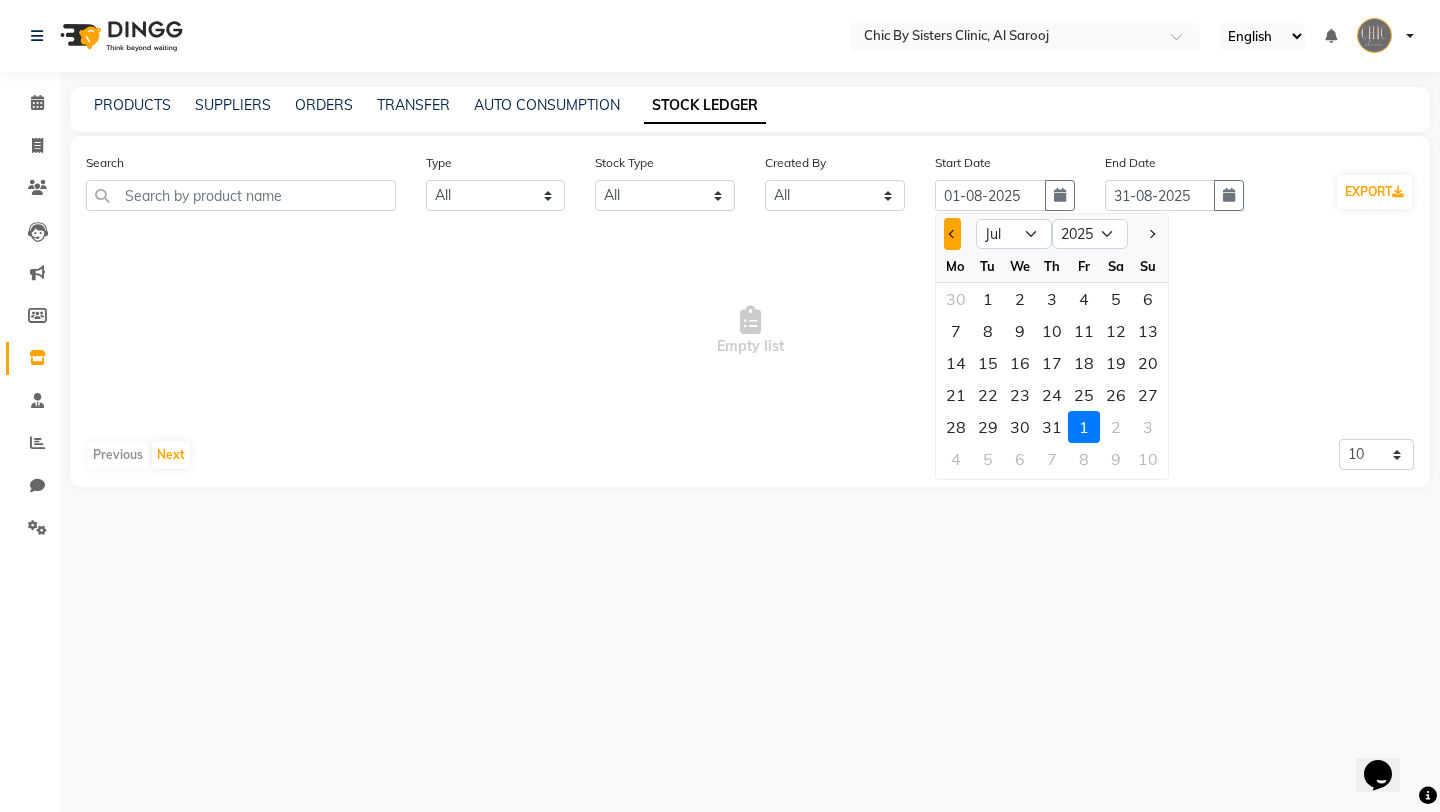 click 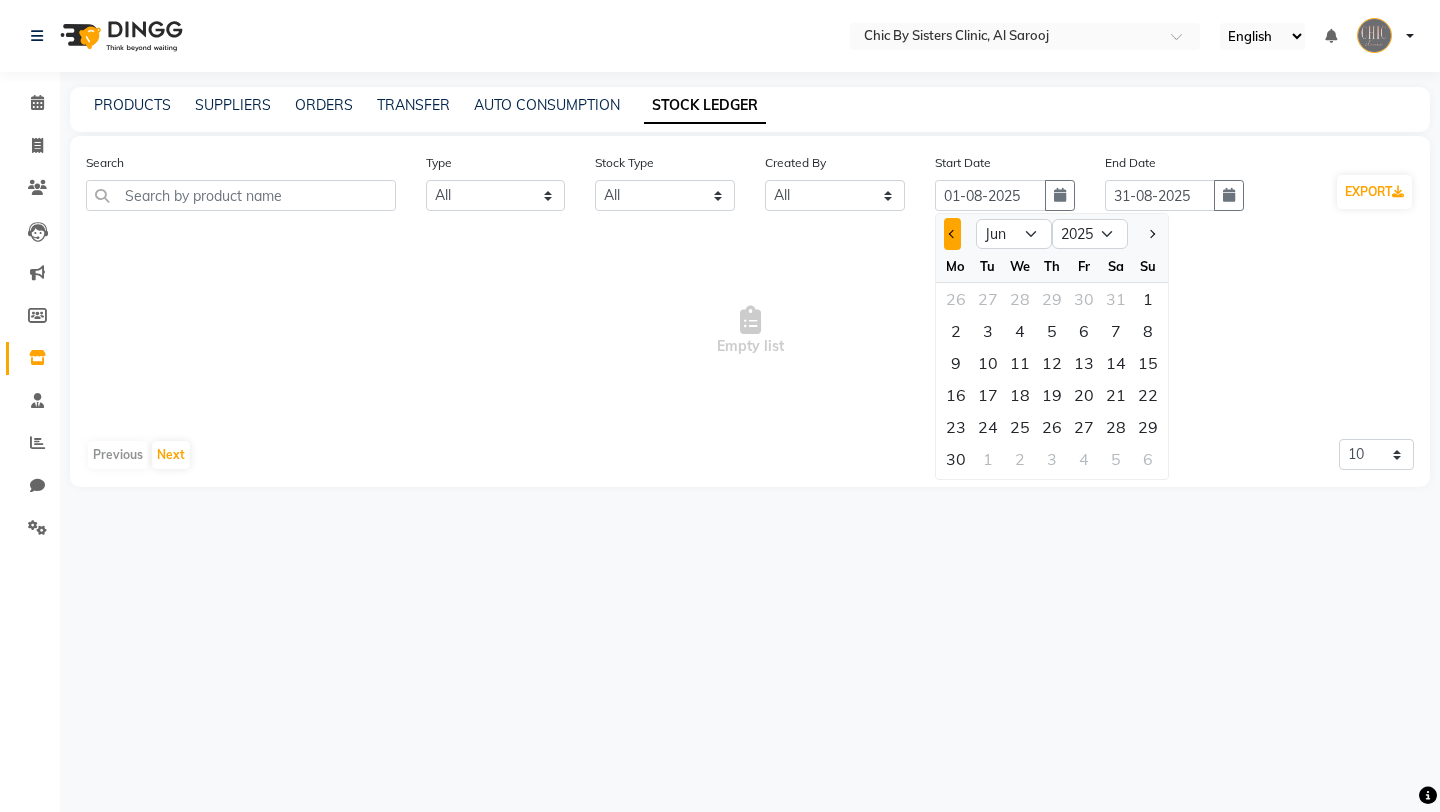 click 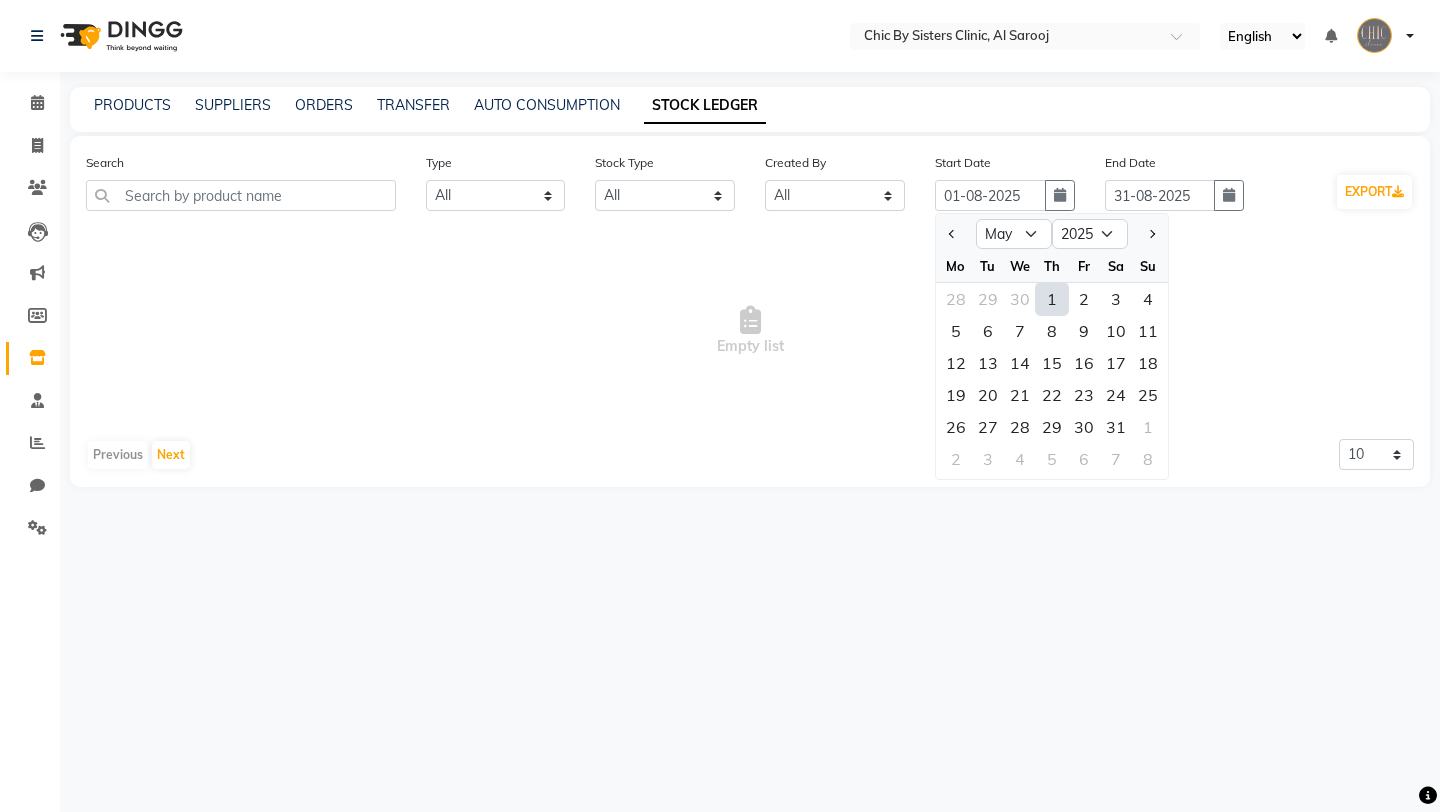 click on "1" 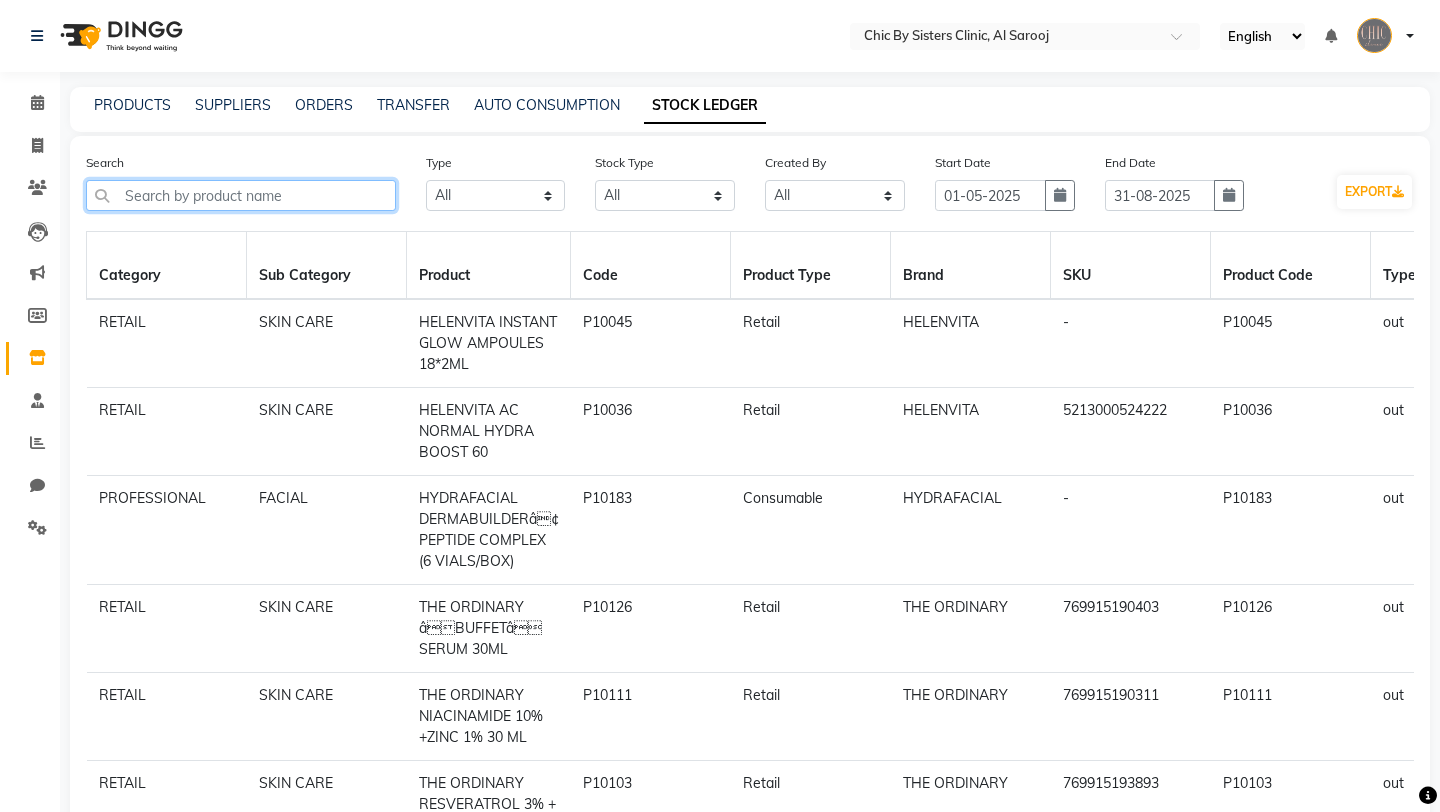 click 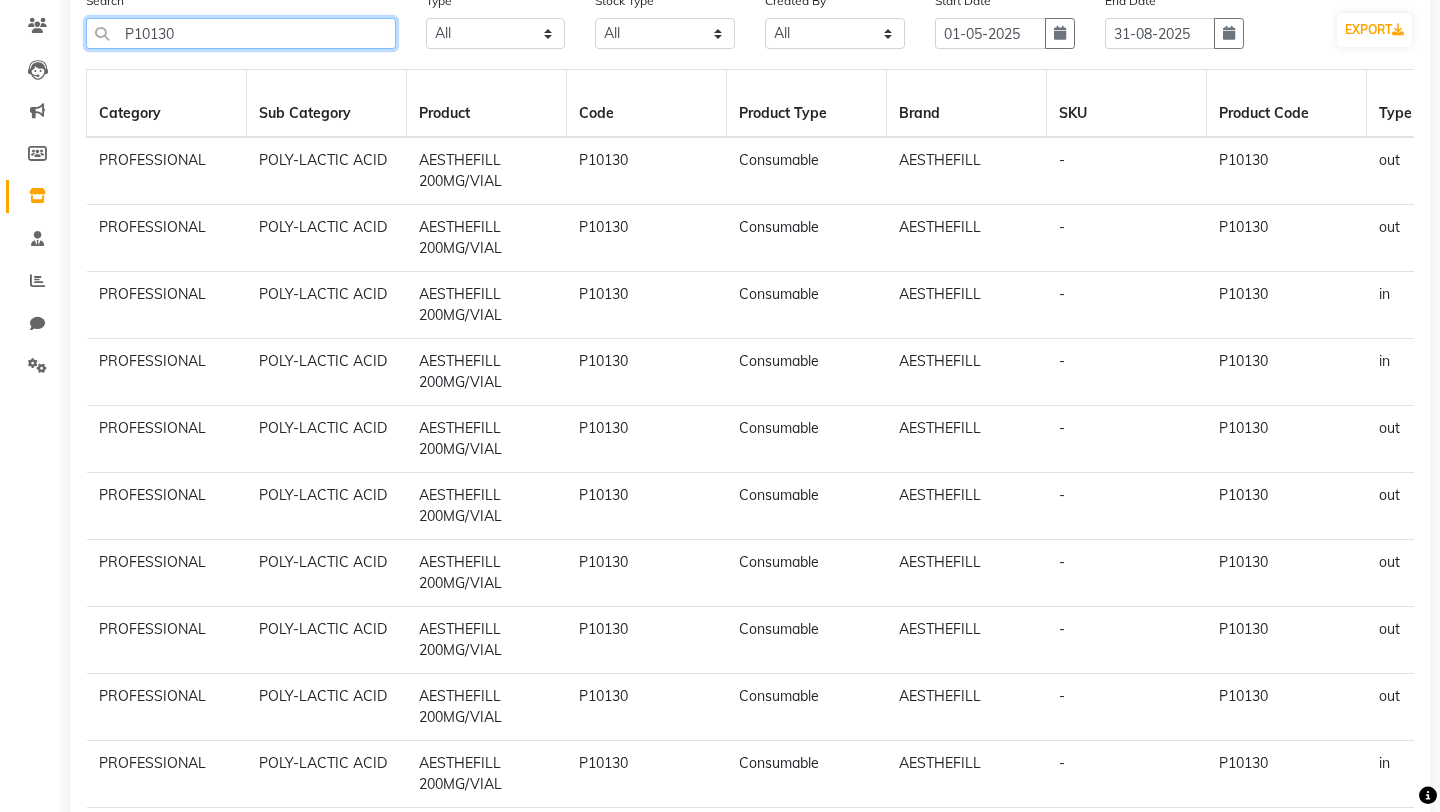 scroll, scrollTop: 252, scrollLeft: 0, axis: vertical 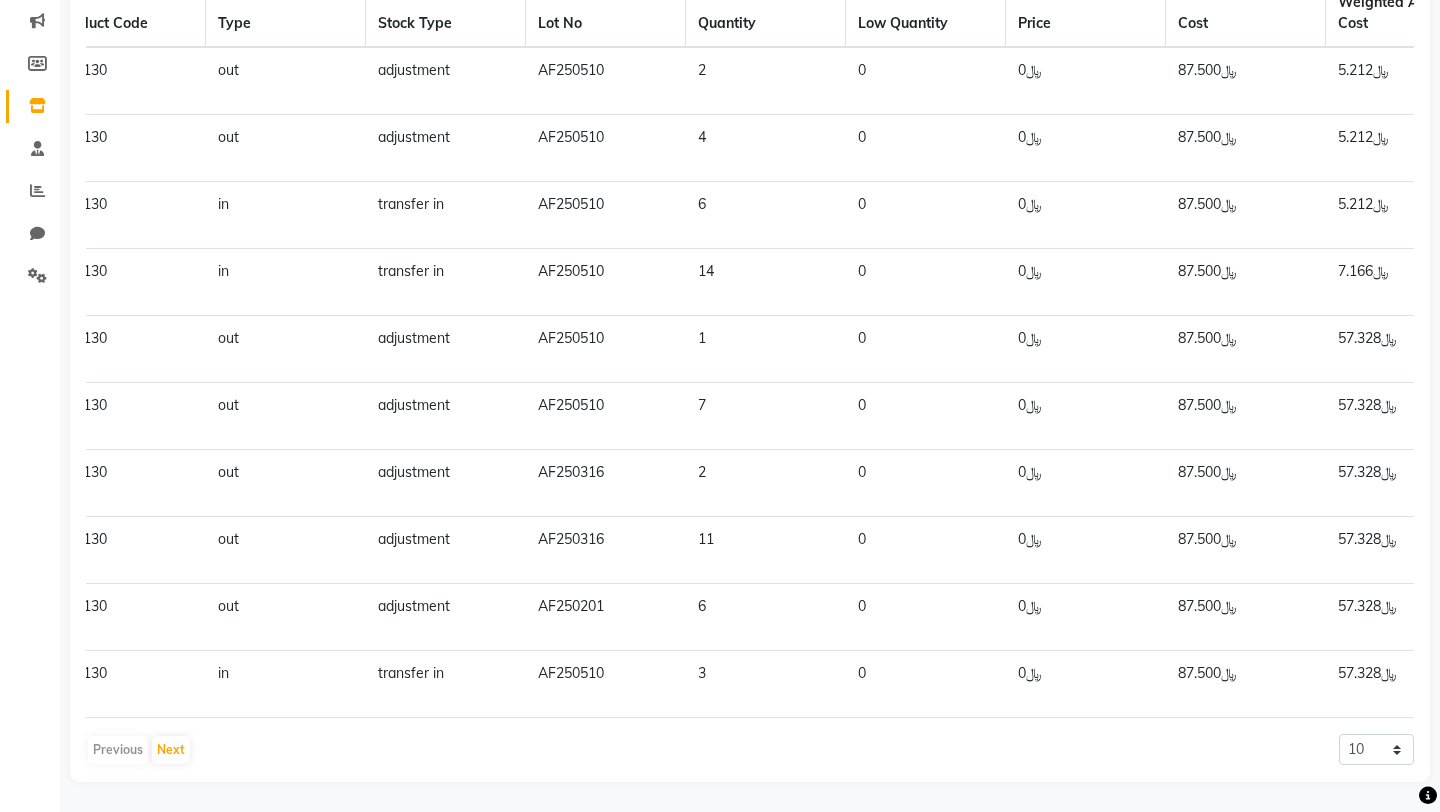 type on "P10130" 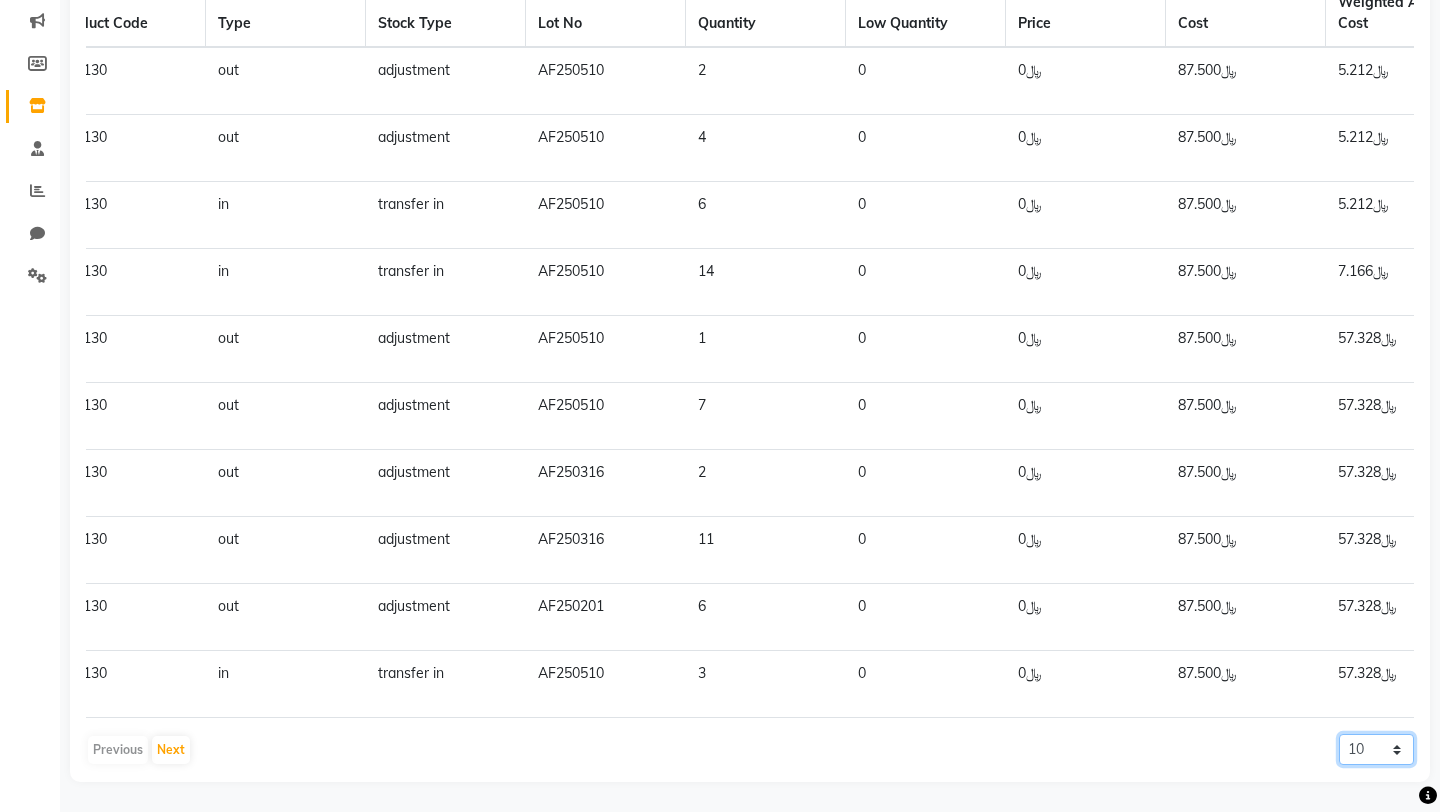 click on "10 20 50" 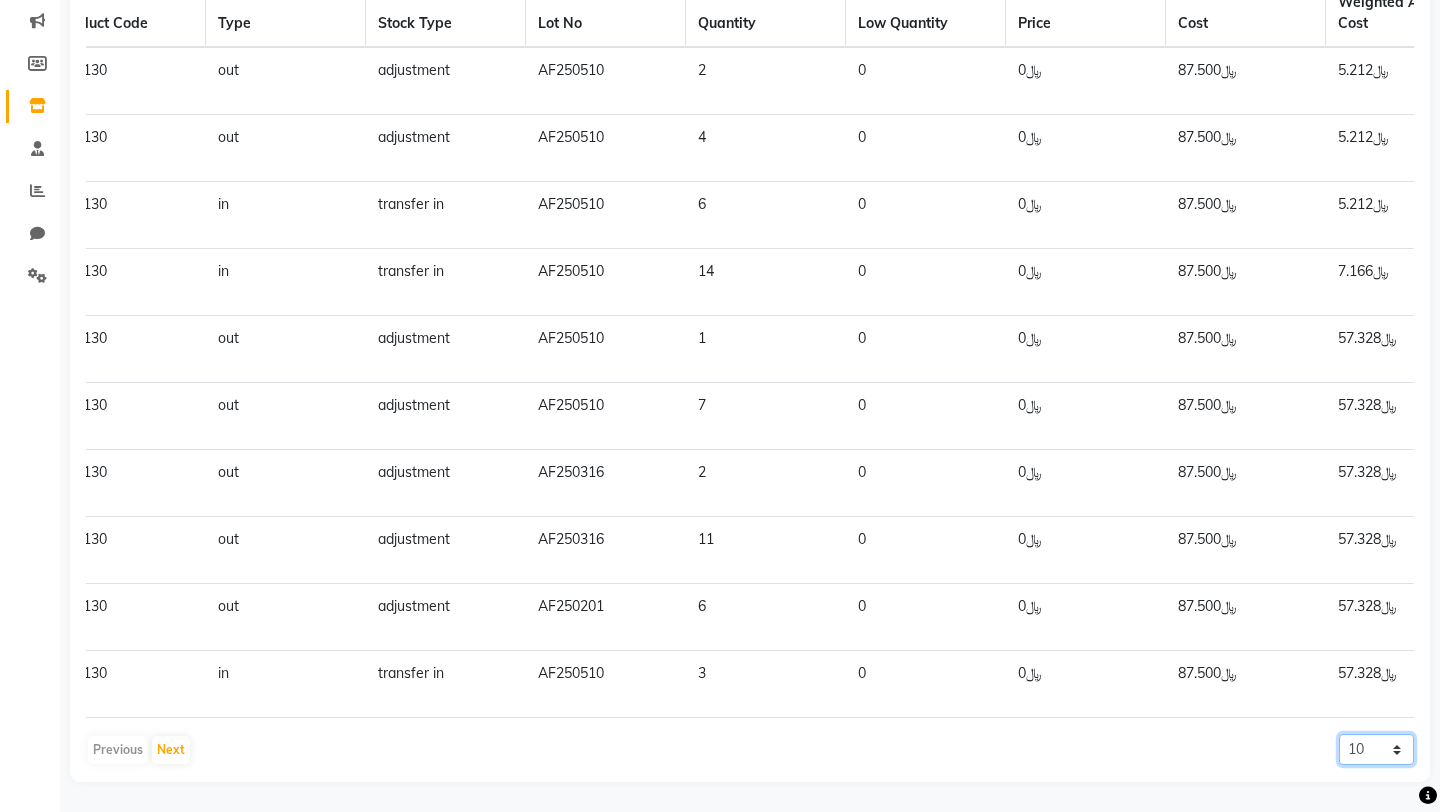 select on "50" 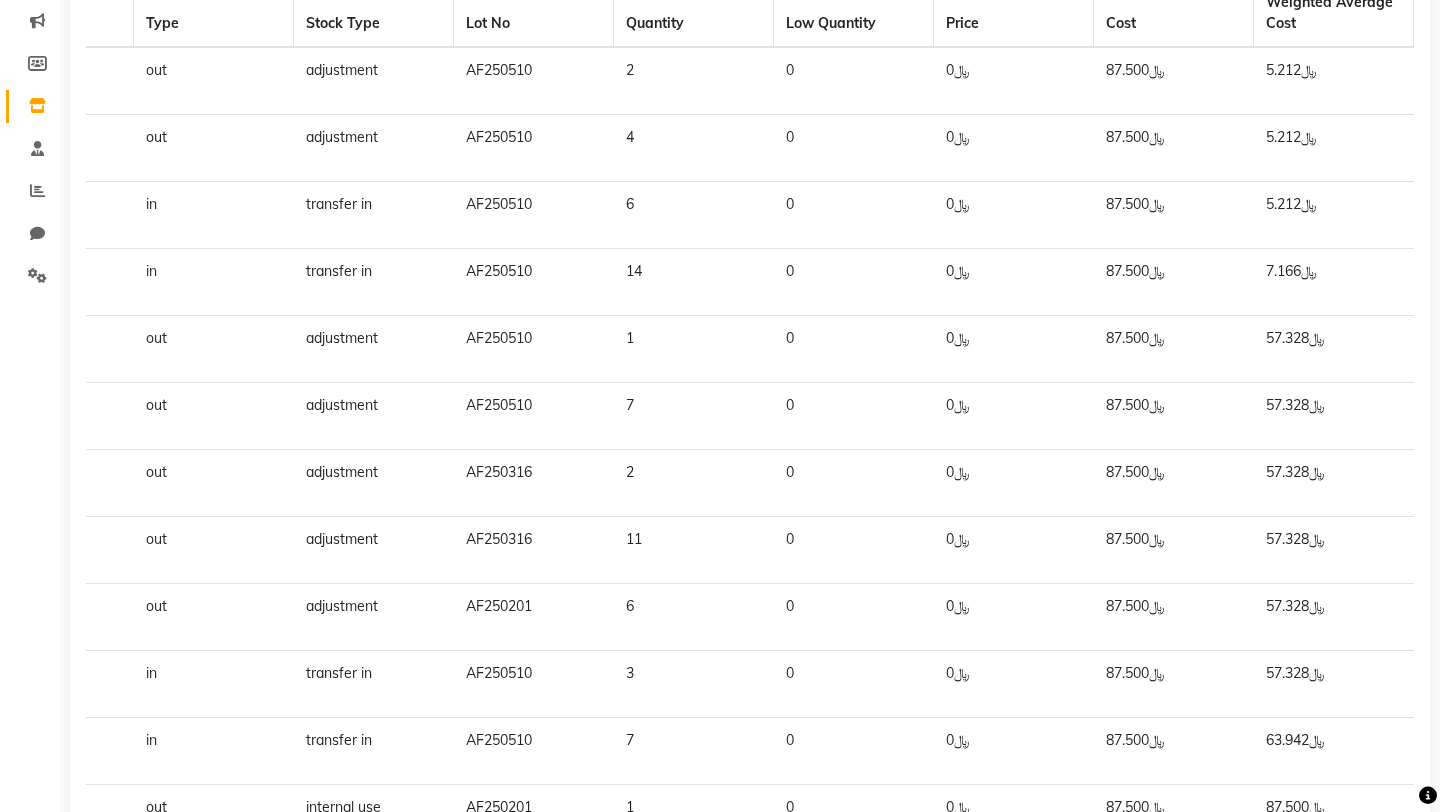 scroll, scrollTop: 0, scrollLeft: 1270, axis: horizontal 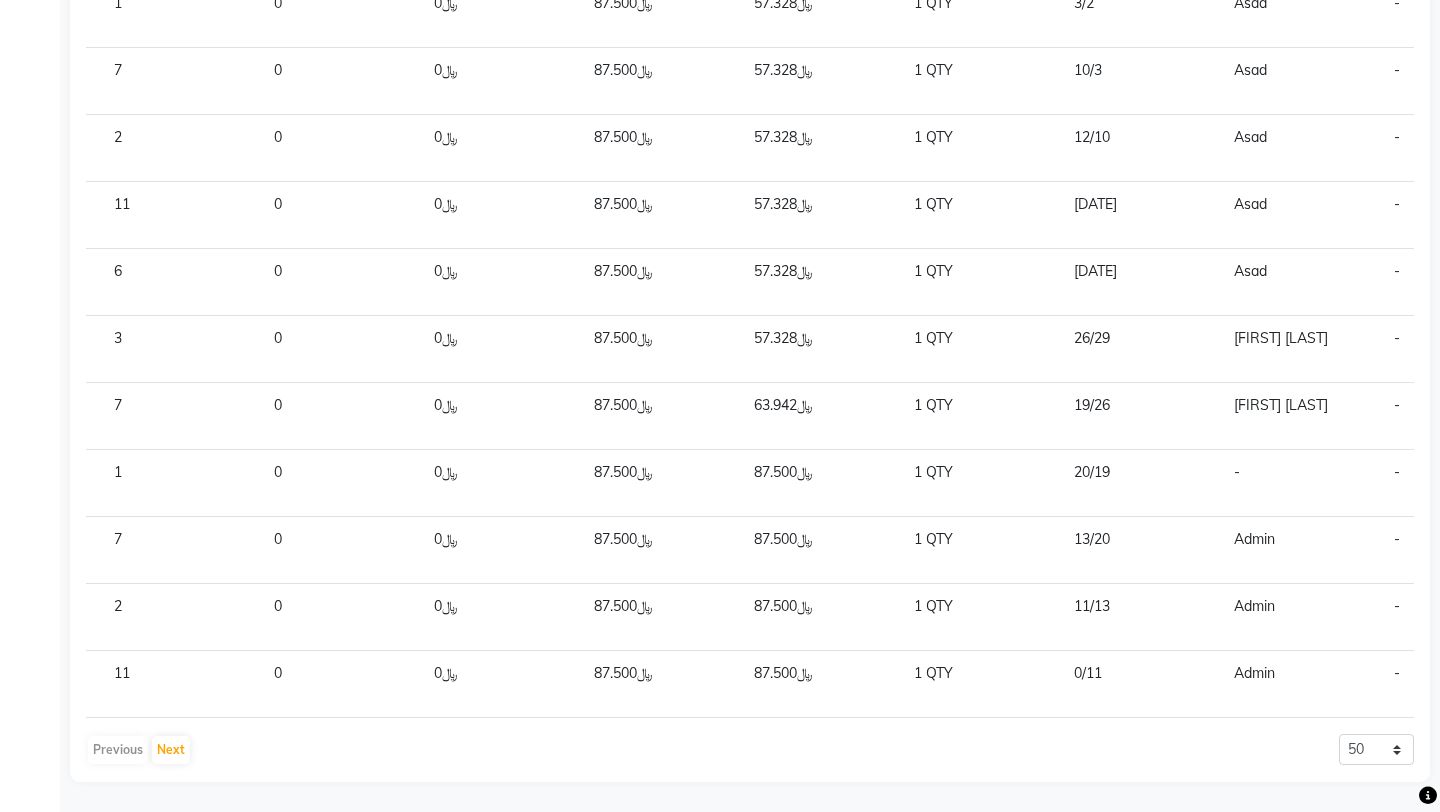 drag, startPoint x: 1098, startPoint y: 472, endPoint x: 1114, endPoint y: 472, distance: 16 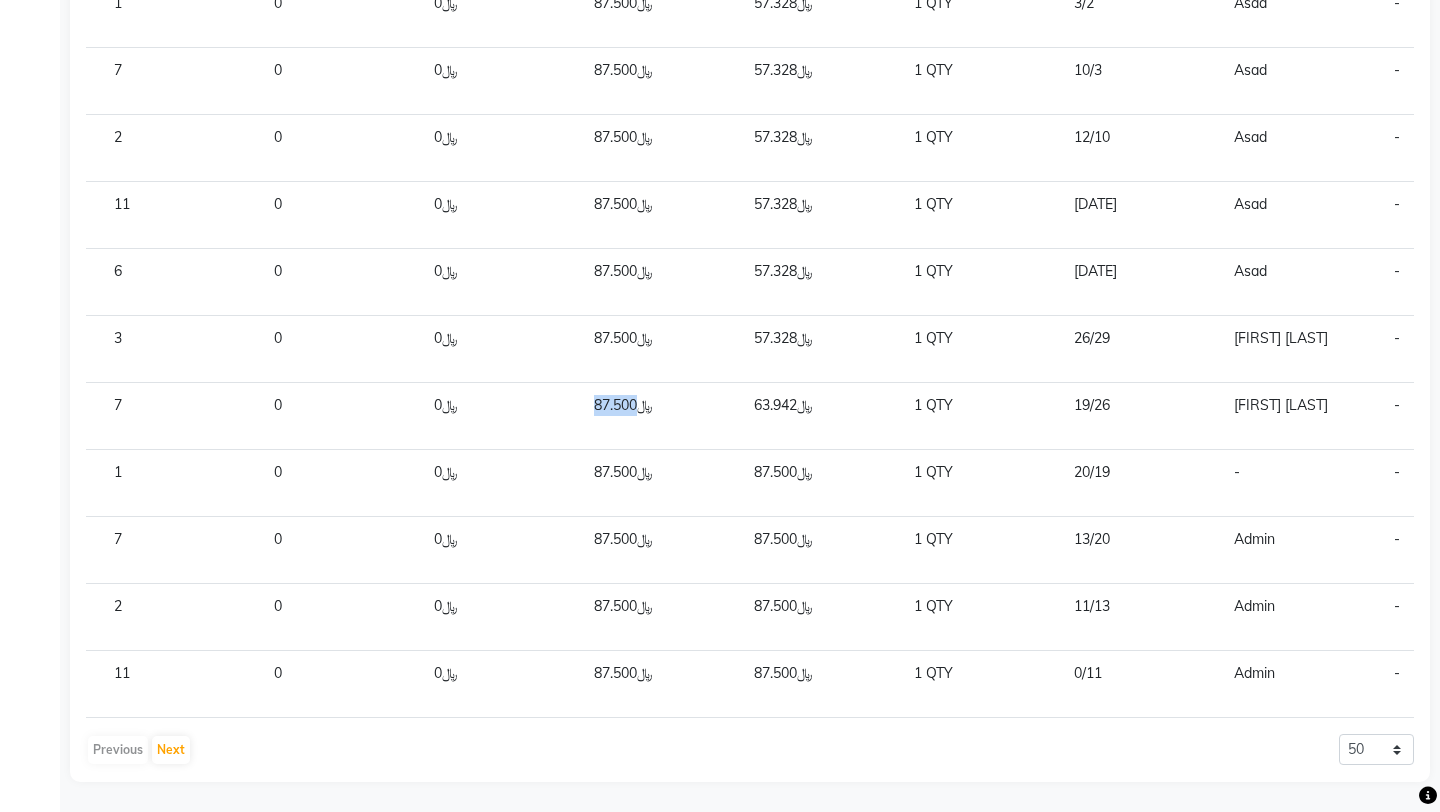 drag, startPoint x: 593, startPoint y: 402, endPoint x: 640, endPoint y: 402, distance: 47 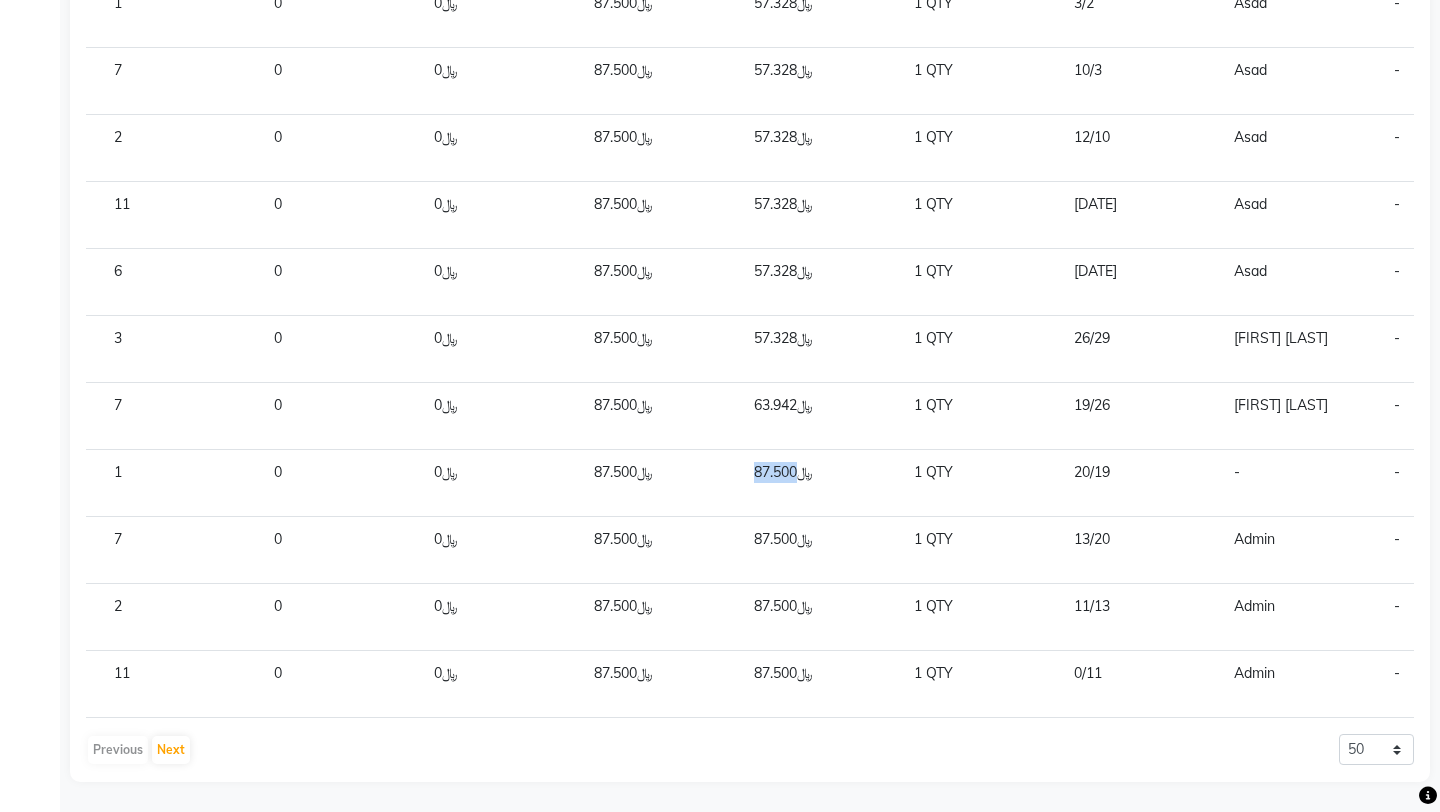 drag, startPoint x: 748, startPoint y: 466, endPoint x: 798, endPoint y: 467, distance: 50.01 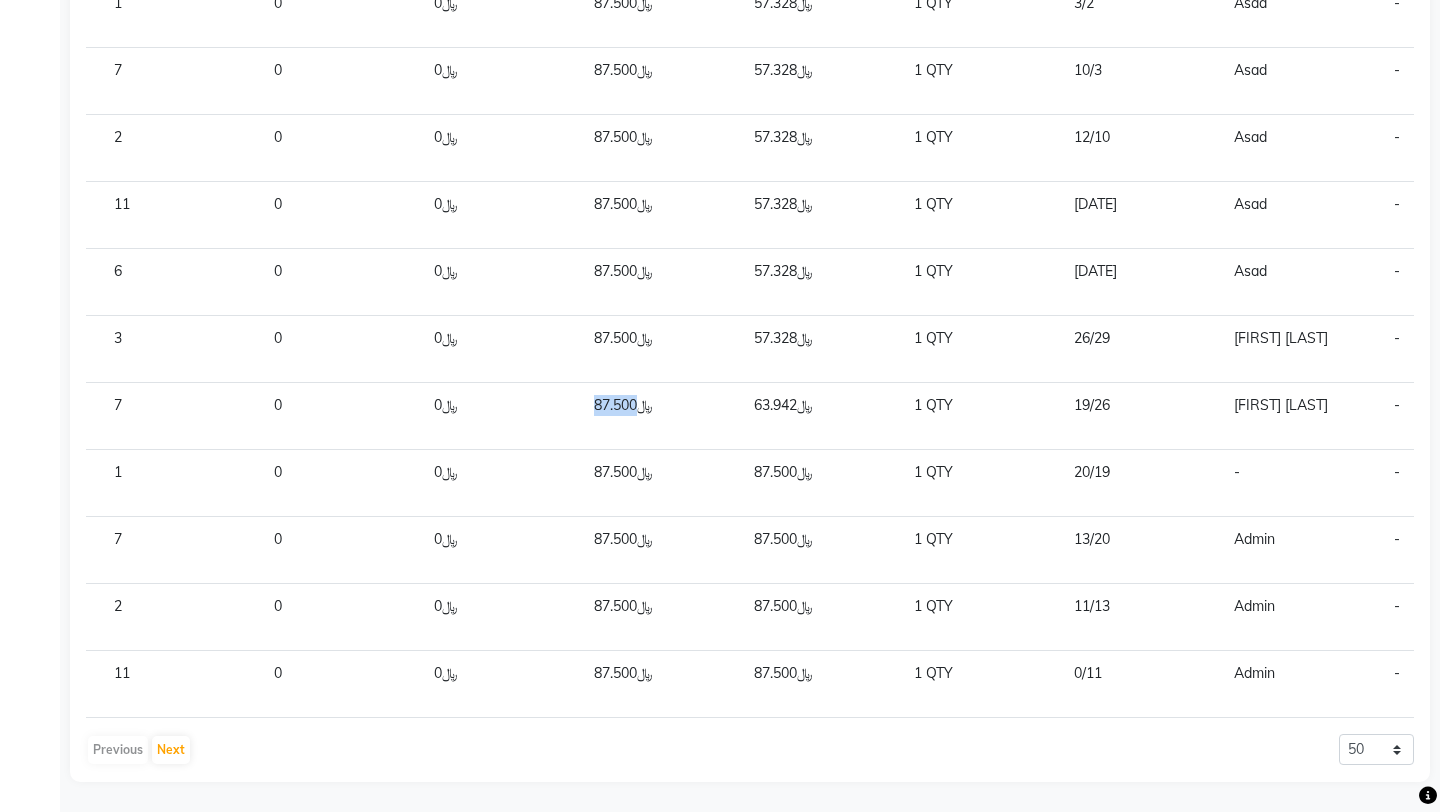 drag, startPoint x: 595, startPoint y: 406, endPoint x: 648, endPoint y: 403, distance: 53.08484 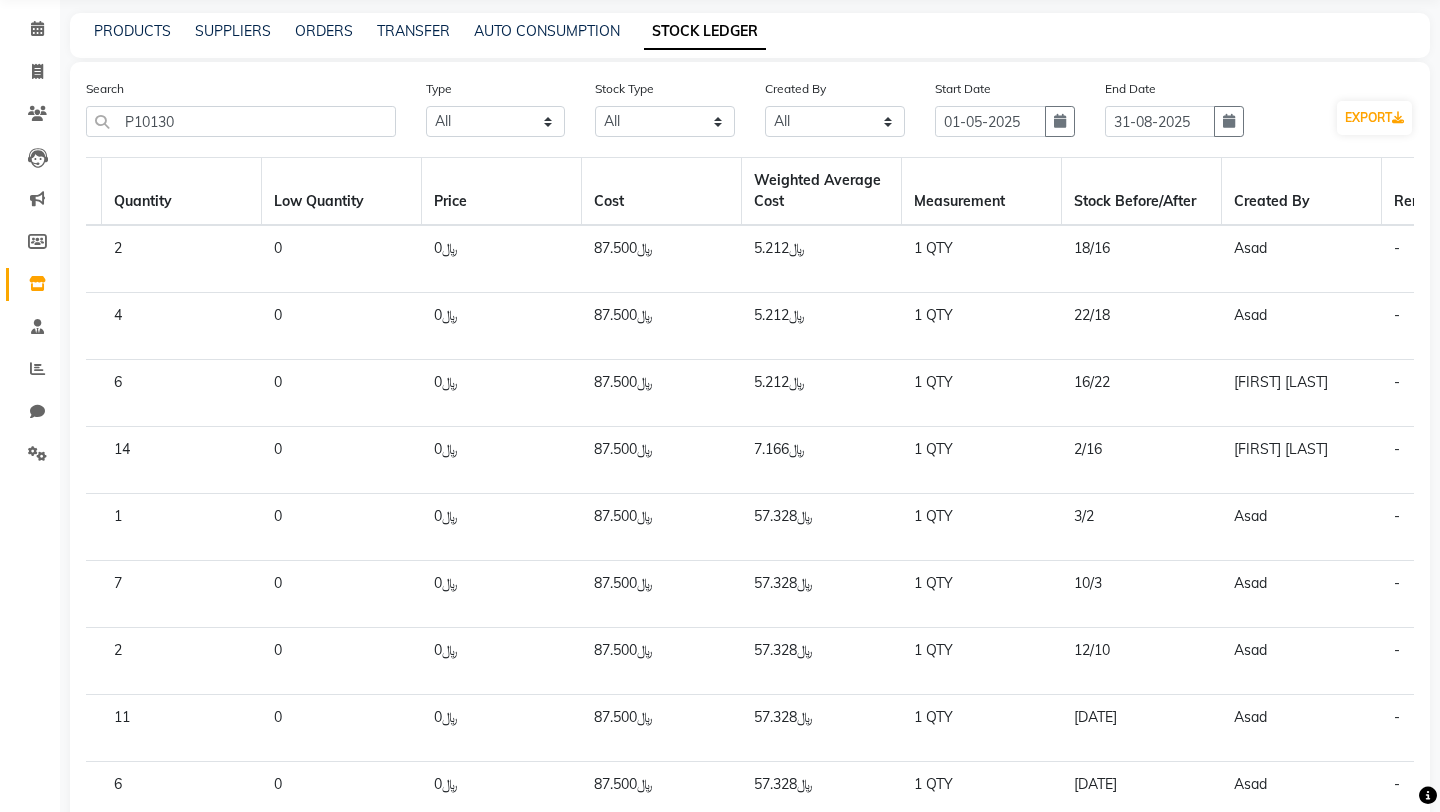 scroll, scrollTop: 72, scrollLeft: 0, axis: vertical 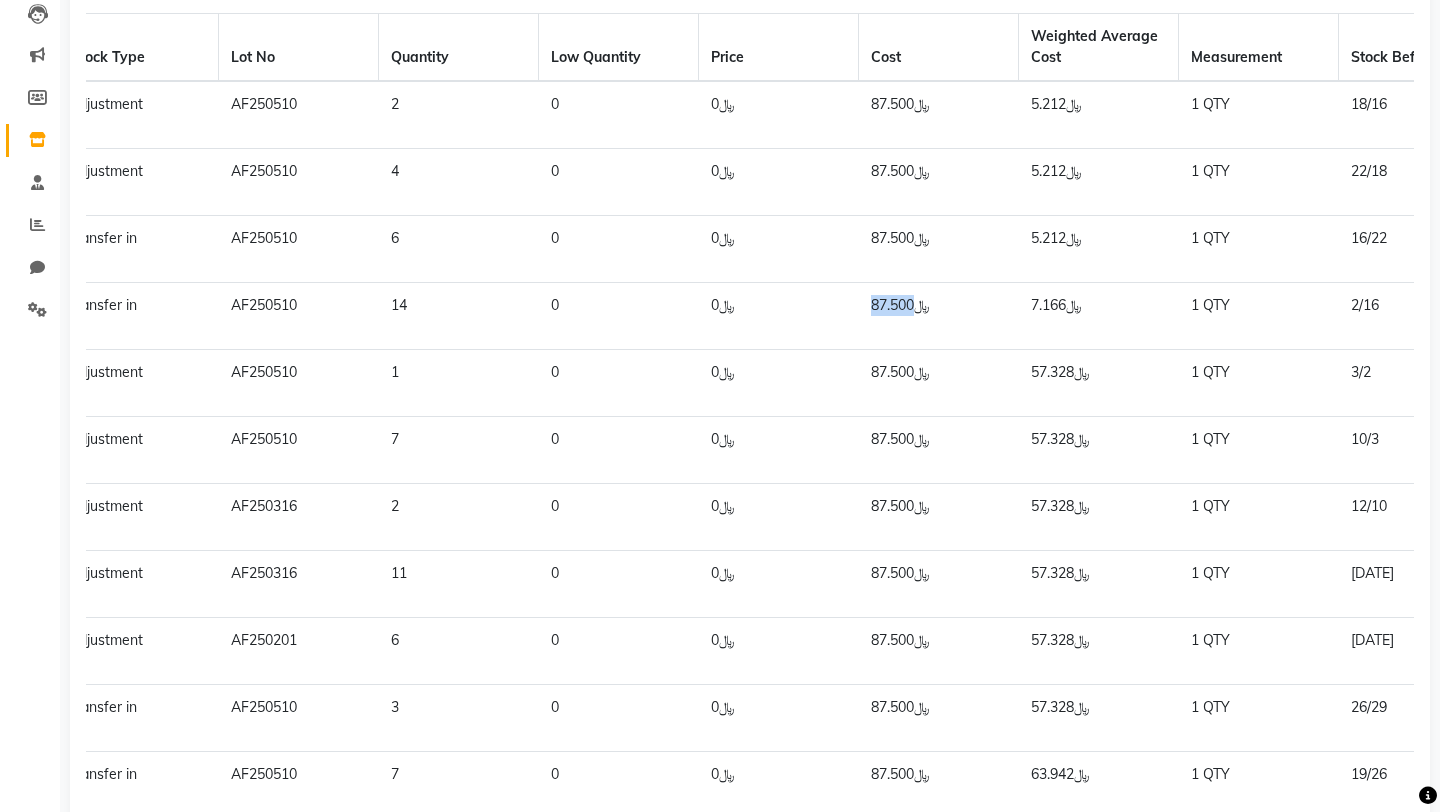 drag, startPoint x: 871, startPoint y: 303, endPoint x: 917, endPoint y: 303, distance: 46 